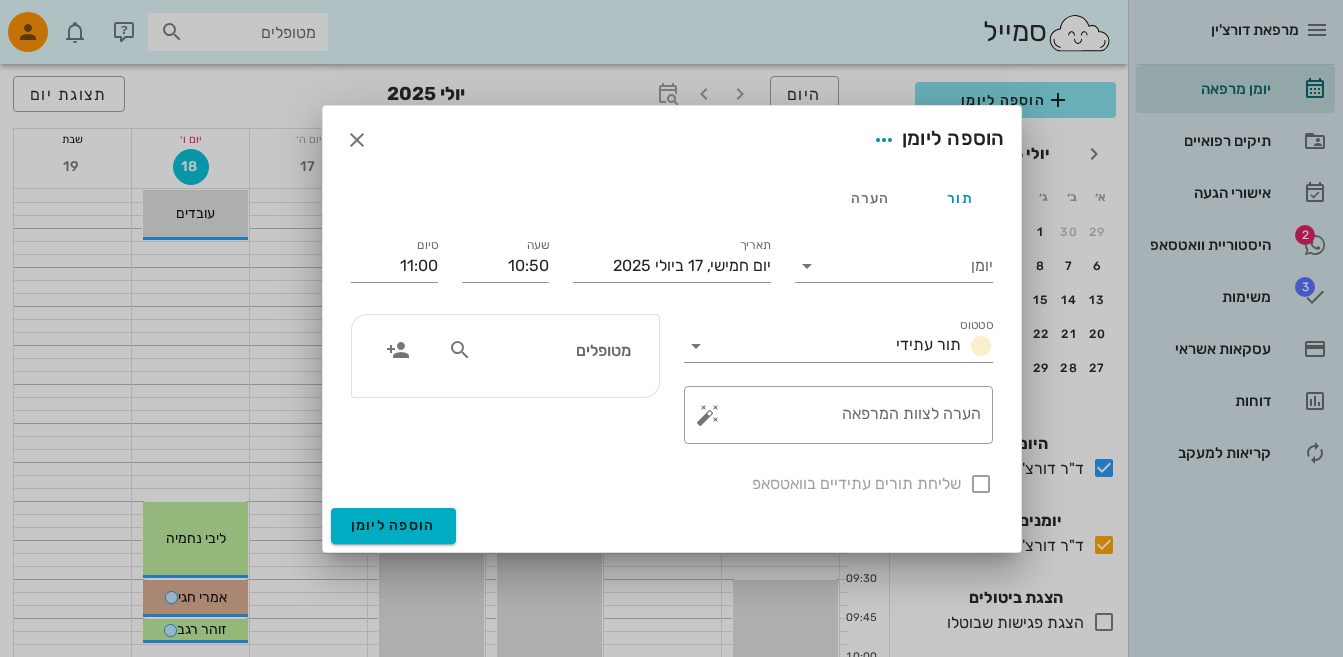 scroll, scrollTop: 400, scrollLeft: 0, axis: vertical 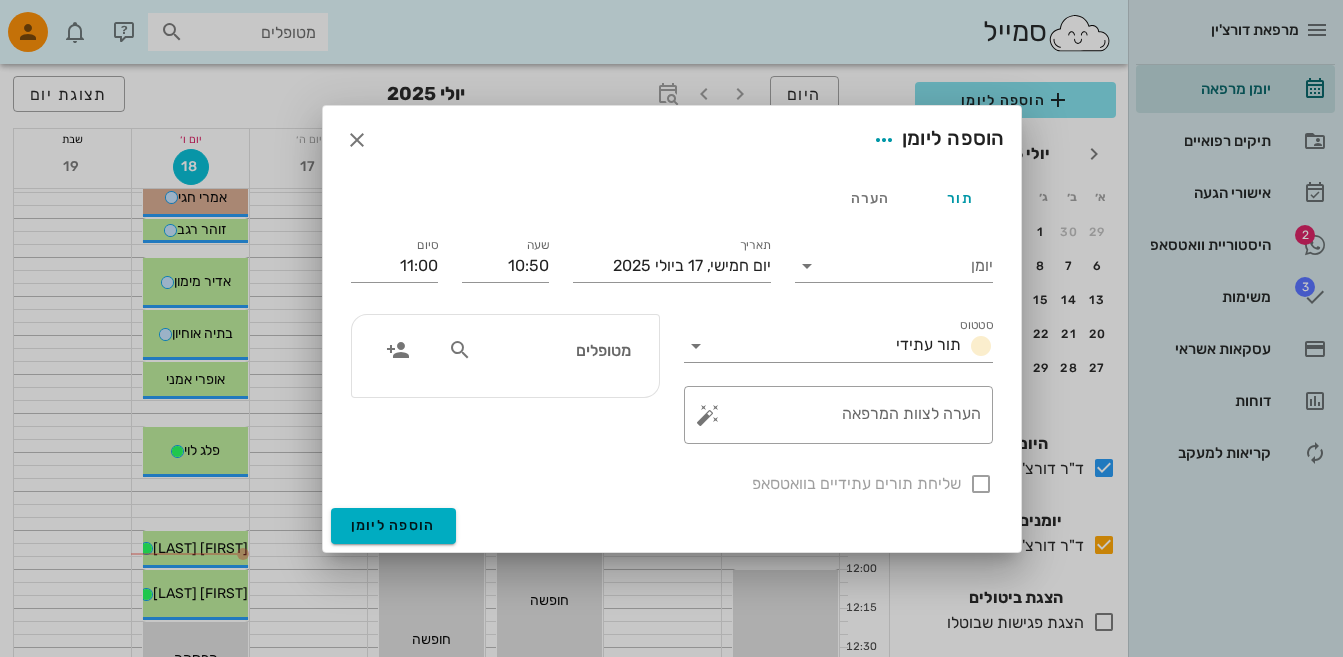 click at bounding box center [671, 328] 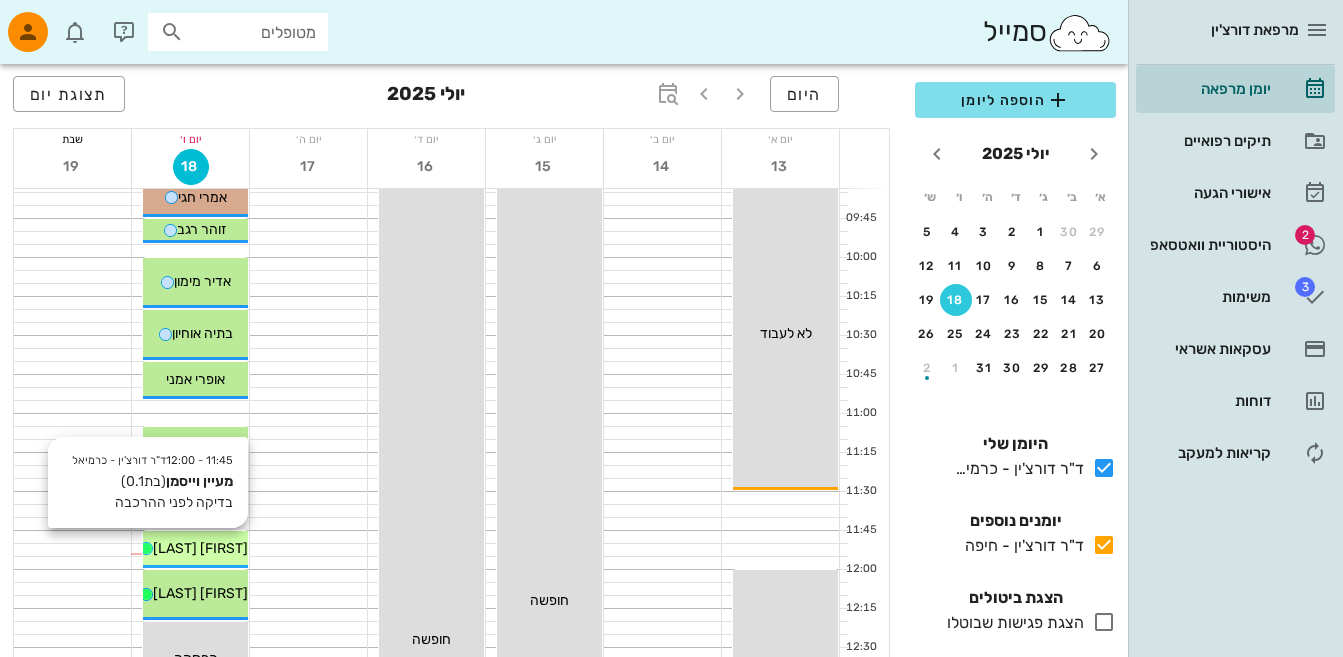 click on "[FIRST] [LAST]" at bounding box center [200, 548] 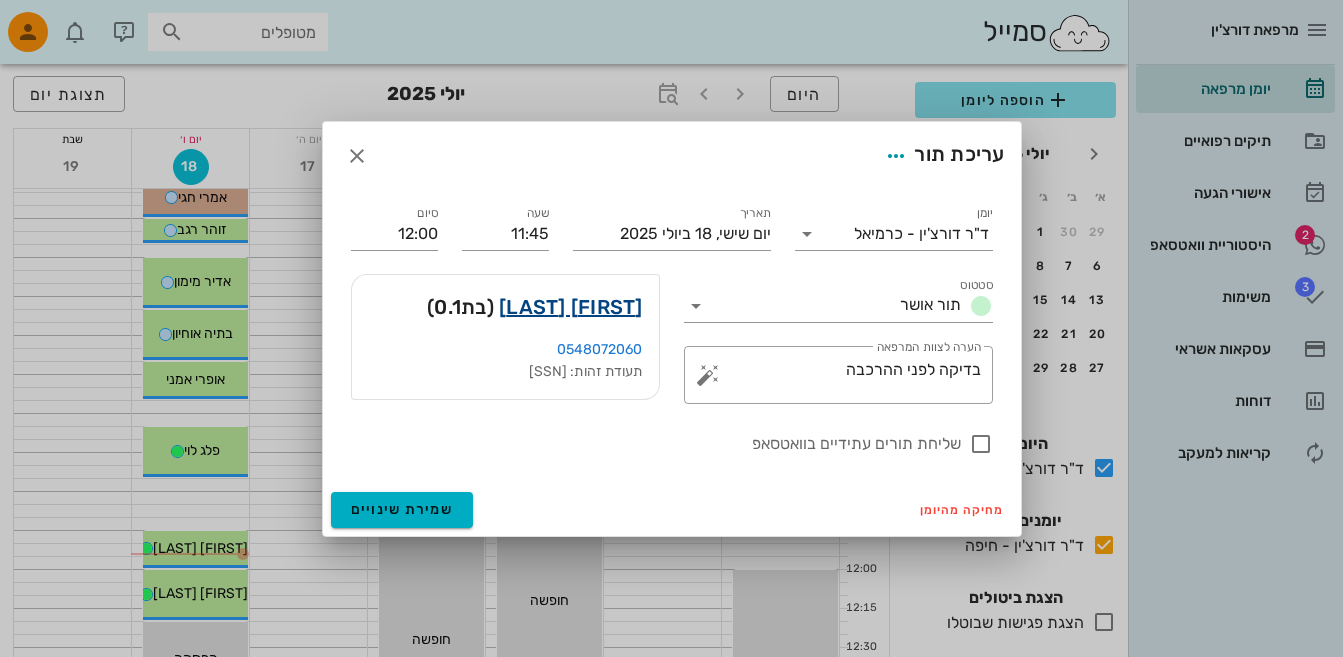 click on "[FIRST]
[LAST]" at bounding box center (571, 307) 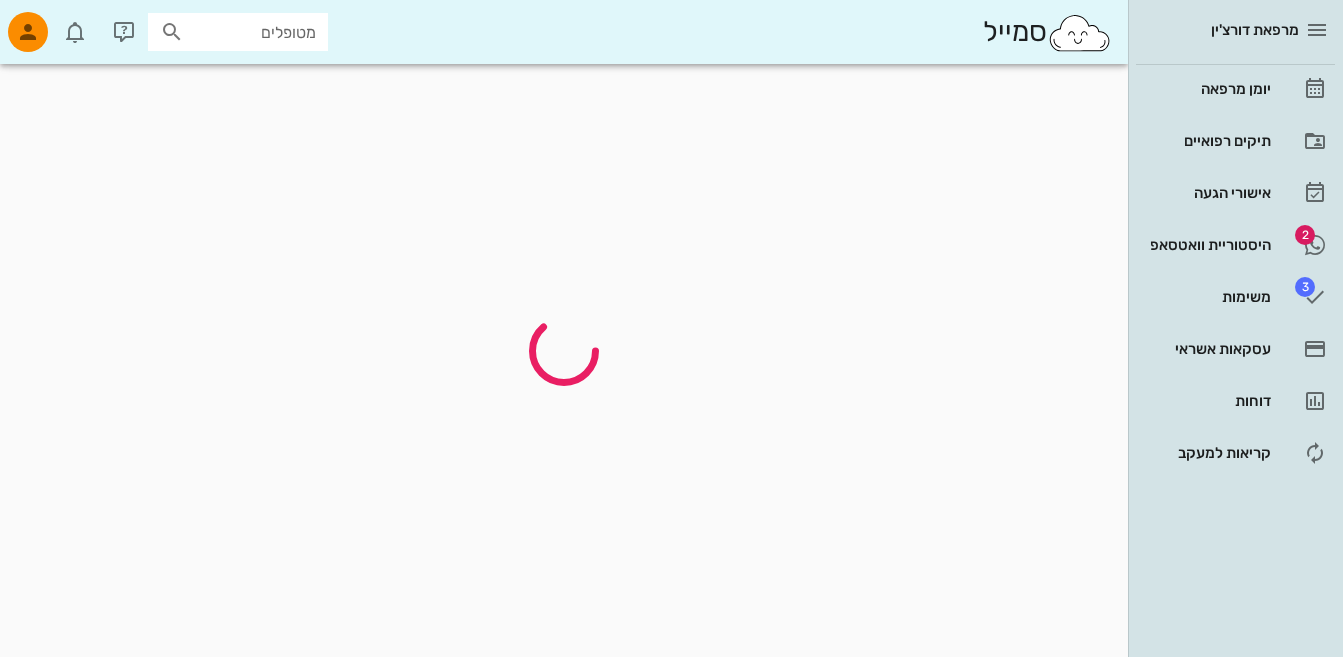 scroll, scrollTop: 0, scrollLeft: 0, axis: both 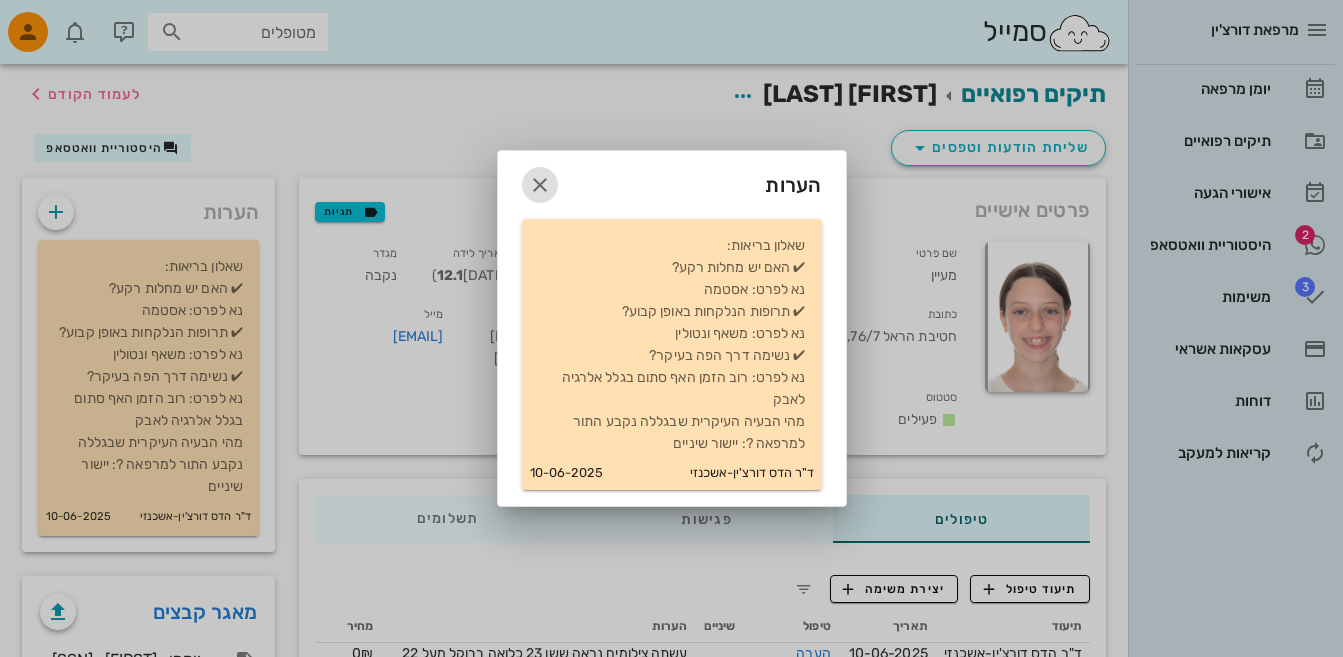 click at bounding box center (540, 185) 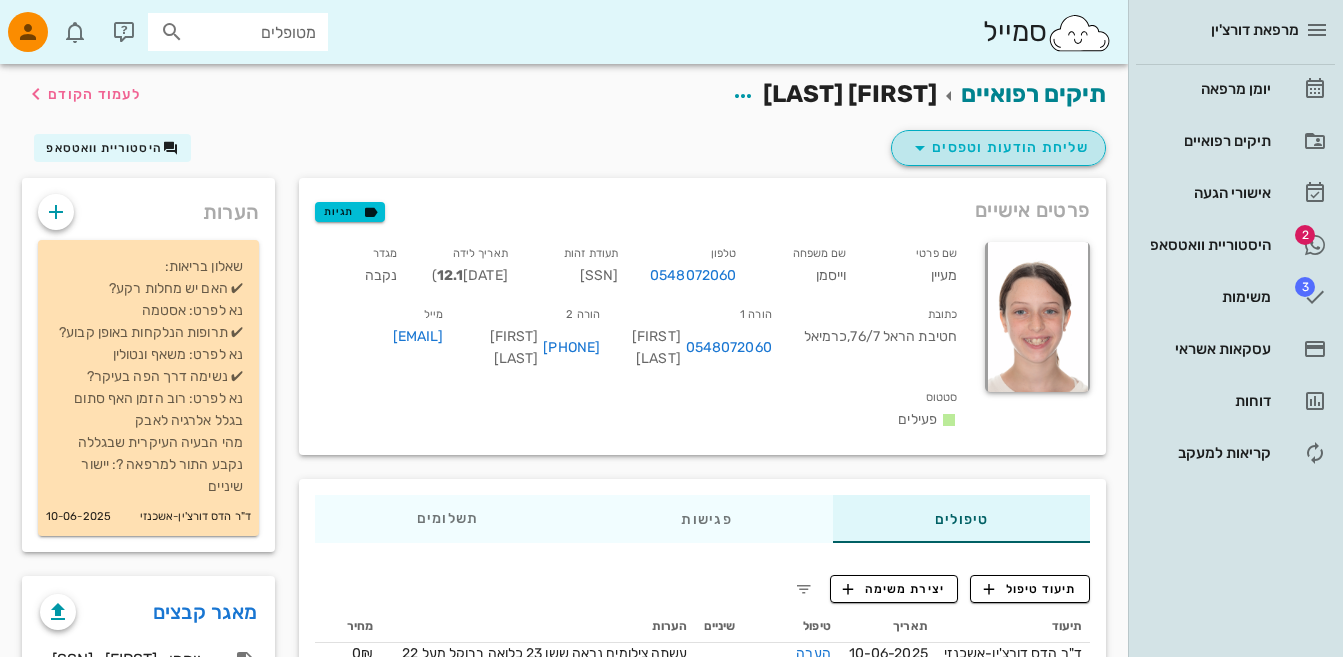 click on "שליחת הודעות וטפסים" at bounding box center [998, 148] 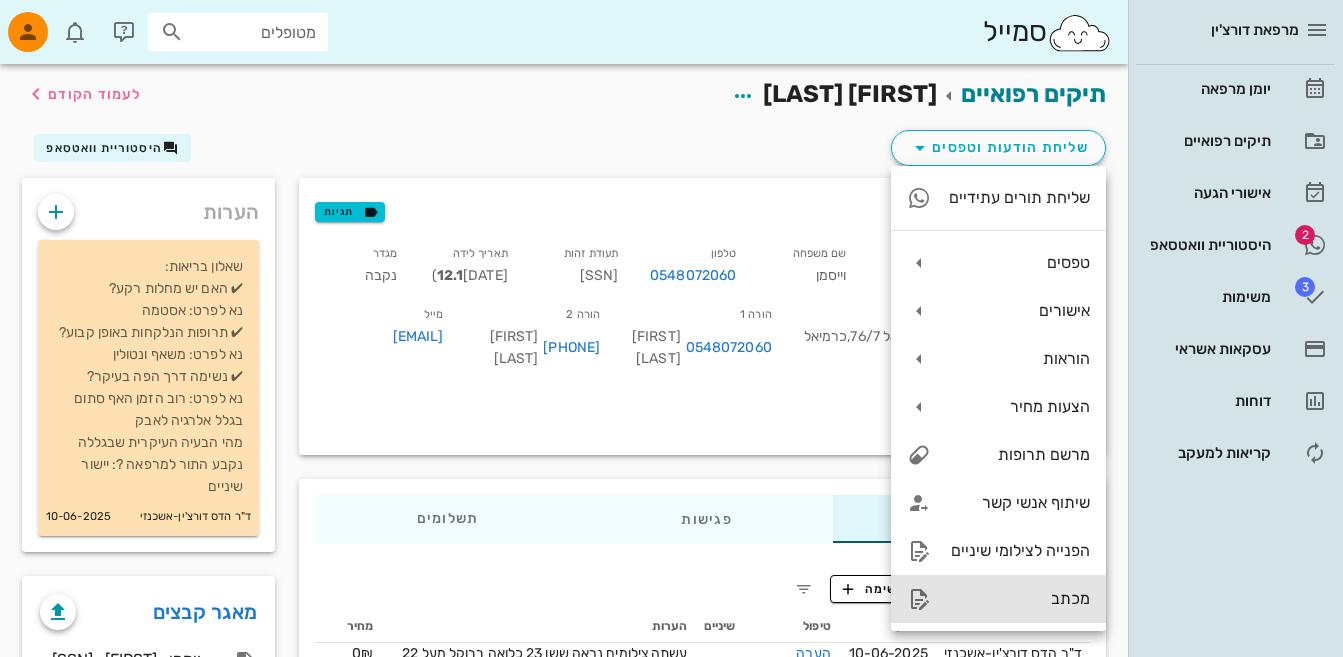click on "מכתב" at bounding box center [1018, 598] 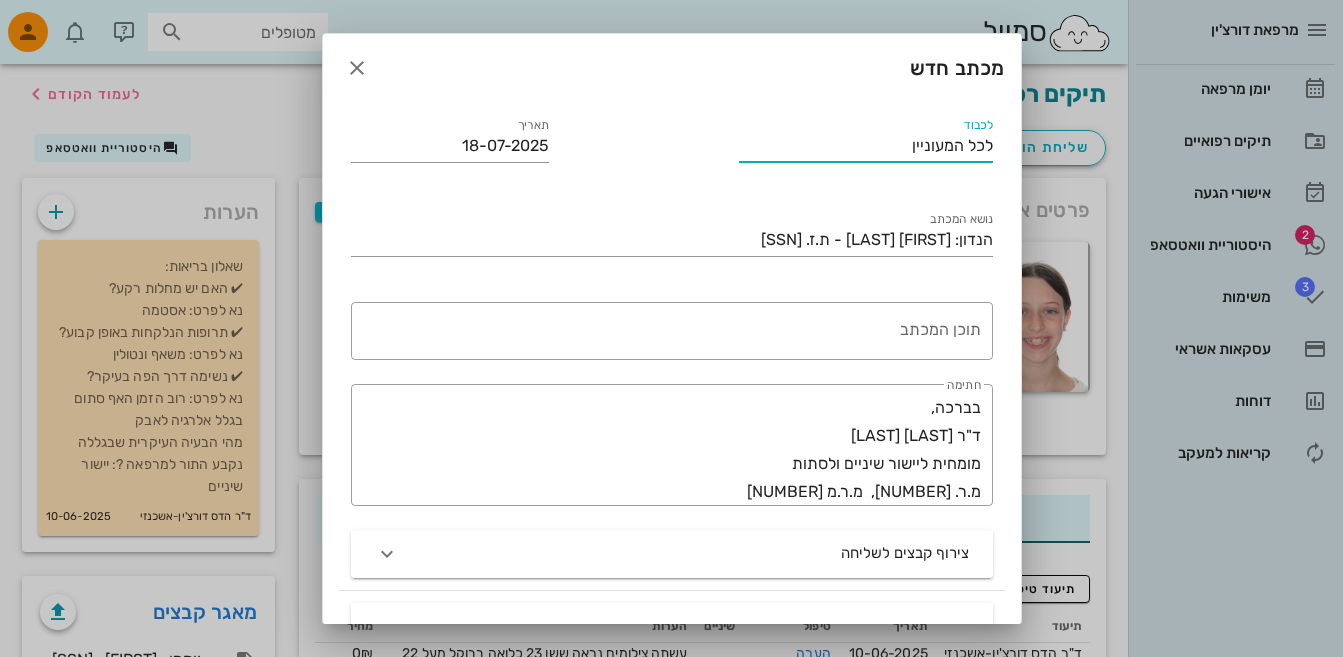 drag, startPoint x: 898, startPoint y: 152, endPoint x: 1220, endPoint y: 158, distance: 322.0559 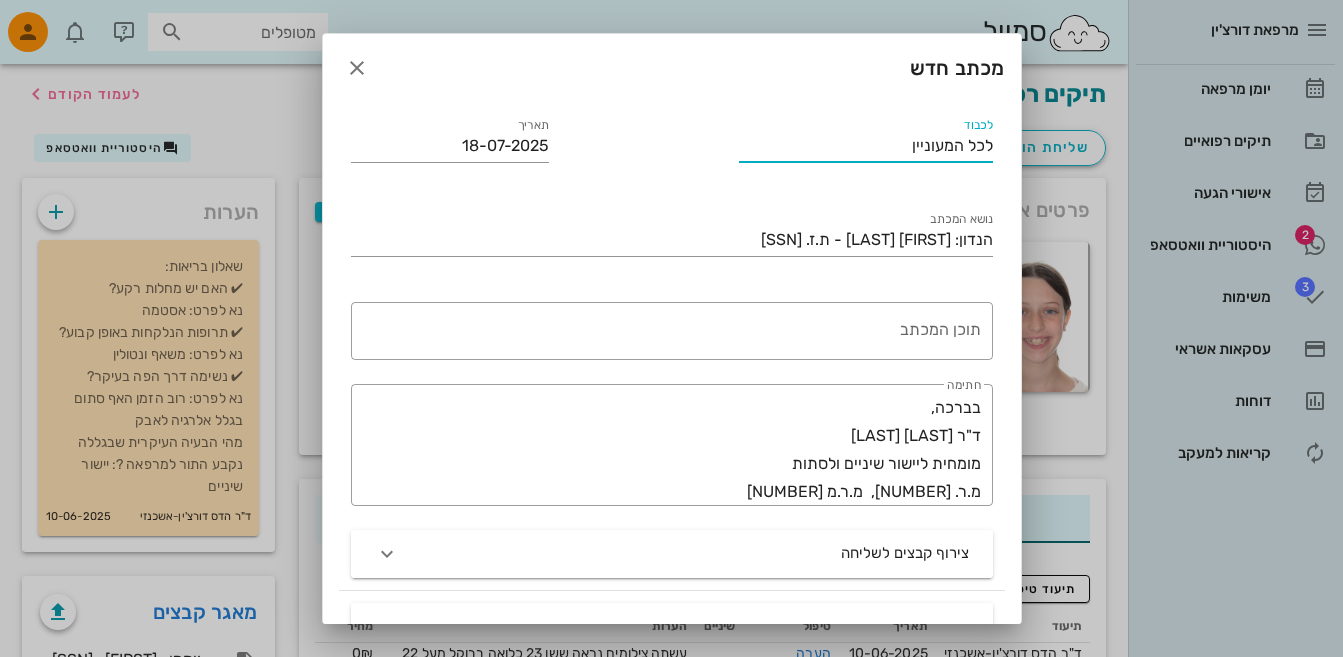 click on "מרפאת דורצ'ין יומן מרפאה תיקים רפואיים אישורי הגעה 2 היסטוריית וואטסאפ 3 משימות עסקאות אשראי דוחות קריאות למעקב
סמייל
מטופלים
תיקים רפואיים
[FIRST] [LAST] לעמוד הקודם
שליחת הודעות וטפסים
היסטוריית וואטסאפ
פרטים אישיים
תגיות
שם פרטי  [FIRST]  שם משפחה  [LAST]  טלפון [PHONE]
תעודת זהות [SSN] תאריך לידה [DATE]
( 12.1 )
מגדר  נקבה
כתובת [STREET] [NUMBER]/[NUMBER] ,
[CITY] הורה 1 [PHONE]
[FIRST] [LAST]
הורה 2 [PHONE]
[FIRST] [LAST]
מייל [EMAIL] סטטוס פעילים 0₪" at bounding box center [671, 550] 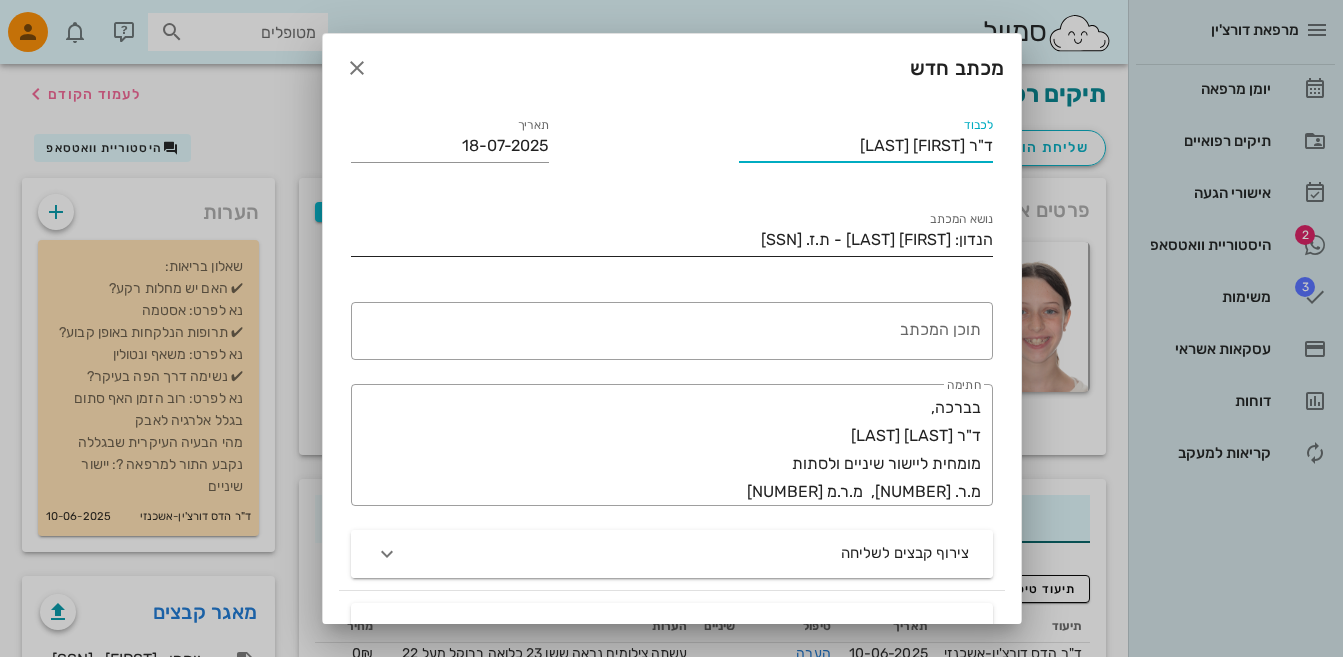 type on "ד"ר [FIRST] [LAST]" 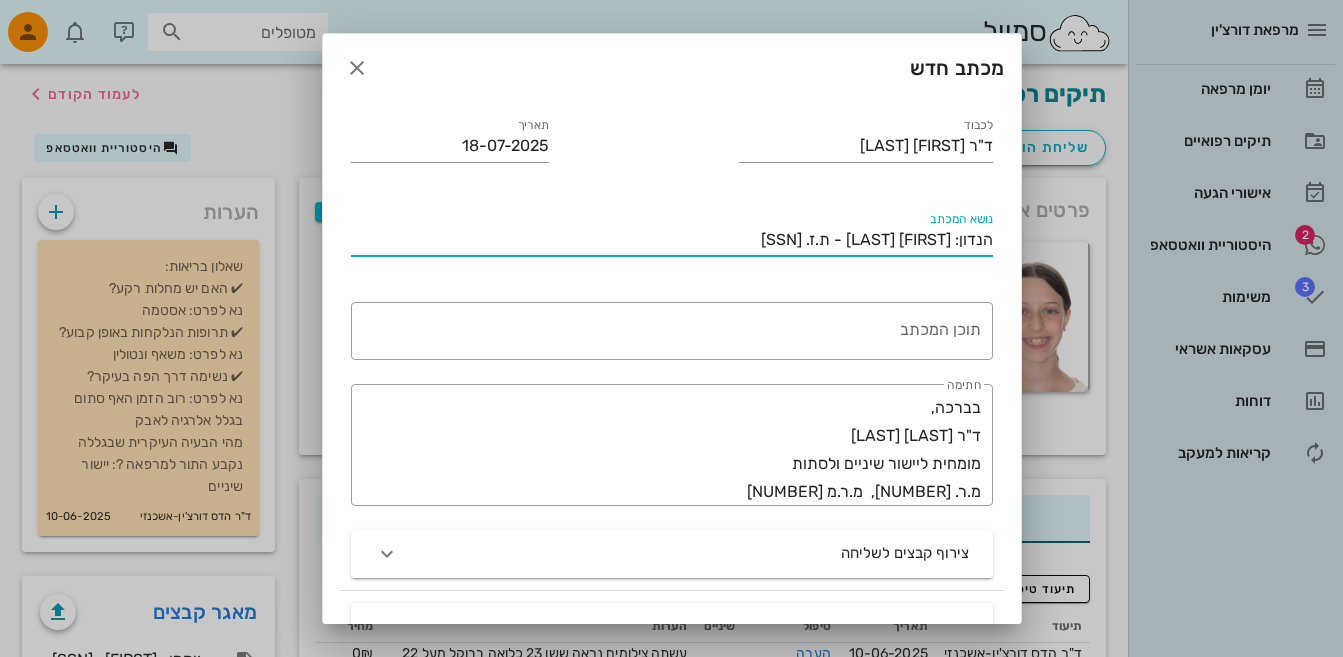 click on "הנדון: [FIRST] [LAST] - ת.ז. [SSN]" at bounding box center [672, 240] 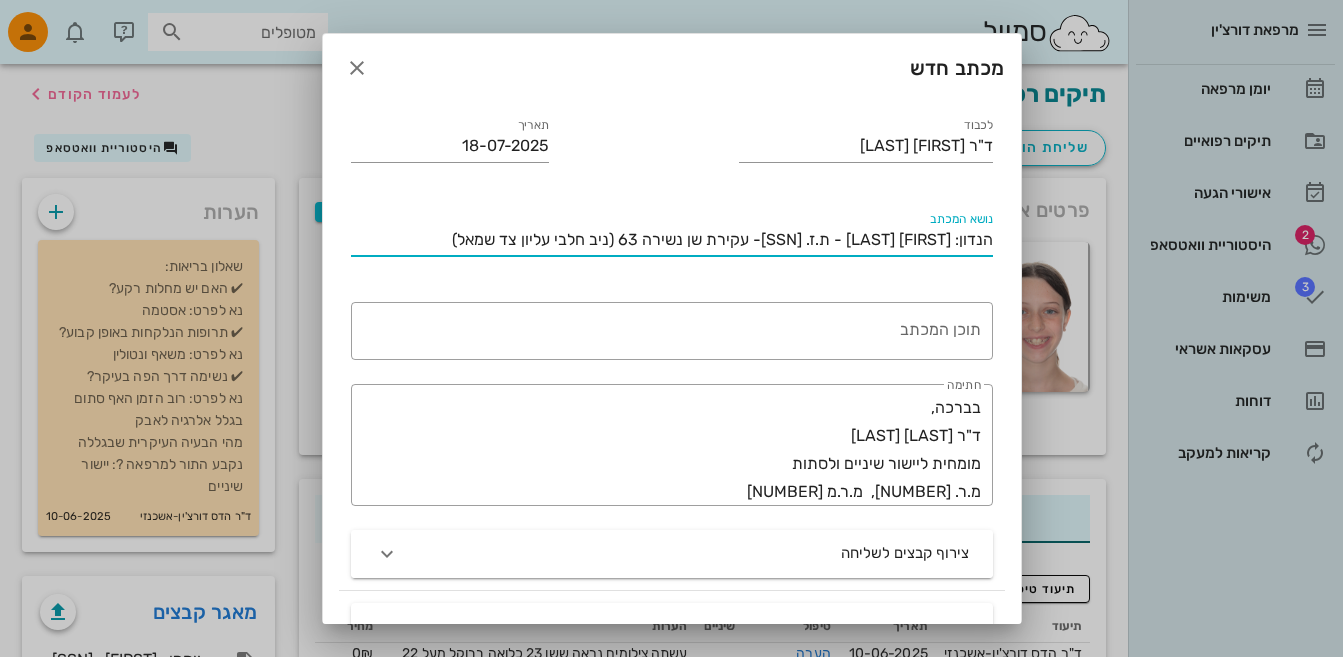 drag, startPoint x: 739, startPoint y: 244, endPoint x: 864, endPoint y: 244, distance: 125 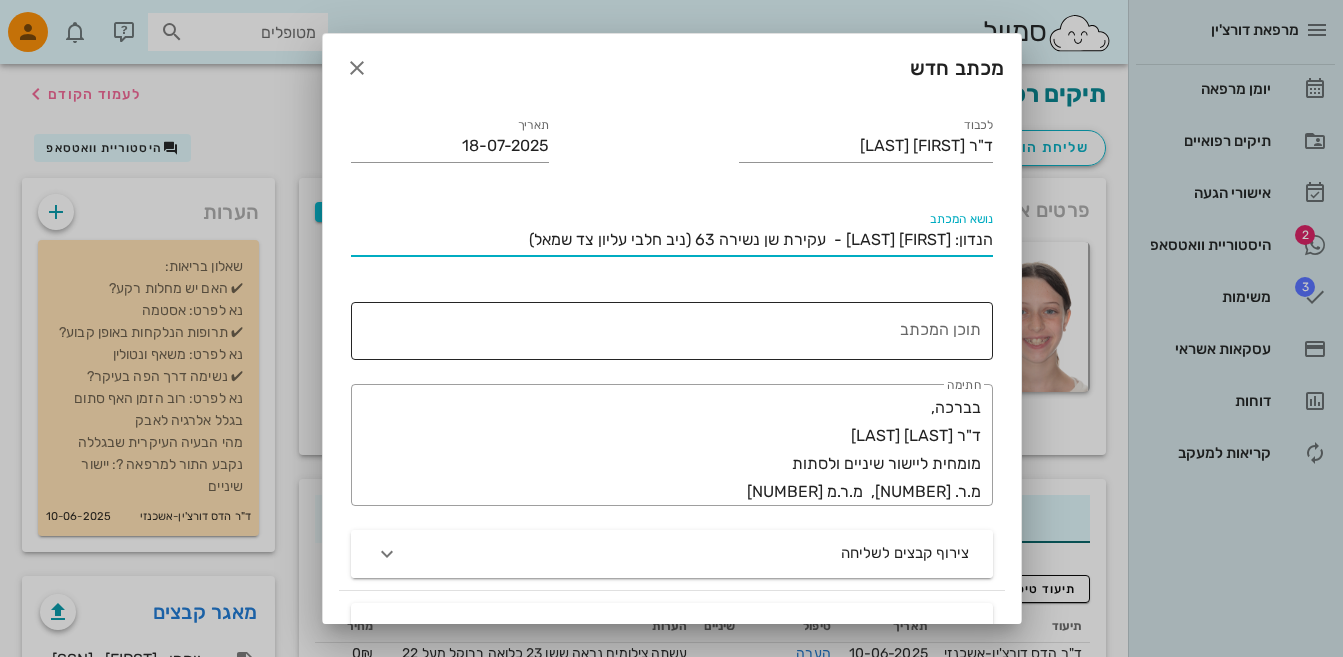 type on "הנדון: [FIRST] [LAST] -  עקירת שן נשירה 63 (ניב חלבי עליון צד שמאל)" 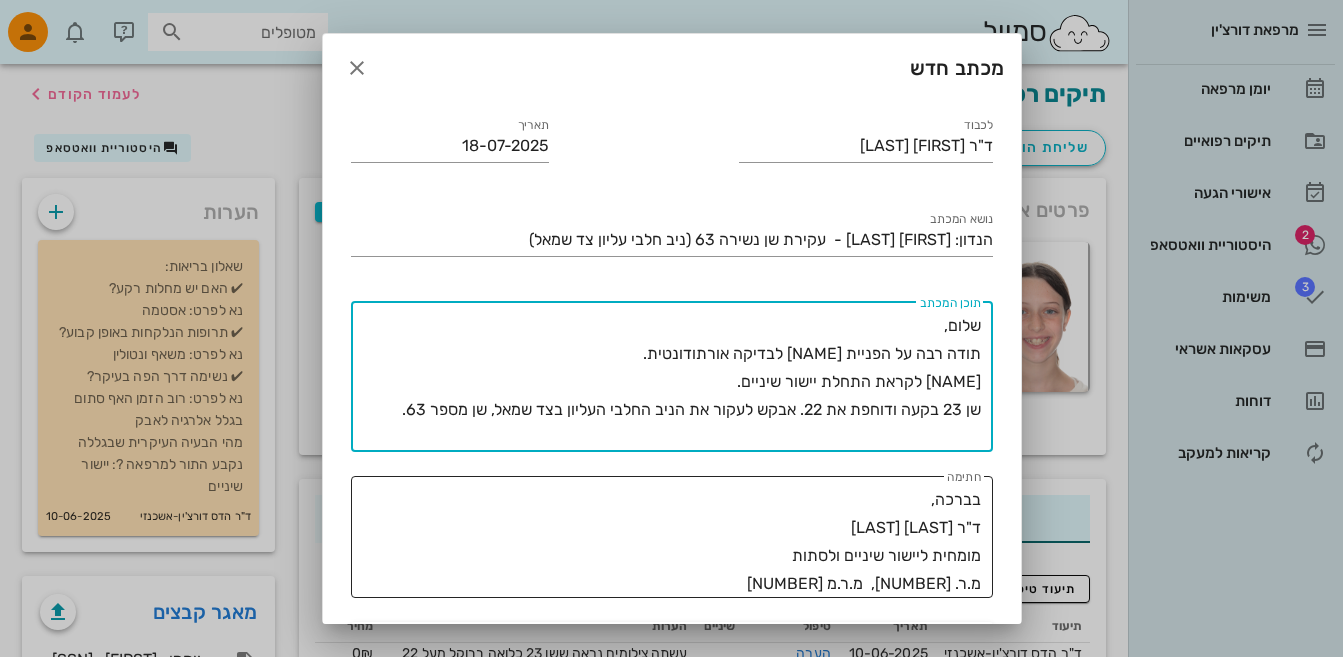 type on "שלום,
תודה רבה על הפניית [NAME] לבדיקה אורתודונטית.
[NAME] לקראת התחלת יישור שיניים.
שן 23 בקעה ודוחפת את 22. אבקש לעקור את הניב החלבי העליון בצד שמאל, שן מספר 63." 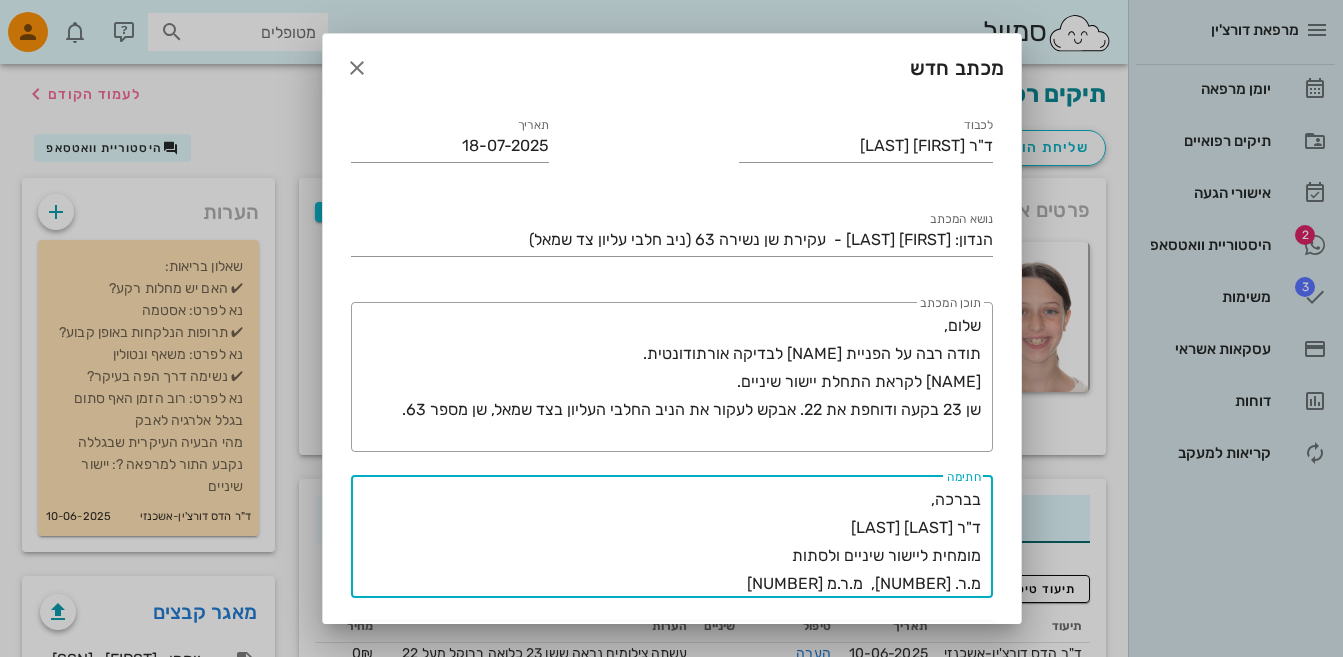 click on "בברכה,
ד"ר [LAST] [LAST]
מומחית ליישור שיניים ולסתות
מ.ר. [NUMBER],  מ.ר.מ [NUMBER]" at bounding box center [666, 542] 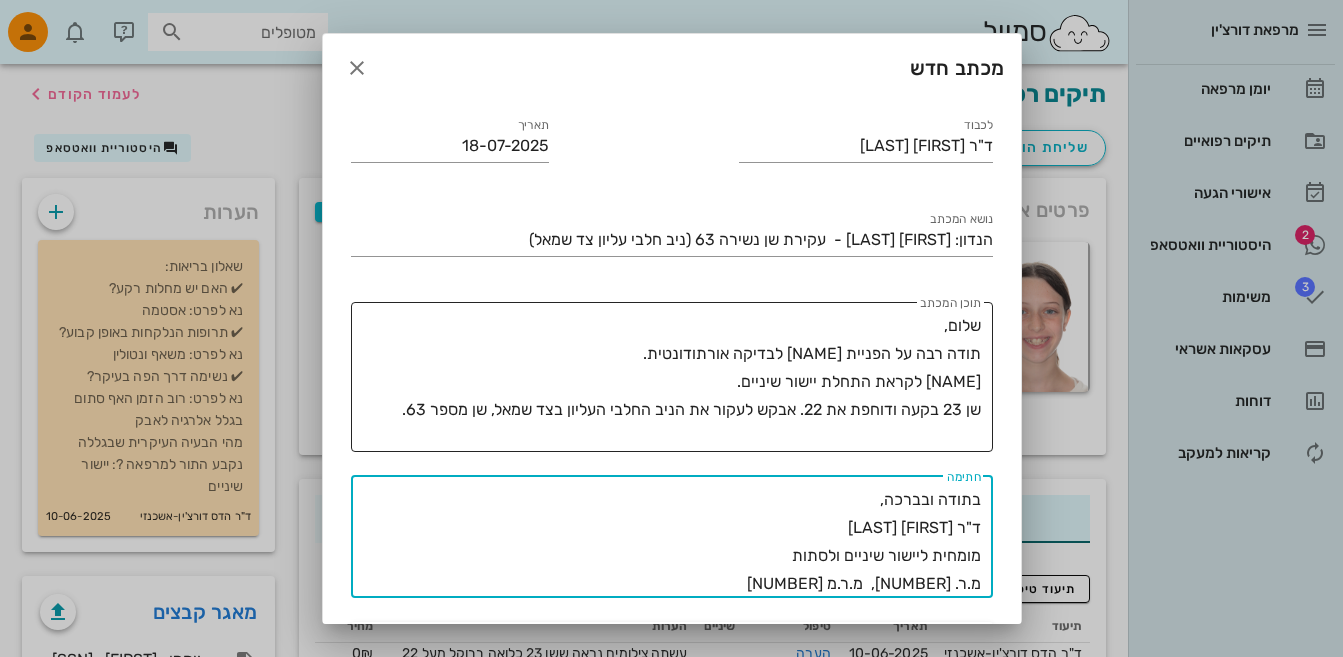 scroll, scrollTop: 390, scrollLeft: 0, axis: vertical 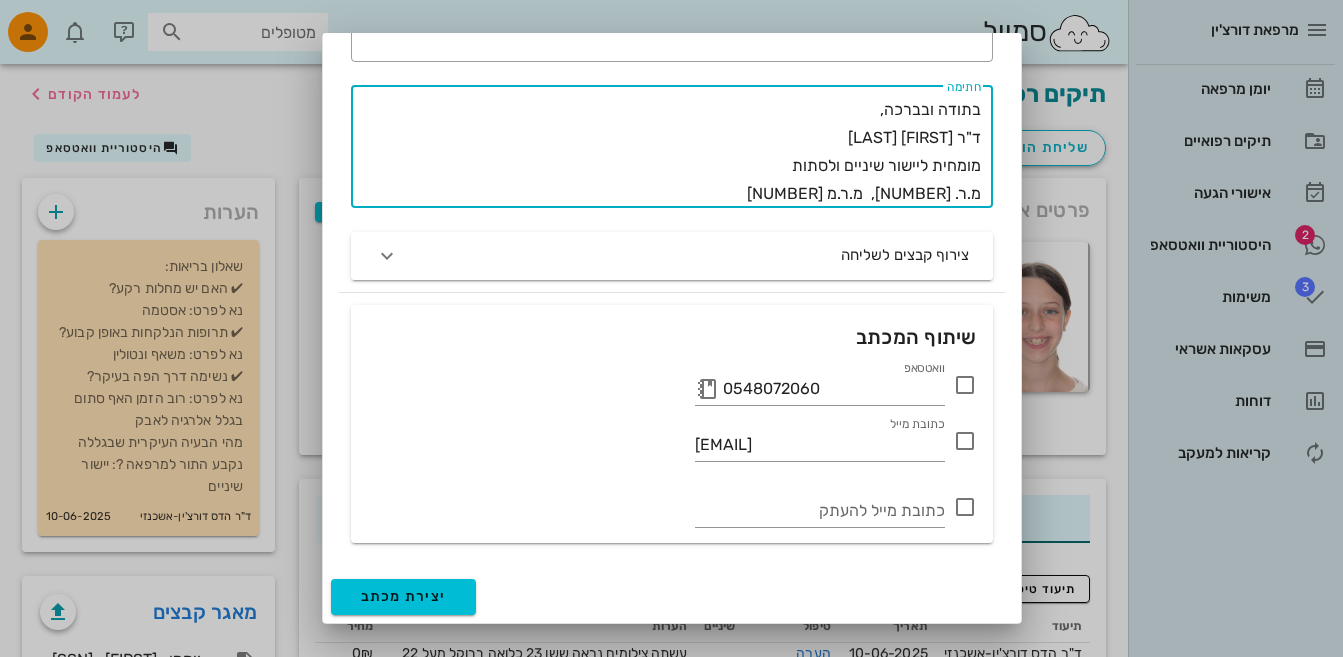 type on "בתודה ובברכה,
ד"ר [FIRST] [LAST]
מומחית ליישור שיניים ולסתות
מ.ר. [NUMBER],  מ.ר.מ [NUMBER]" 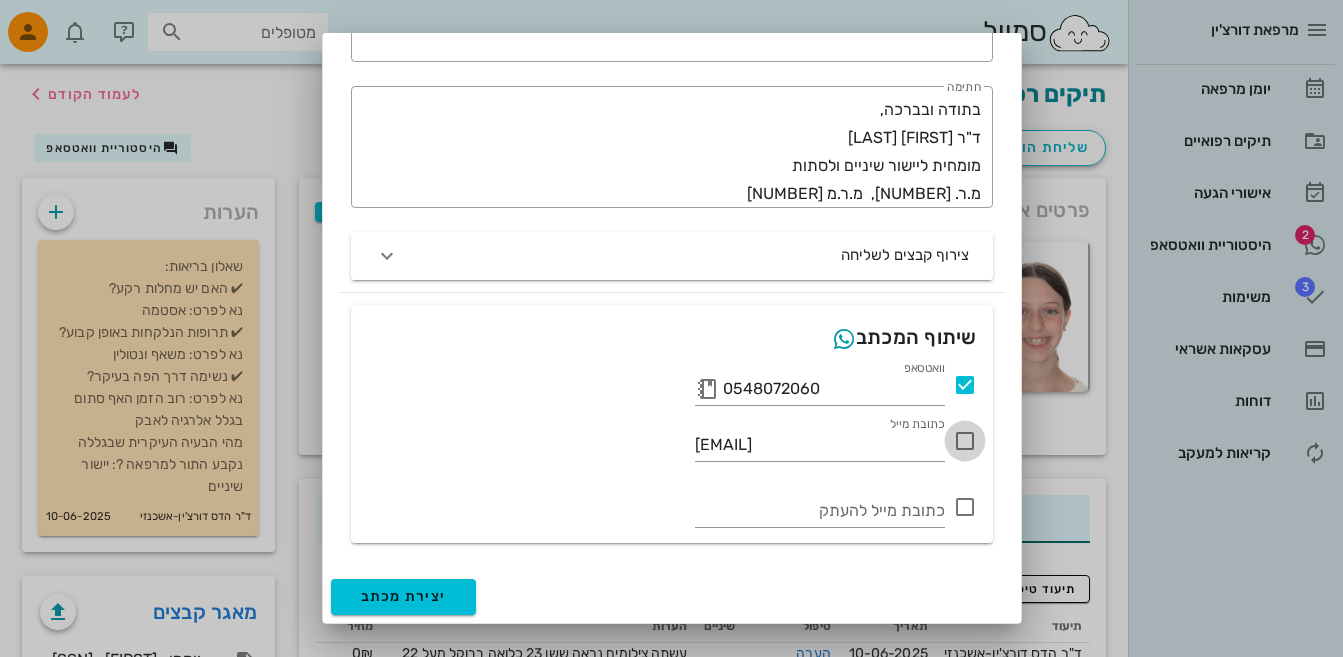 click at bounding box center [965, 441] 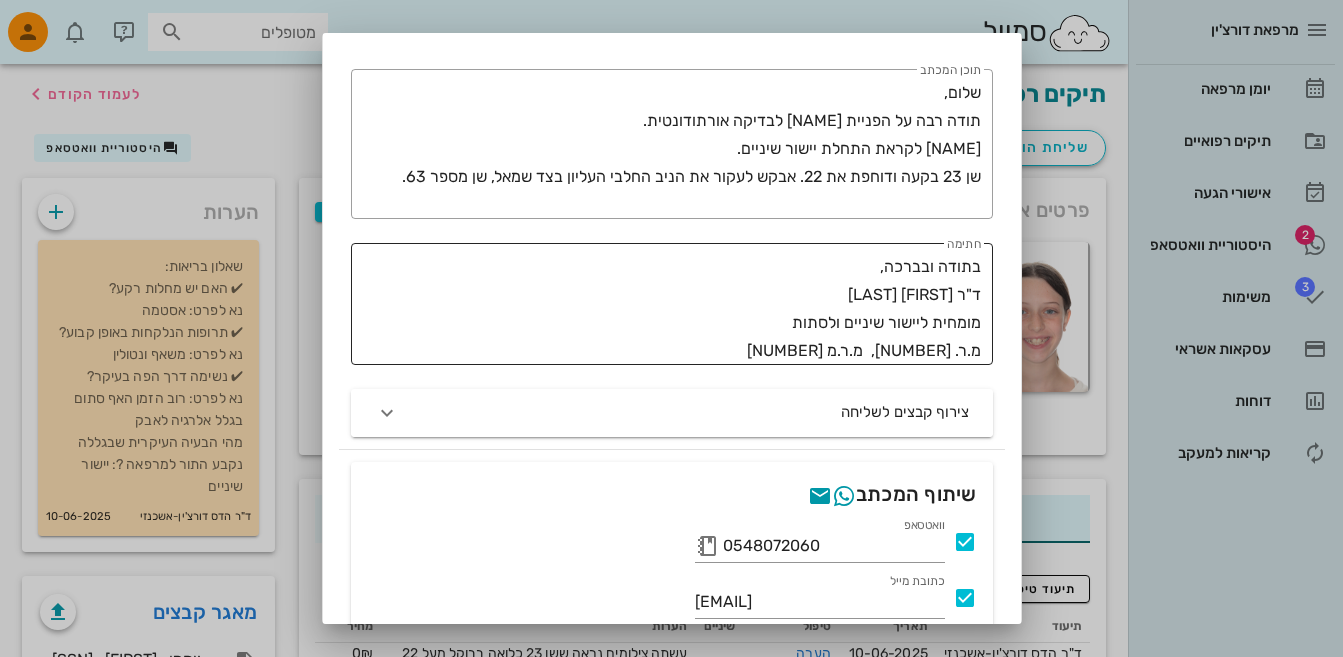 scroll, scrollTop: 390, scrollLeft: 0, axis: vertical 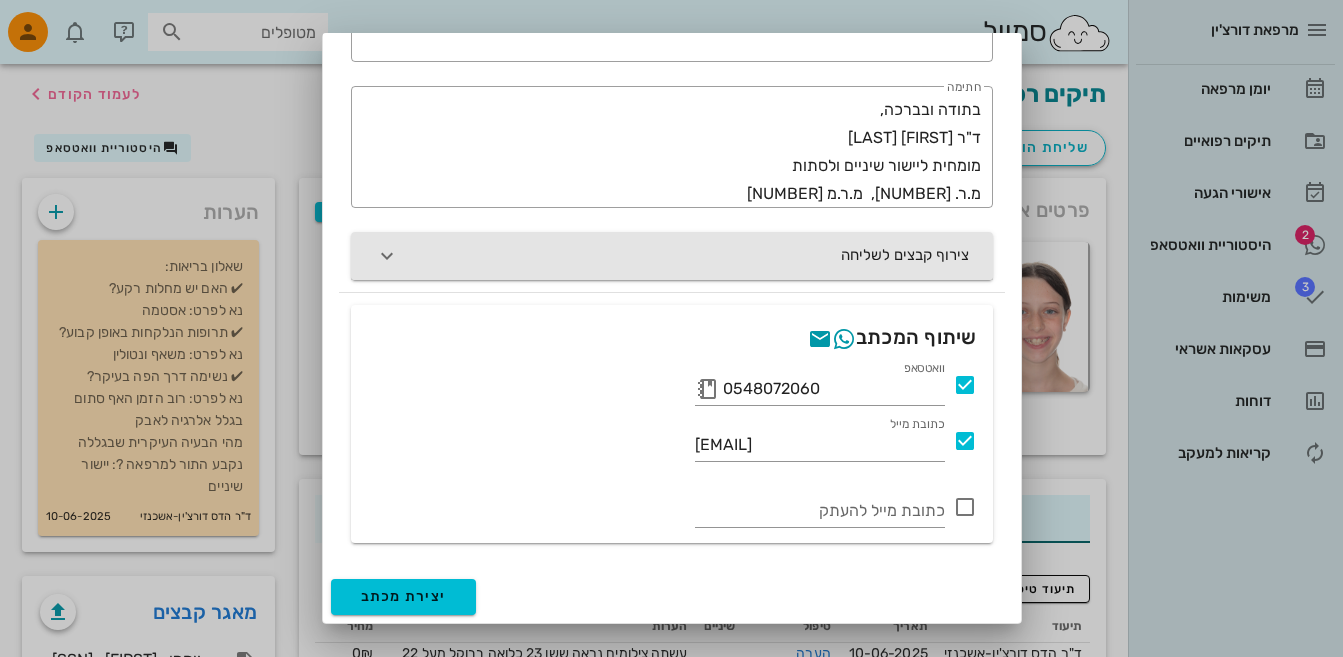 click on "צירוף קבצים לשליחה" at bounding box center [672, 256] 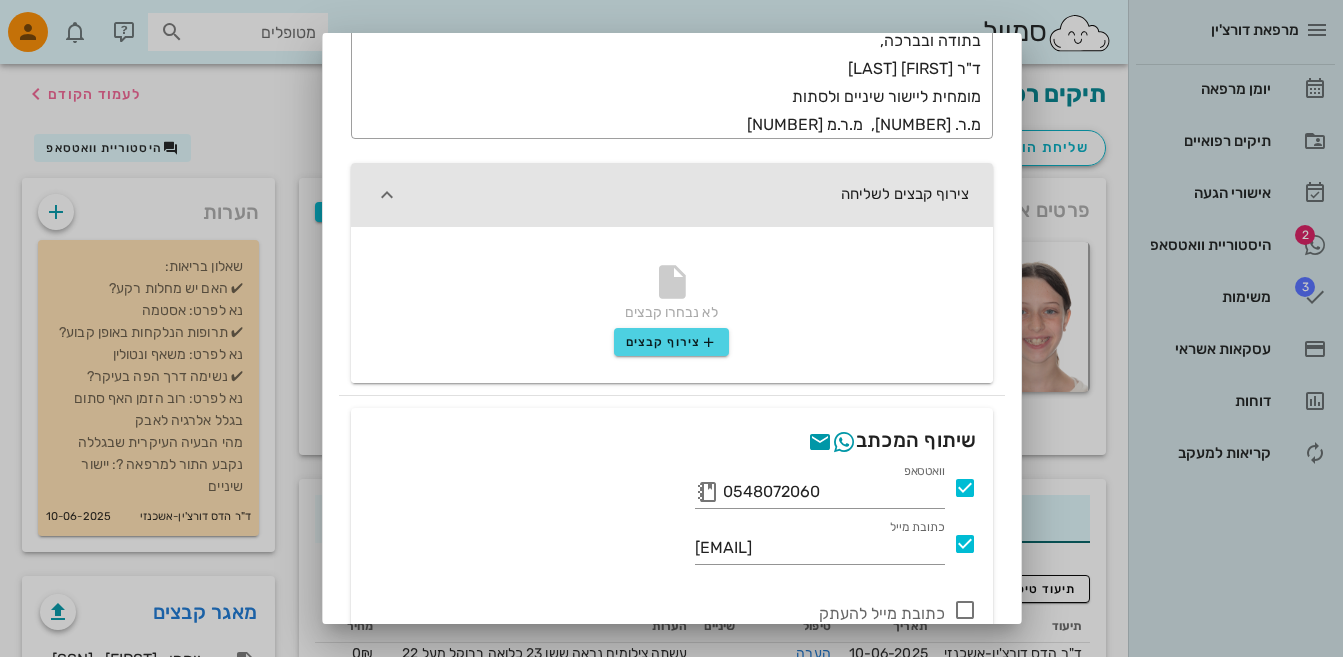 scroll, scrollTop: 490, scrollLeft: 0, axis: vertical 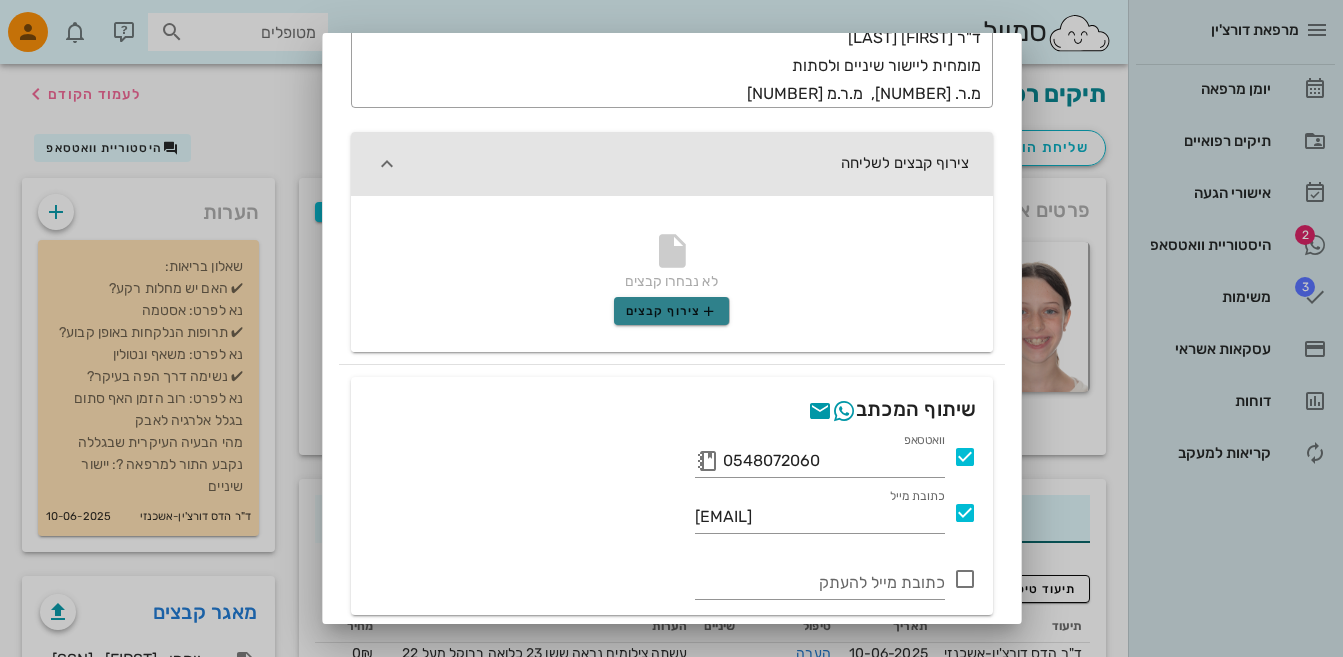 click on "צירוף קבצים" at bounding box center (671, 311) 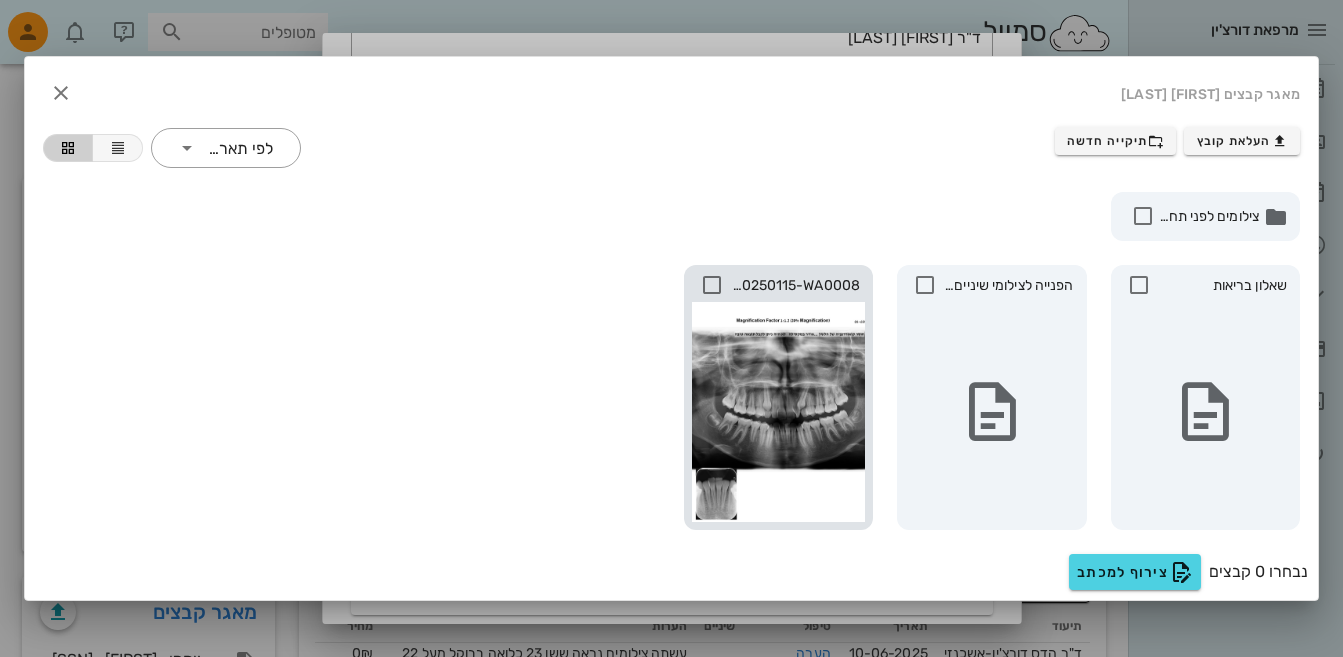 click at bounding box center [779, 412] 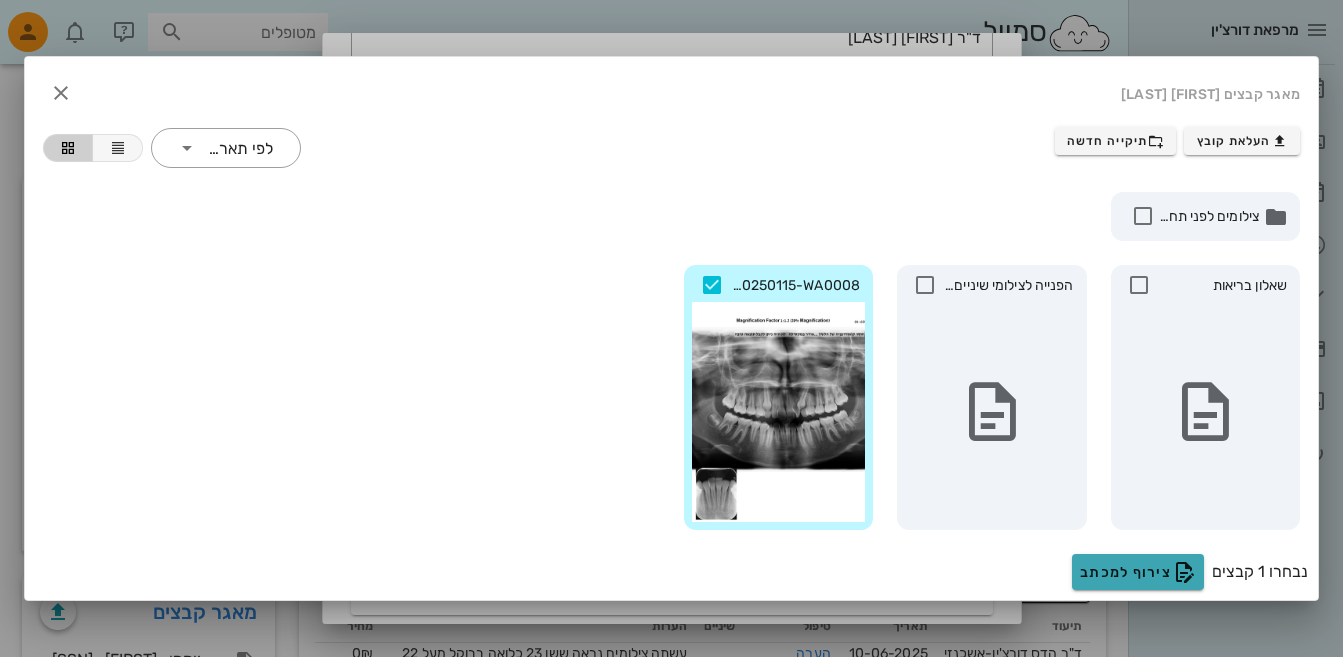 click on "צירוף למכתב" at bounding box center [1138, 572] 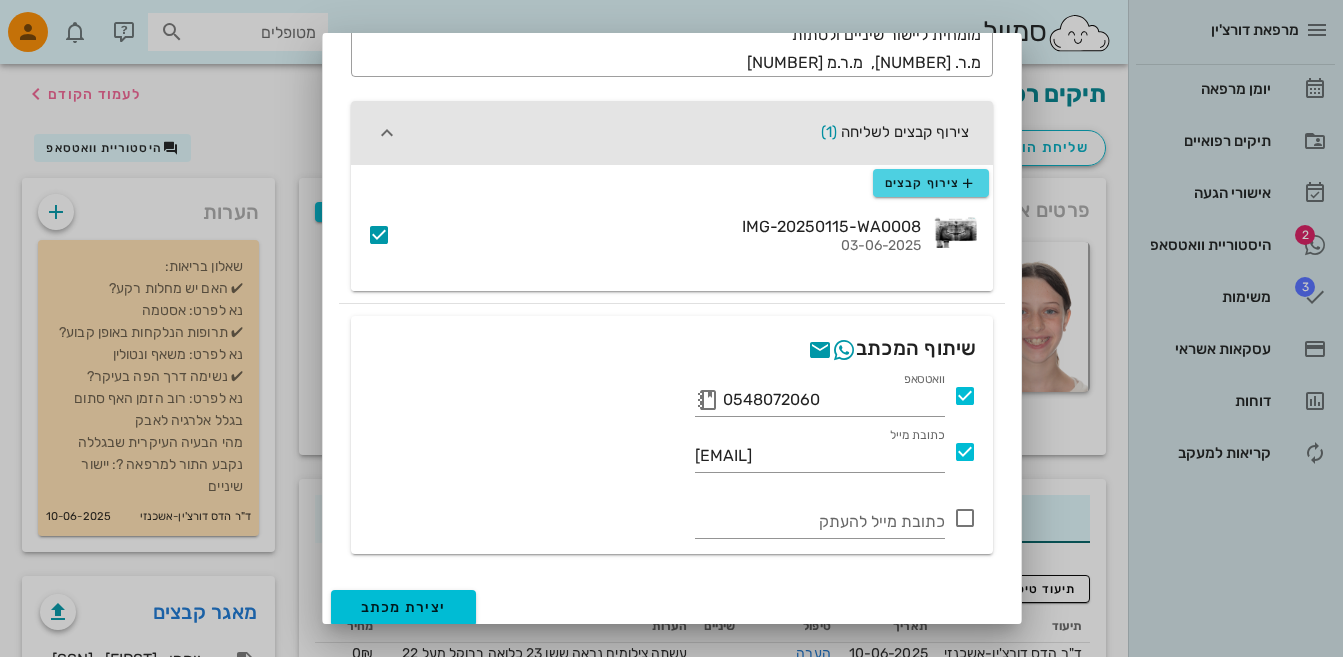 scroll, scrollTop: 532, scrollLeft: 0, axis: vertical 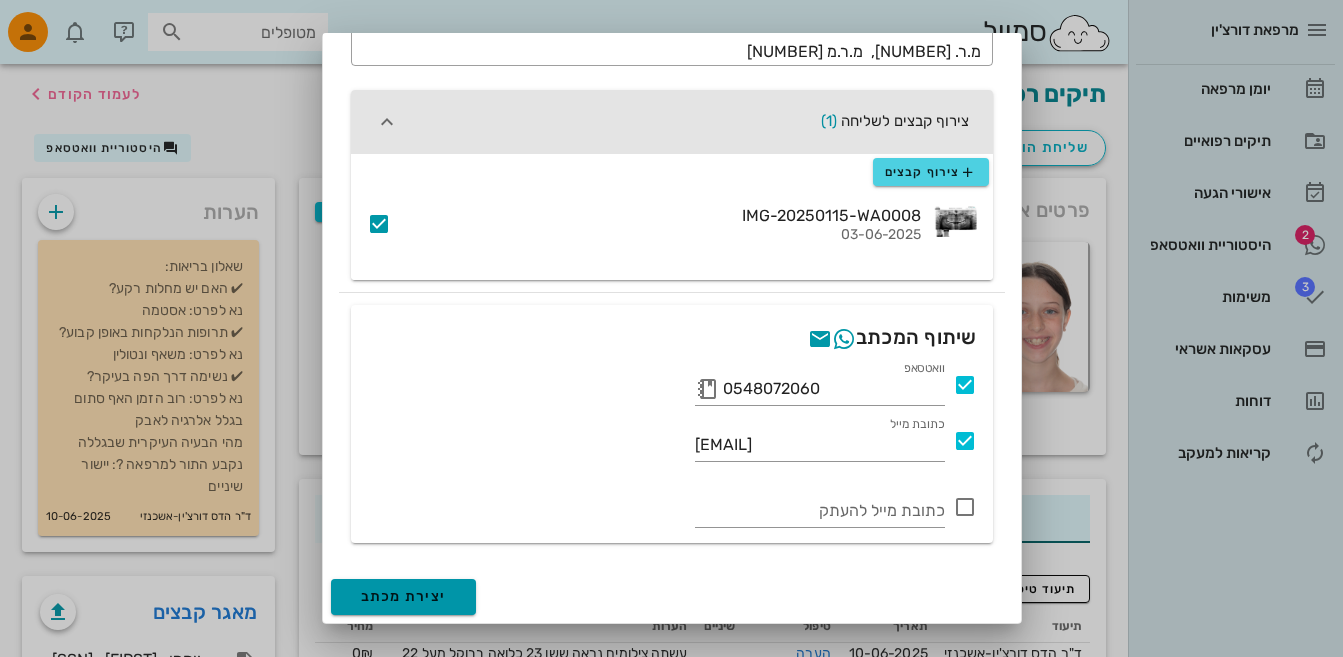 click on "יצירת מכתב" at bounding box center [404, 596] 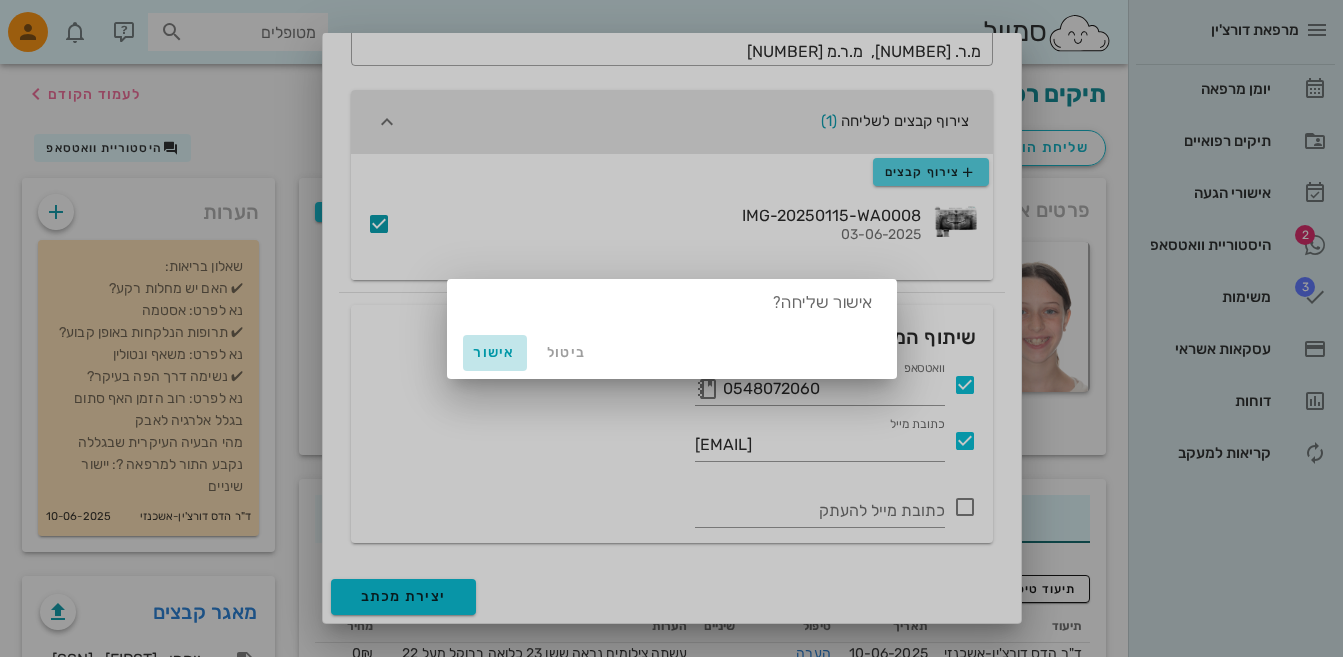 click on "אישור" at bounding box center (495, 352) 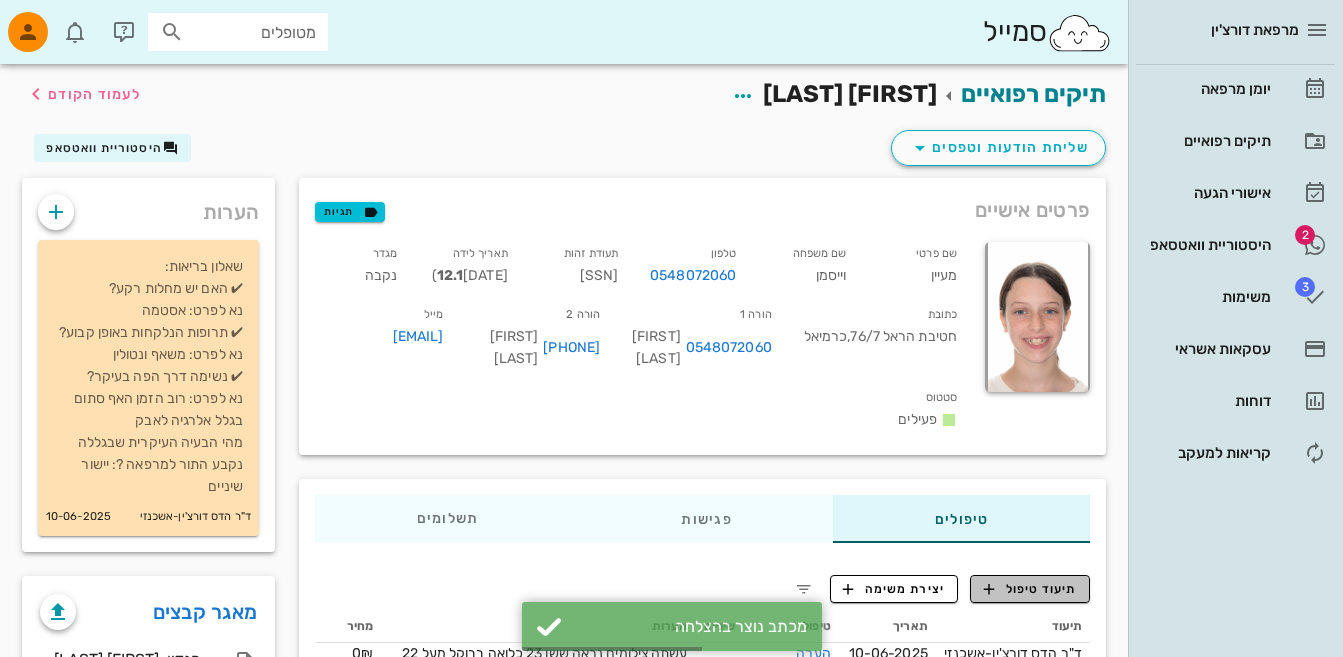 click on "תיעוד טיפול" at bounding box center [1030, 589] 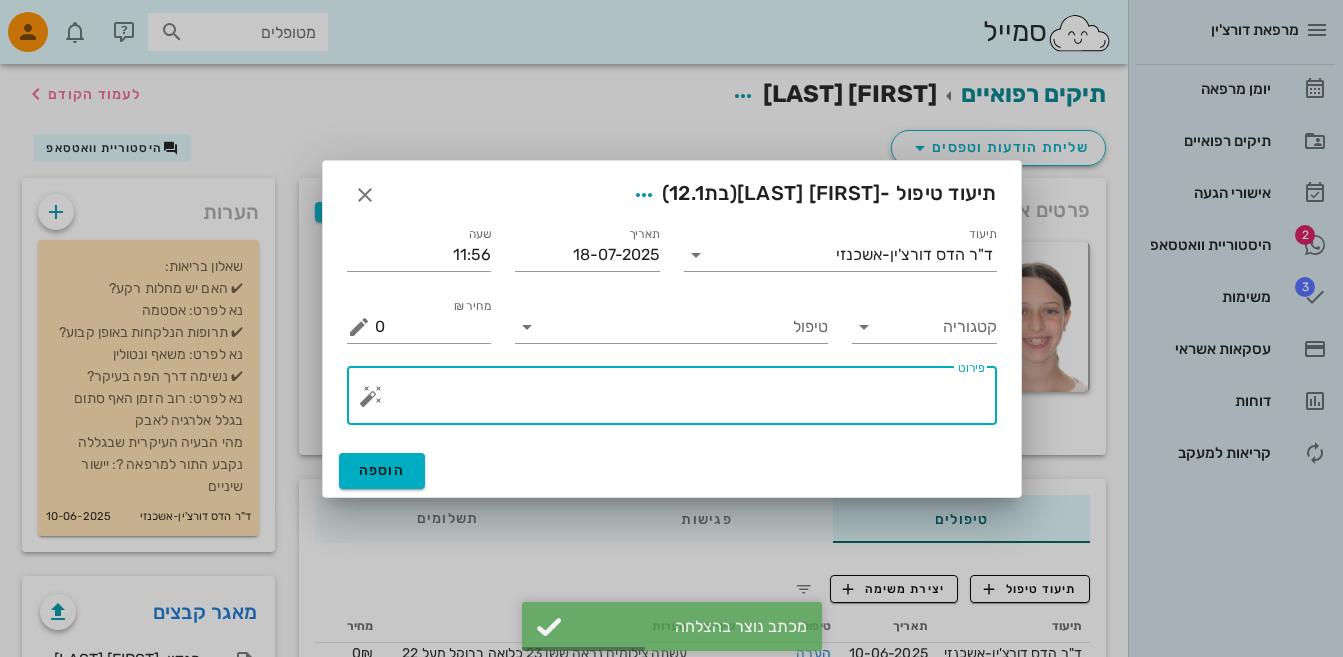 click on "פירוט" at bounding box center (680, 401) 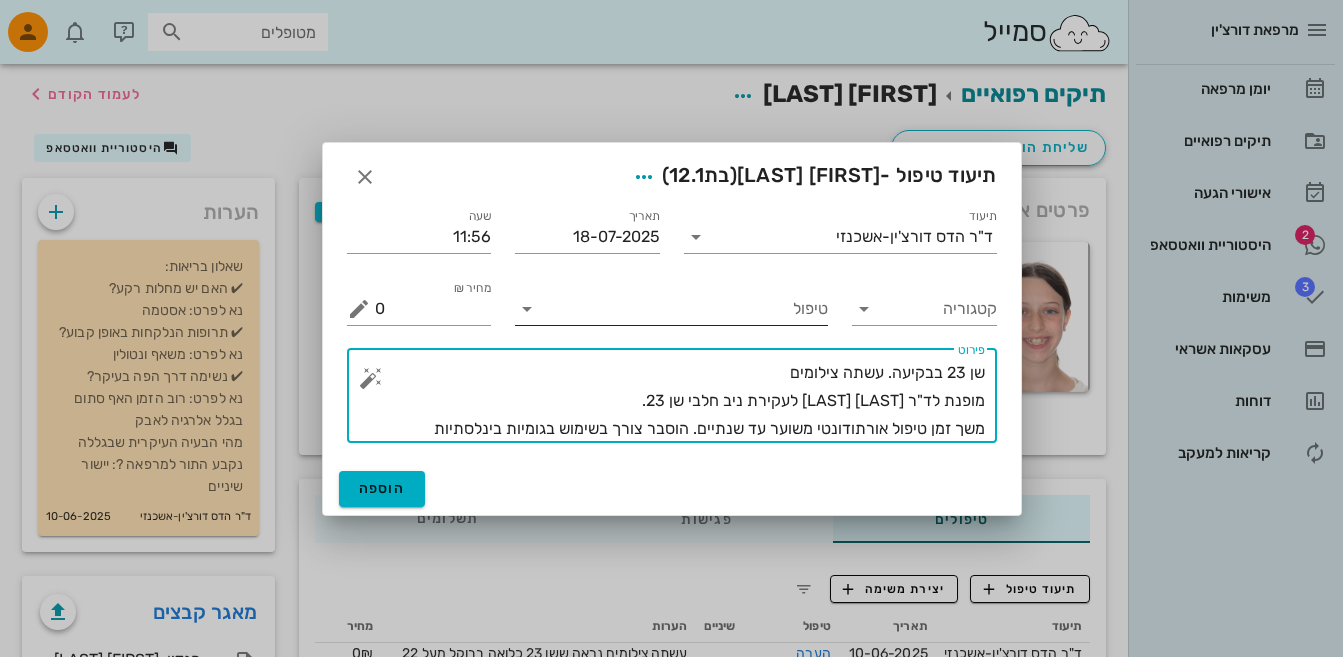click on "טיפול" at bounding box center [685, 309] 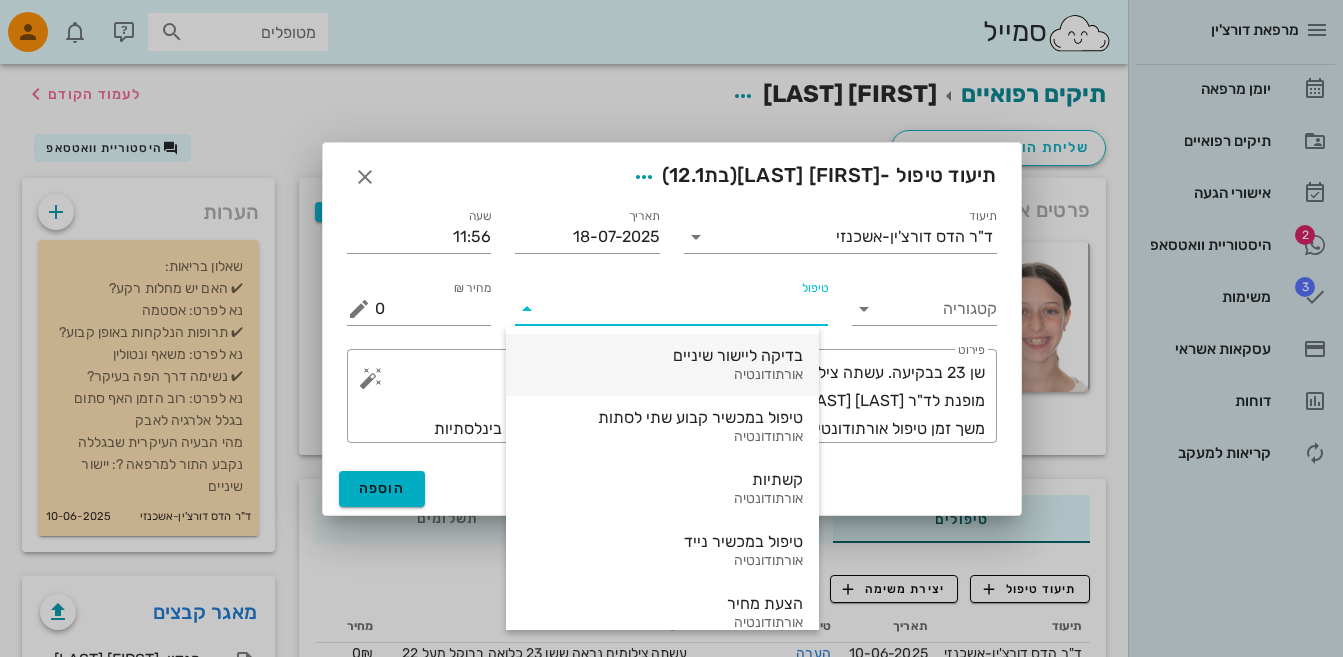 click on "אורתודונטיה" at bounding box center (662, 375) 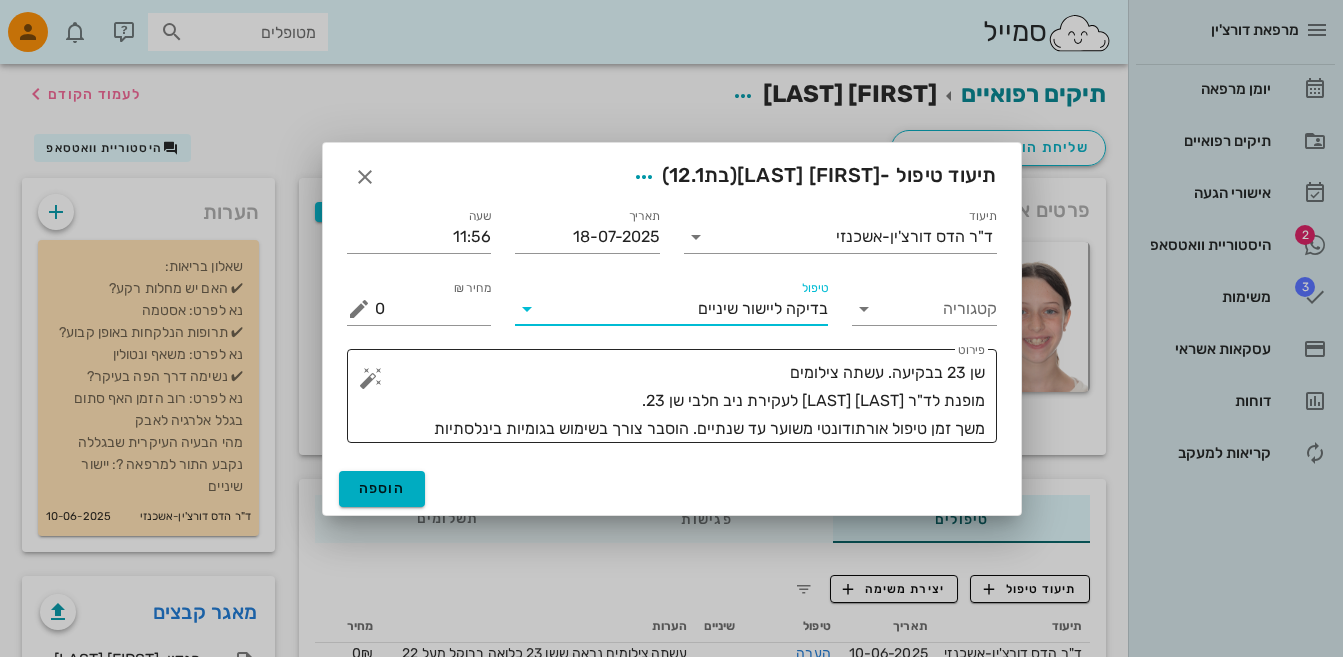 click on "שן 23 בבקיעה. עשתה צילומים
מופנת לד"ר [LAST] [LAST] לעקירת ניב חלבי שן 23.
משך זמן טיפול אורתודונטי משוער עד שנתיים. הוסבר צורך בשימוש בגומיות בינלסתיות" at bounding box center (680, 401) 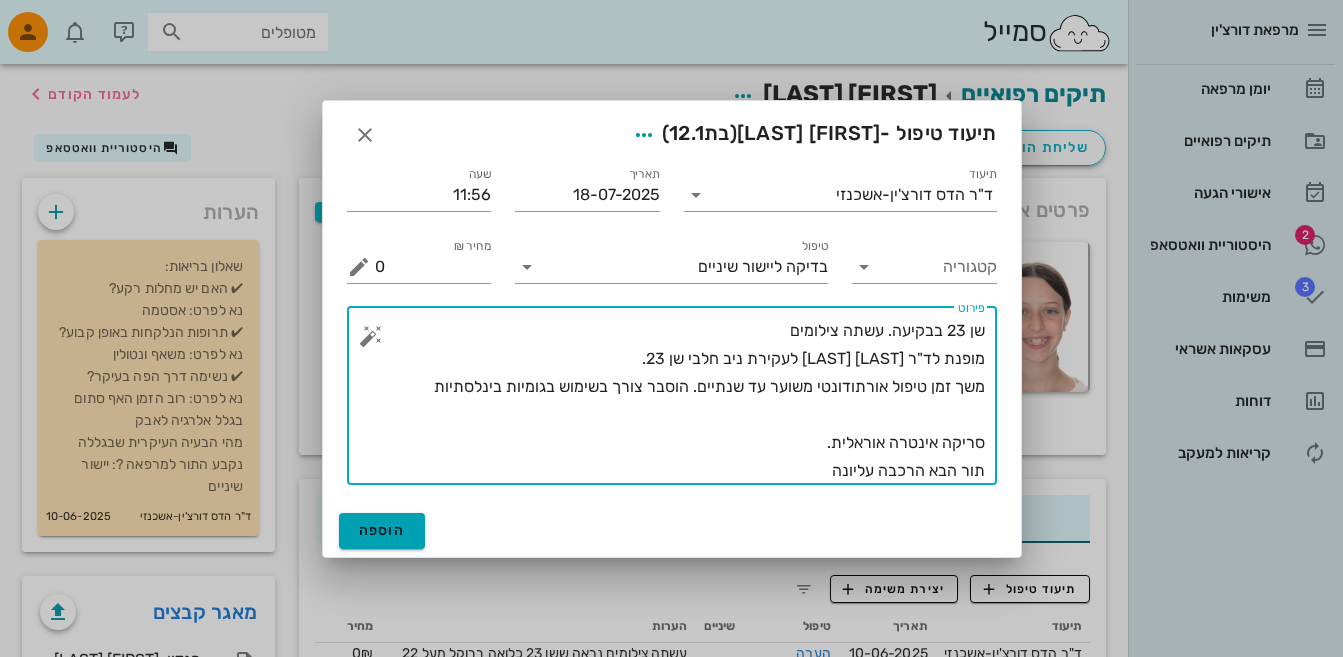 type on "שן 23 בבקיעה. עשתה צילומים
מופנת לד"ר [LAST] [LAST] לעקירת ניב חלבי שן 23.
משך זמן טיפול אורתודונטי משוער עד שנתיים. הוסבר צורך בשימוש בגומיות בינלסתיות
סריקה אינטרה אוראלית.
תור הבא הרכבה עליונה" 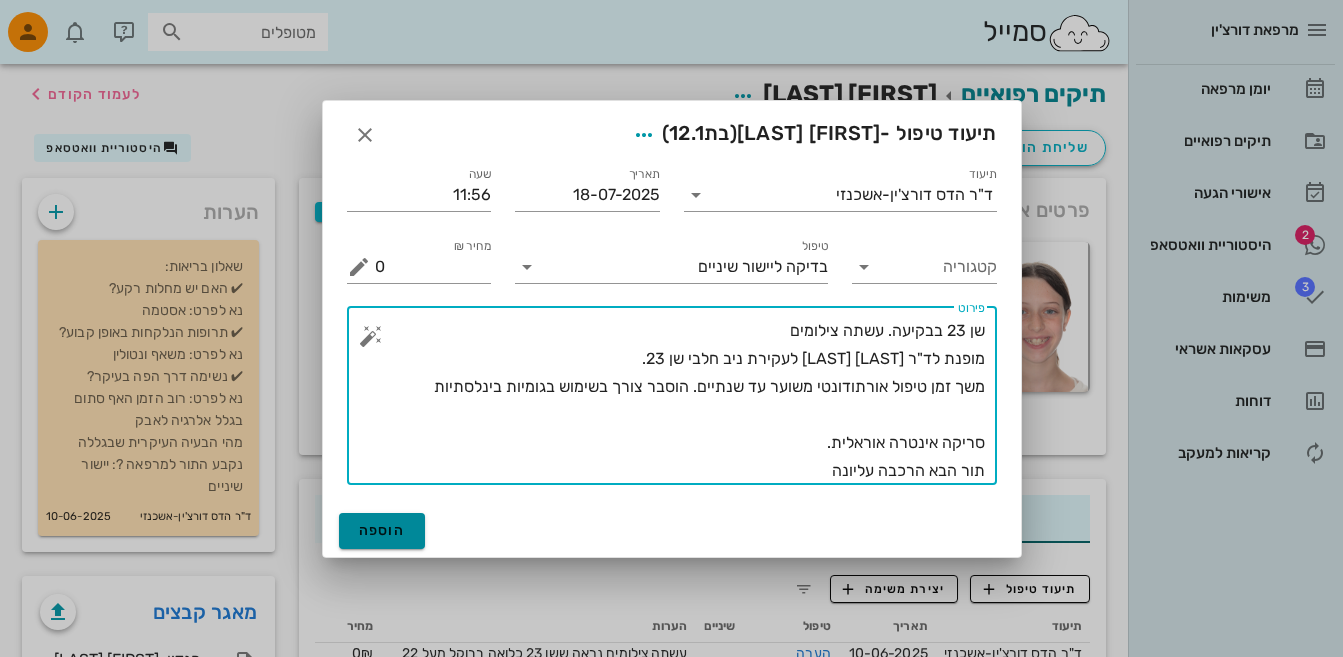 click on "הוספה" at bounding box center [382, 530] 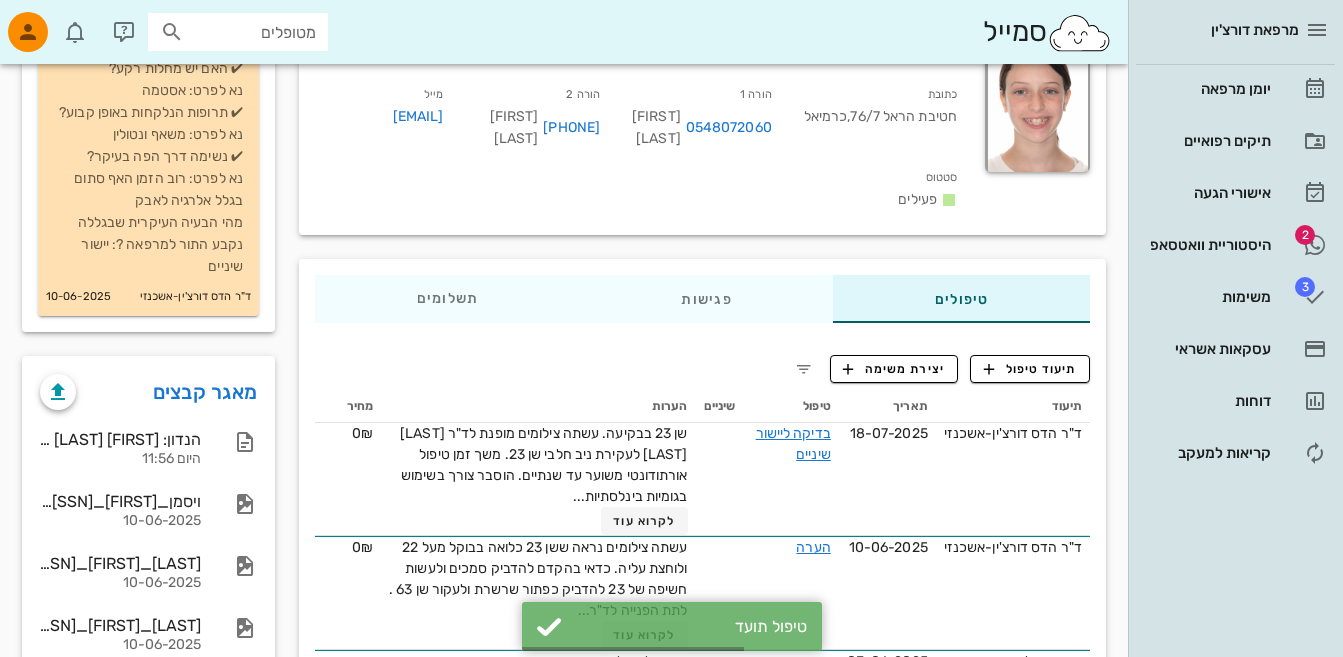 scroll, scrollTop: 400, scrollLeft: 0, axis: vertical 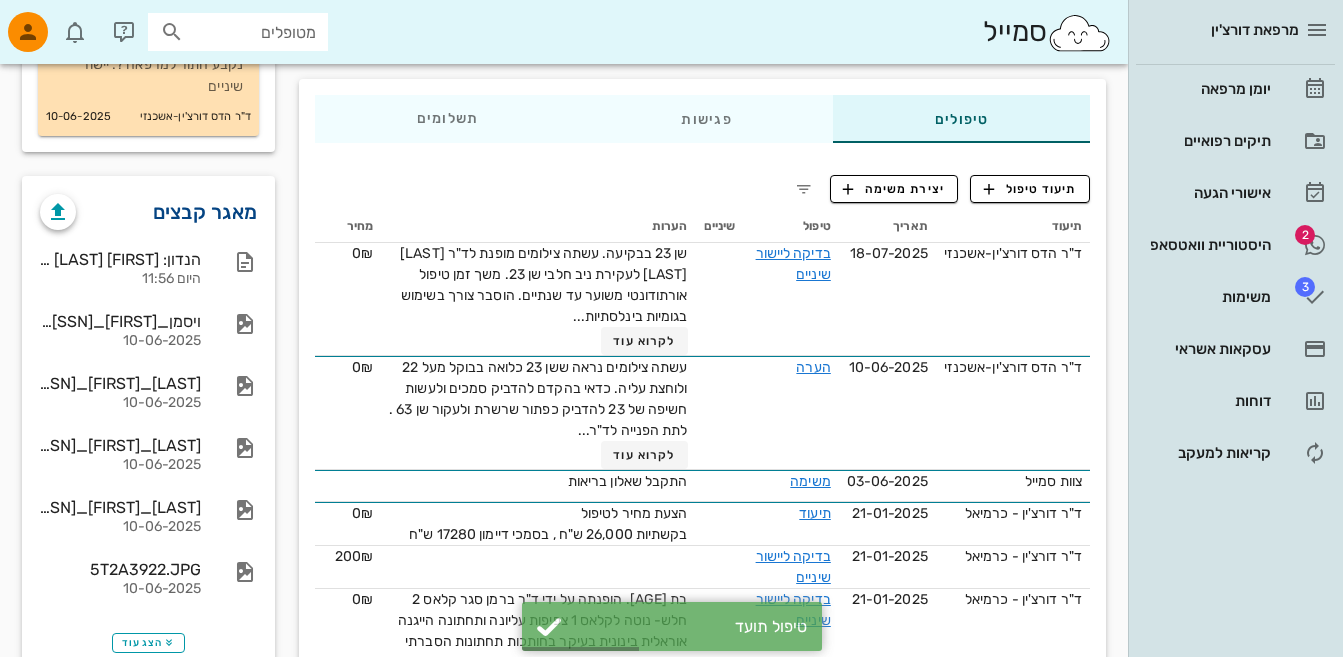 click on "מאגר קבצים" at bounding box center (205, 212) 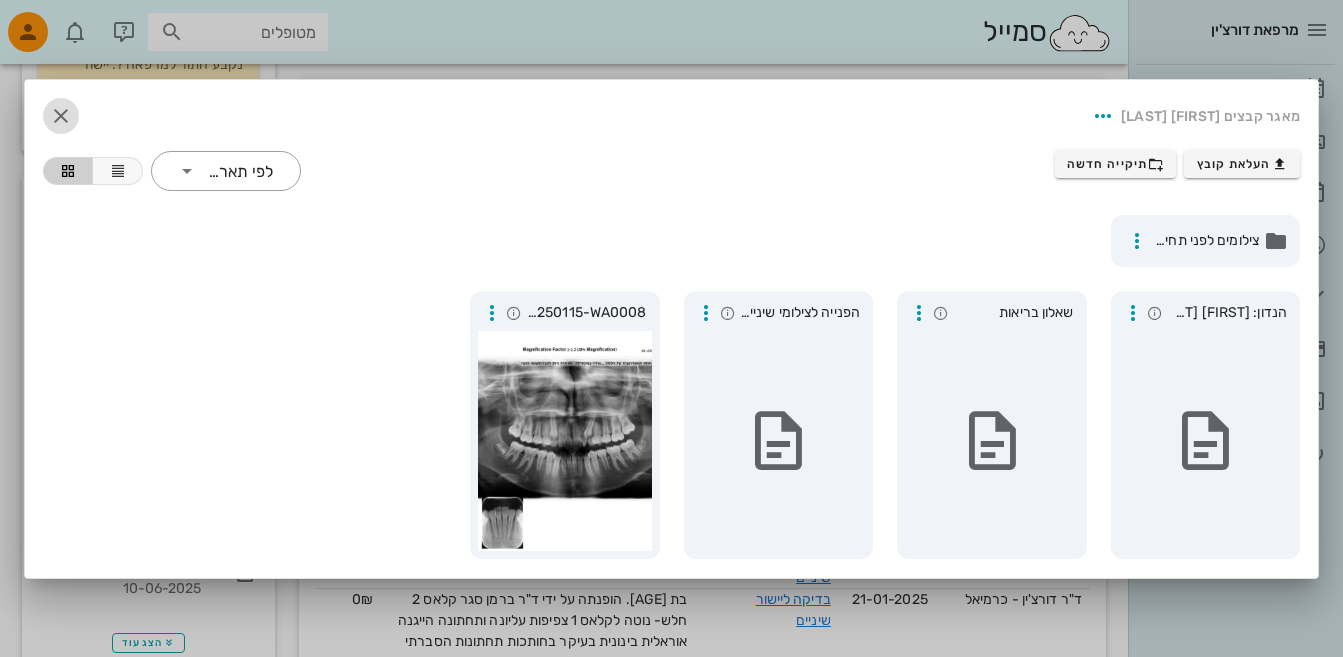 drag, startPoint x: 58, startPoint y: 114, endPoint x: 118, endPoint y: 112, distance: 60.033325 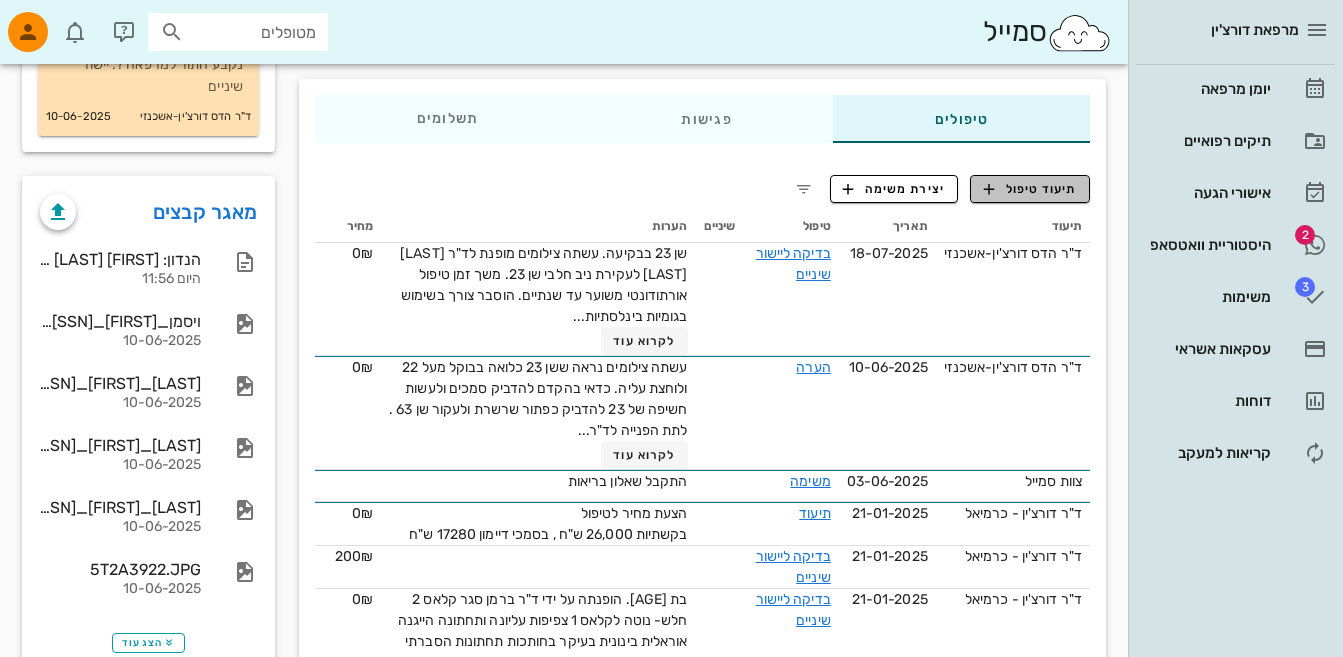 click on "תיעוד טיפול" at bounding box center (1030, 189) 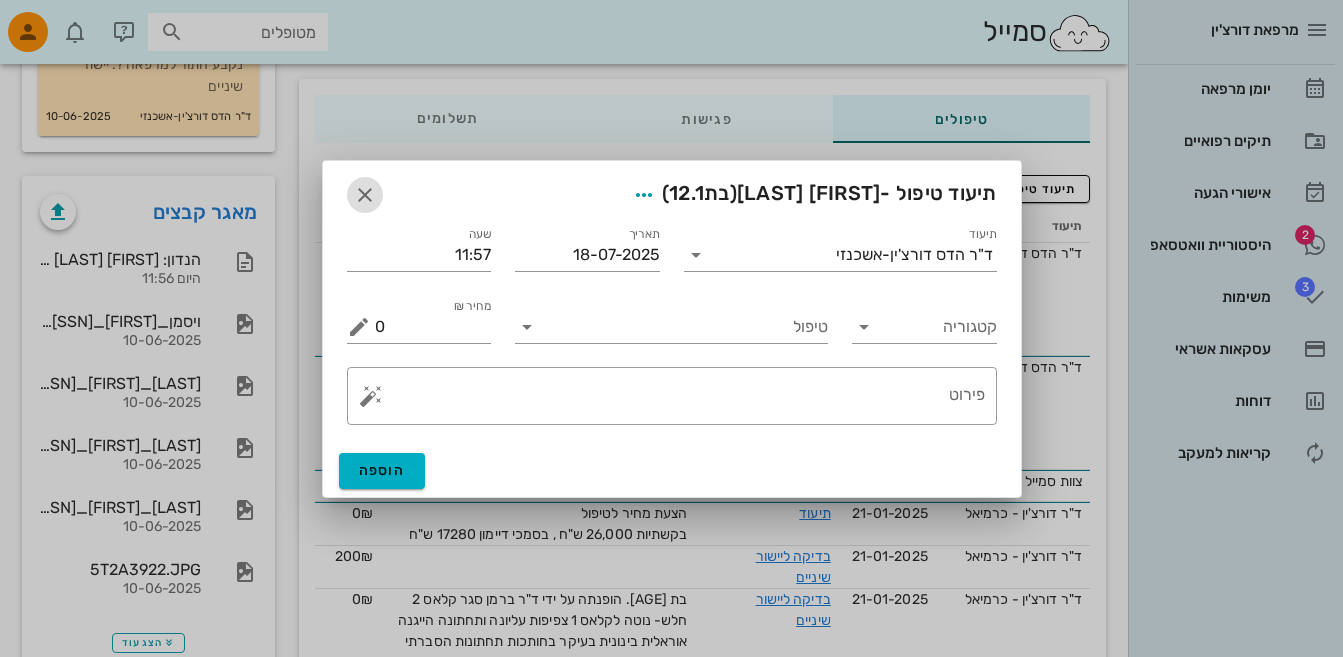 click at bounding box center [365, 195] 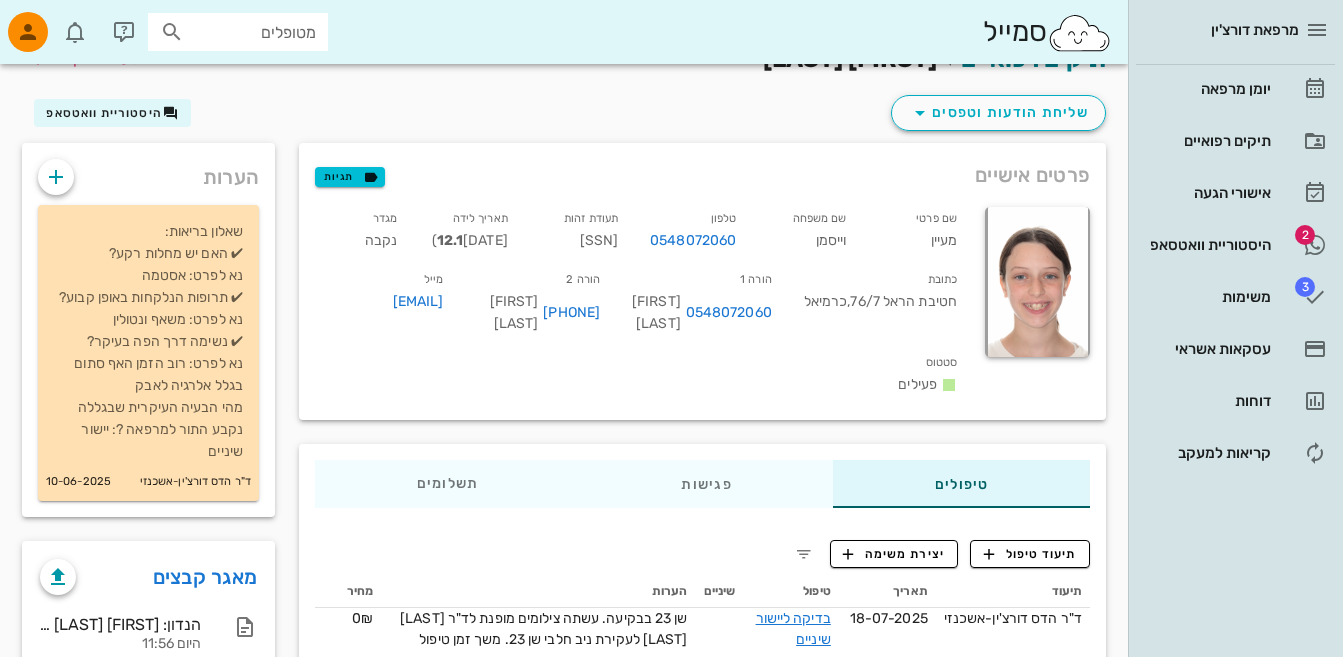 scroll, scrollTop: 0, scrollLeft: 0, axis: both 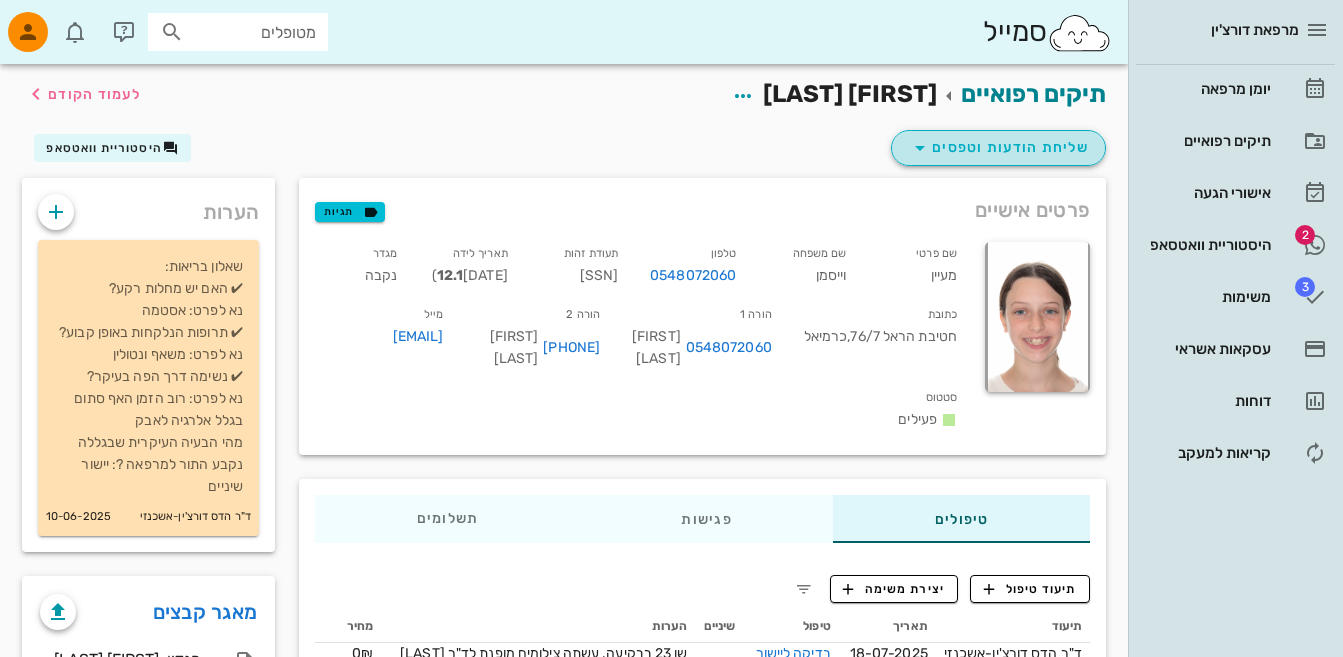 click on "שליחת הודעות וטפסים" at bounding box center [998, 148] 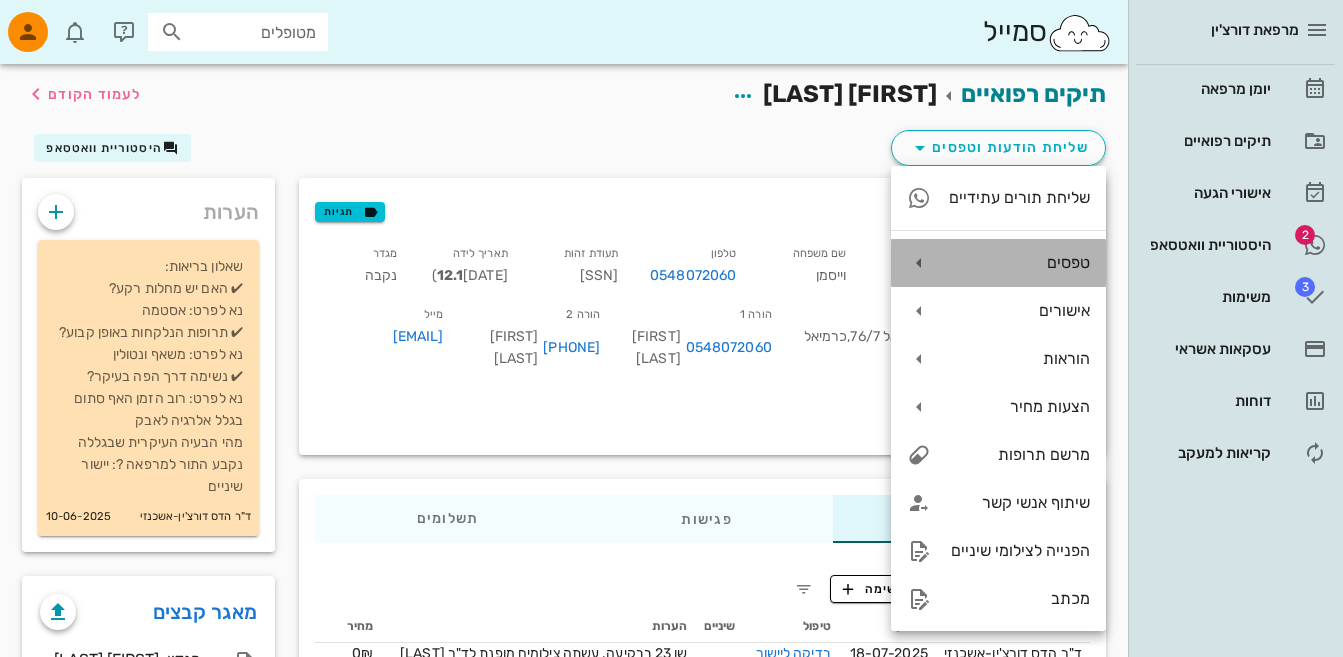 click on "טפסים" at bounding box center [1018, 262] 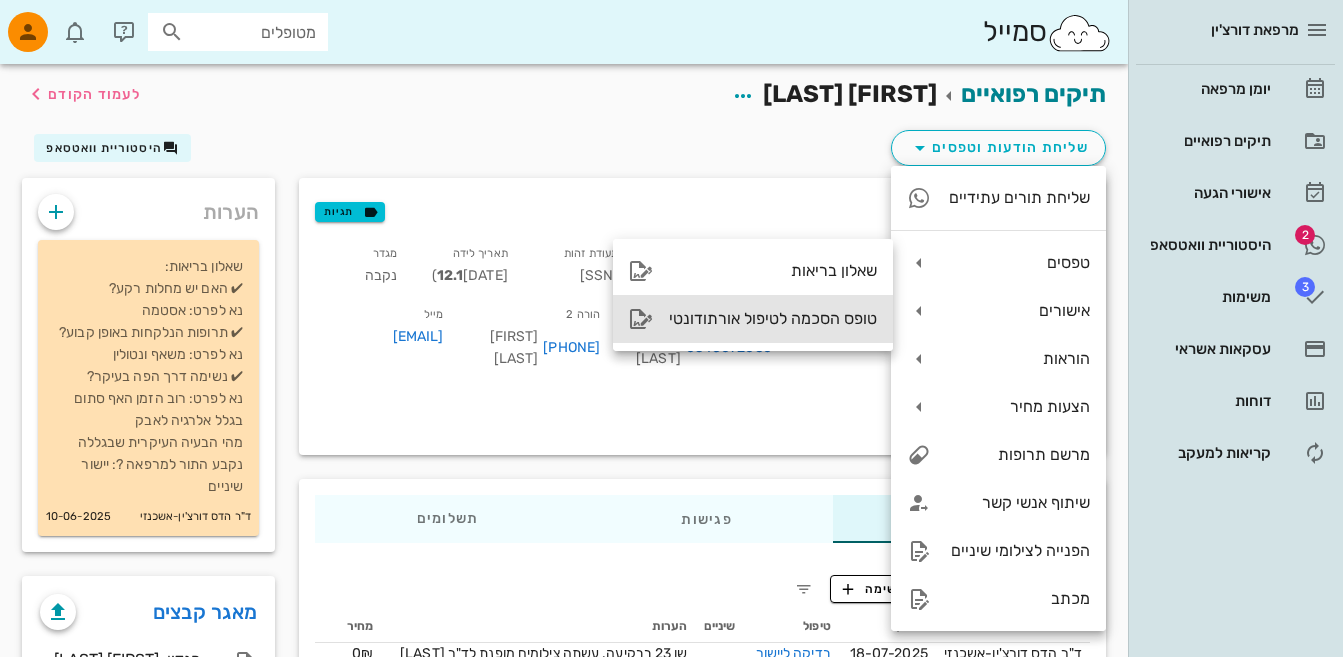click on "טופס הסכמה לטיפול אורתודונטי" at bounding box center (773, 318) 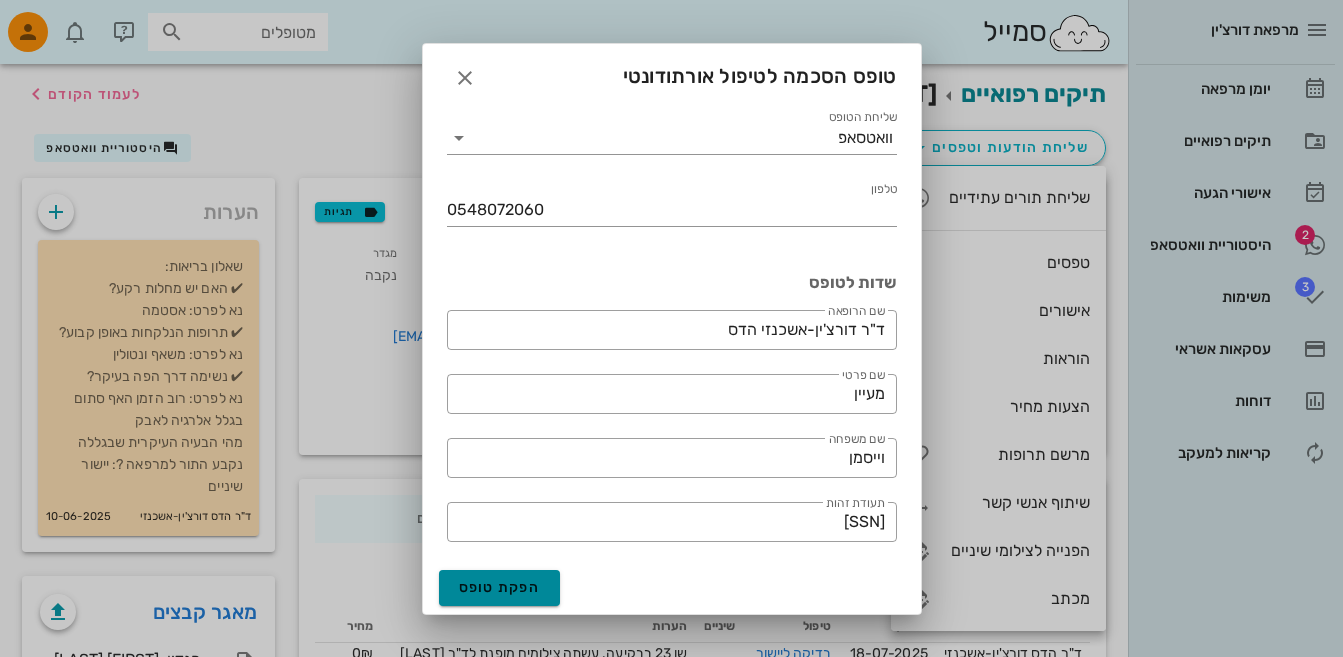 click on "הפקת טופס" at bounding box center [500, 587] 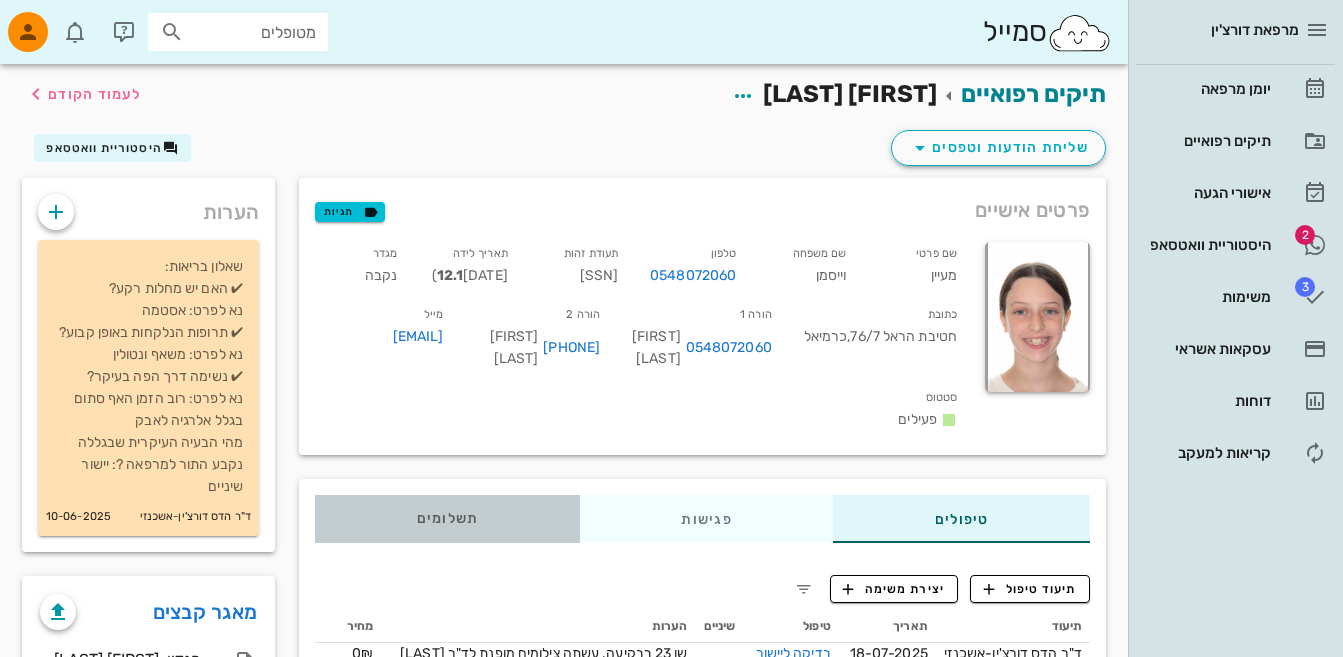 click on "תשלומים
0₪" at bounding box center (448, 519) 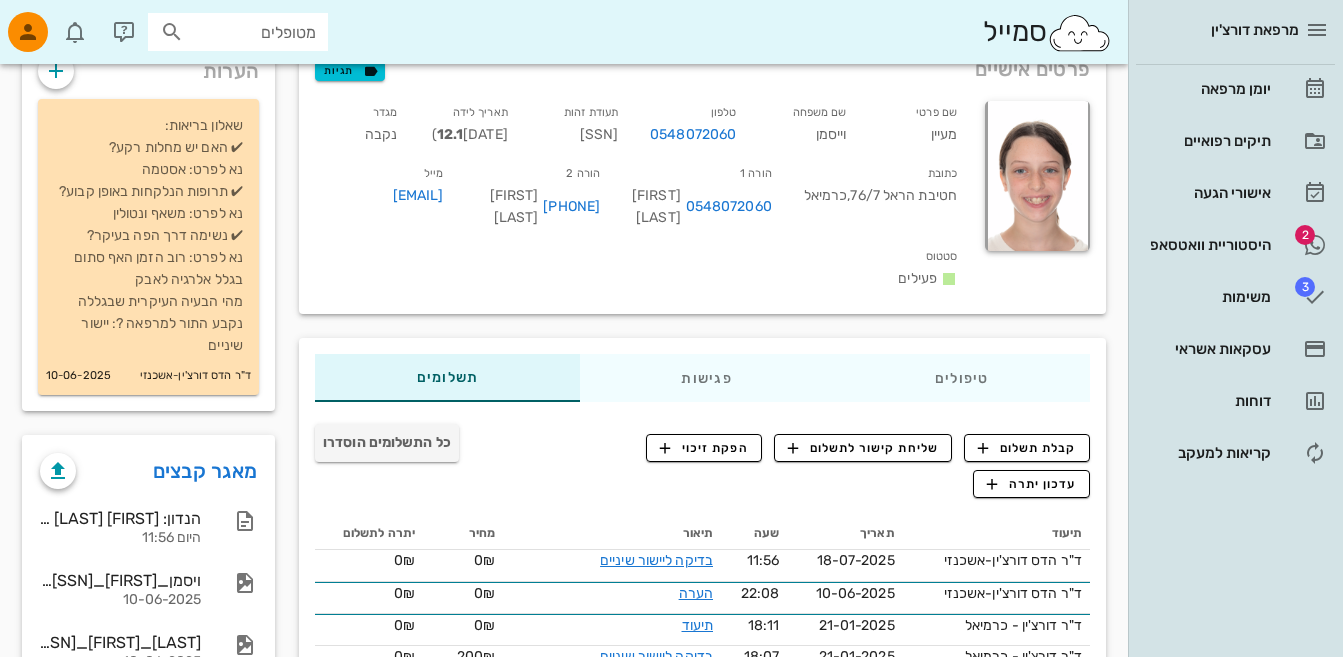 scroll, scrollTop: 400, scrollLeft: 0, axis: vertical 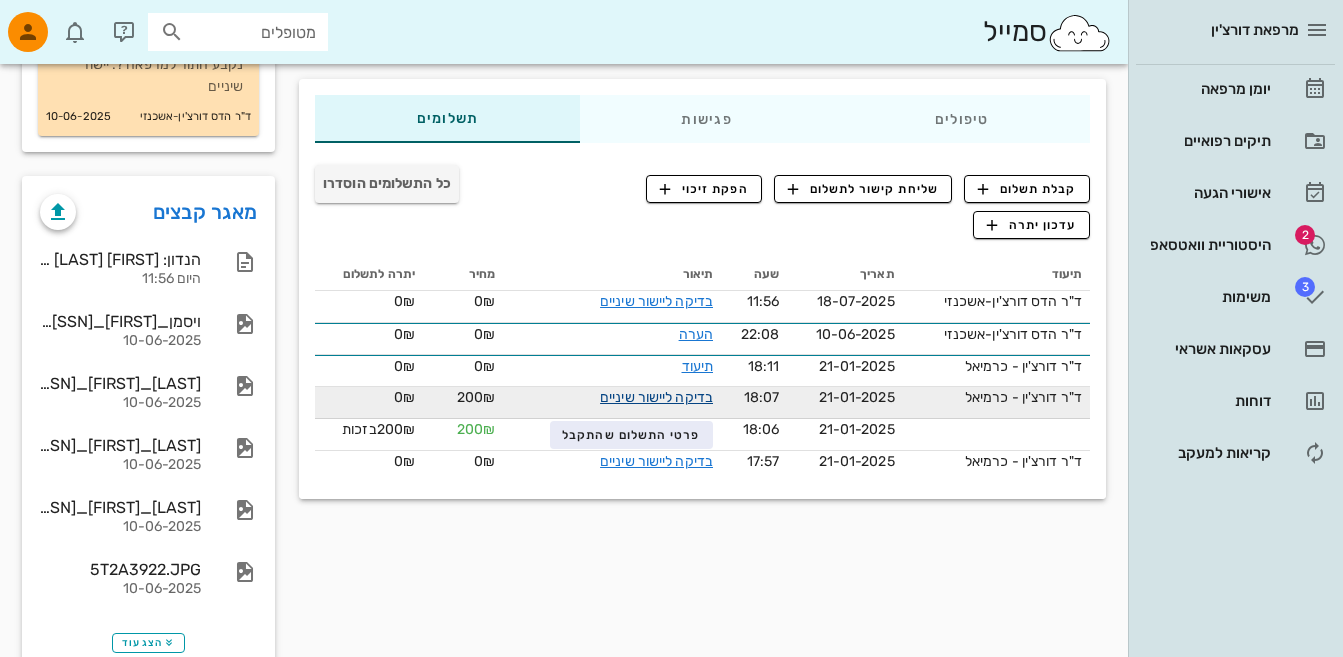 click on "בדיקה ליישור שיניים" at bounding box center [656, 397] 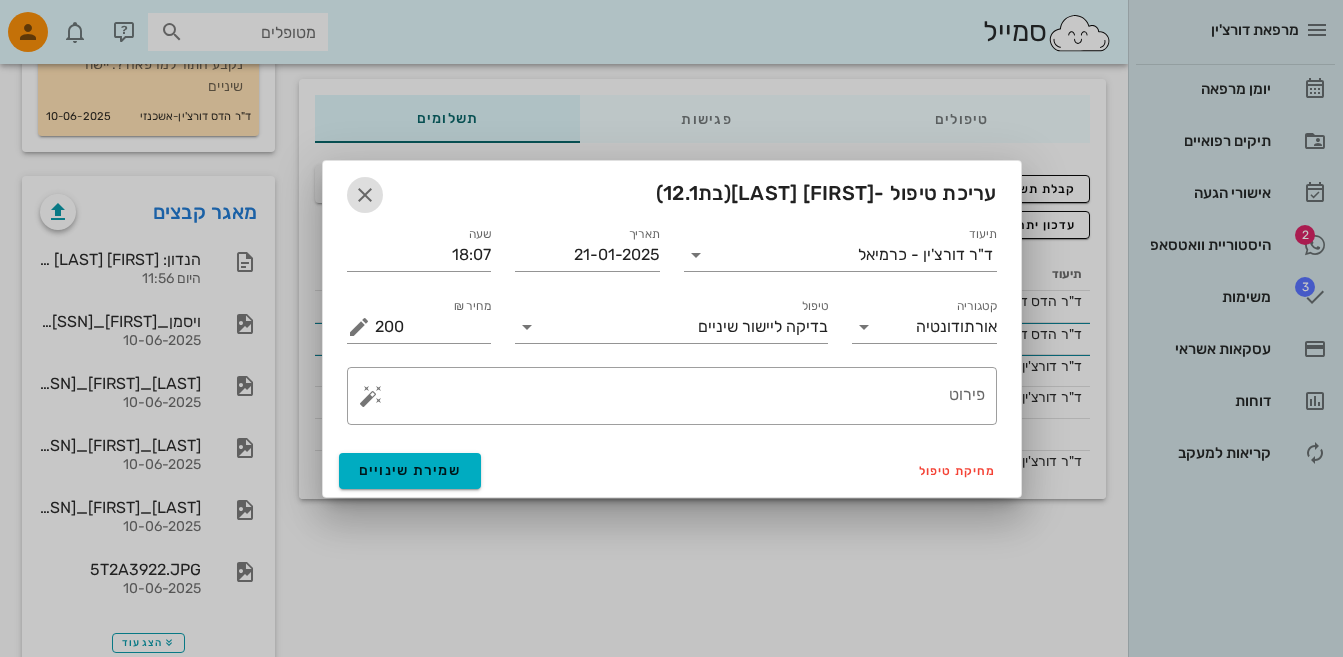 click at bounding box center (365, 195) 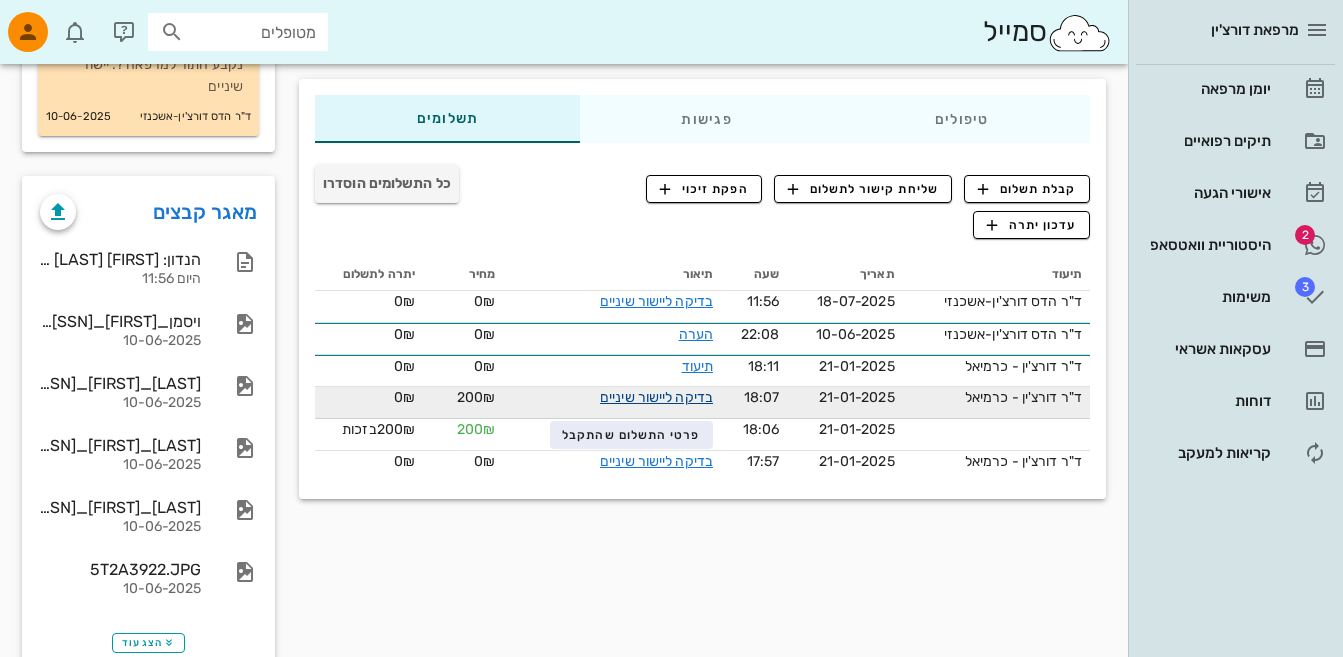 click on "בדיקה ליישור שיניים" at bounding box center (656, 397) 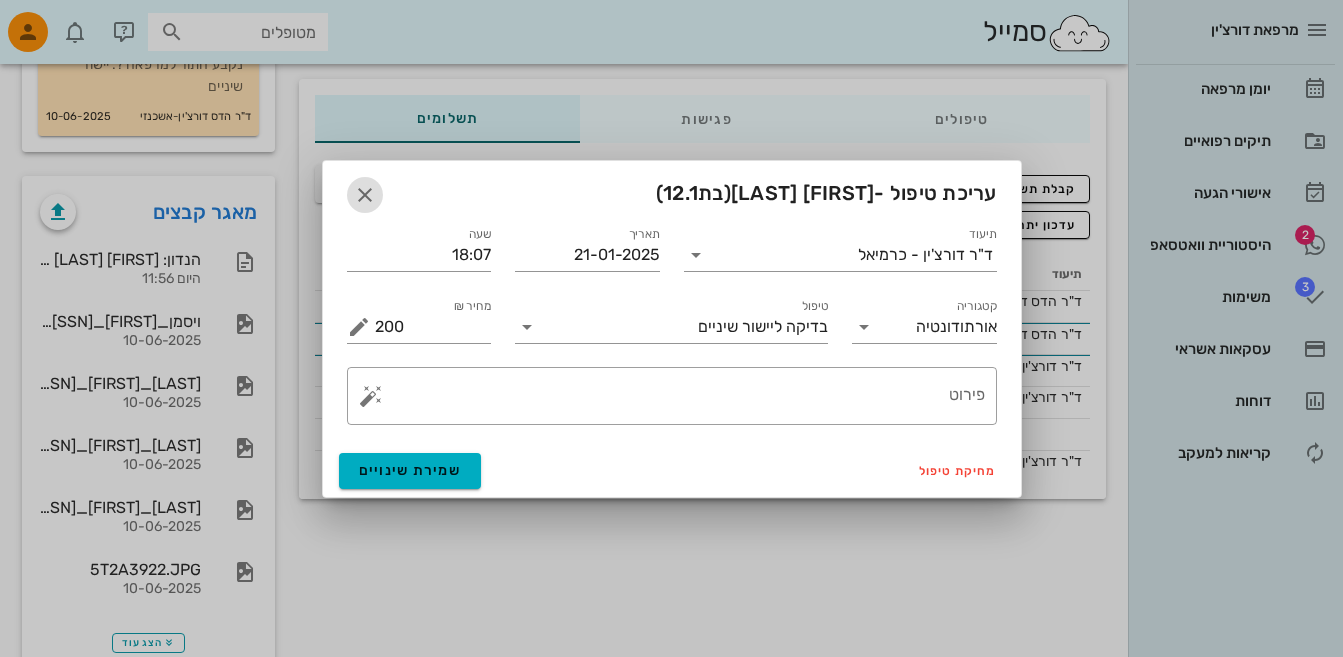 click at bounding box center (365, 195) 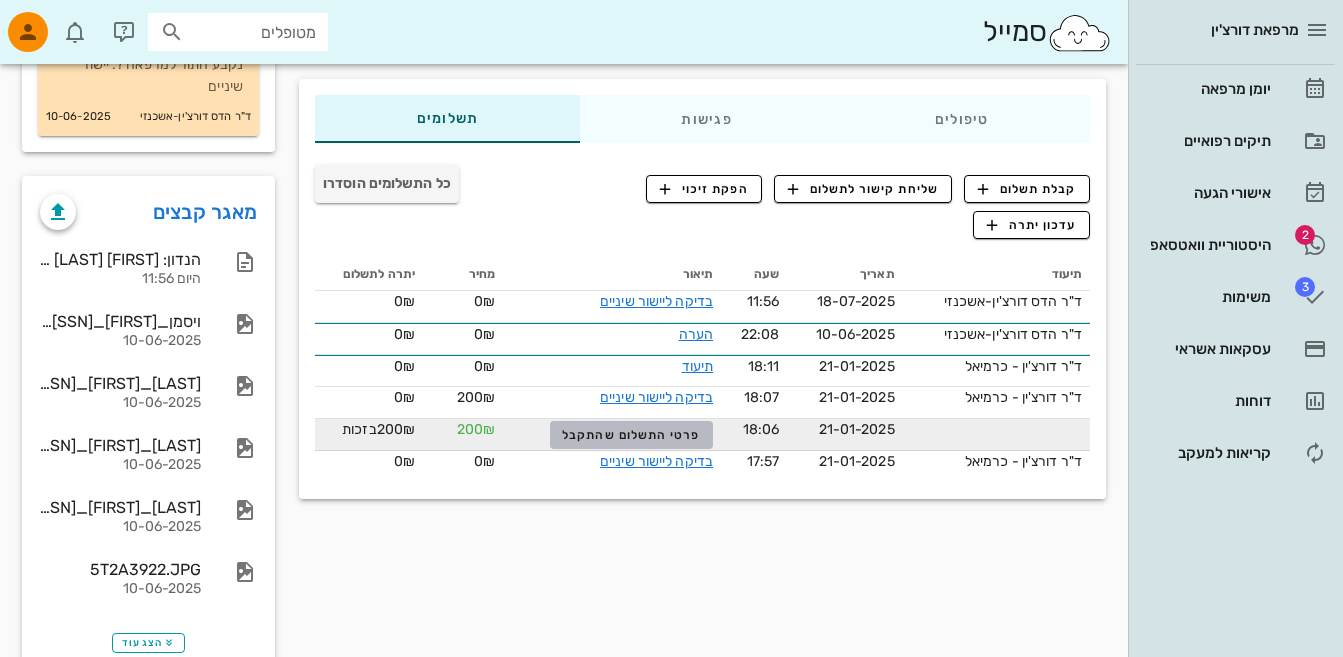 click on "פרטי התשלום שהתקבל" at bounding box center (631, 435) 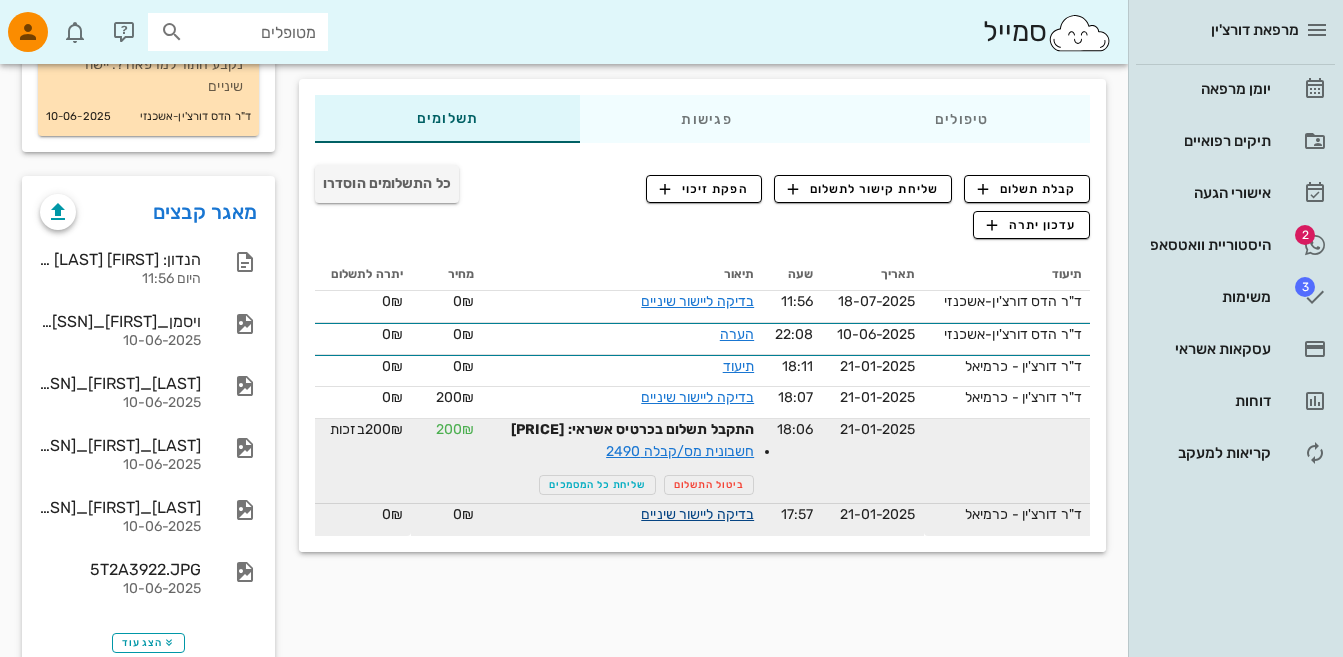 click on "בדיקה ליישור שיניים" at bounding box center [697, 514] 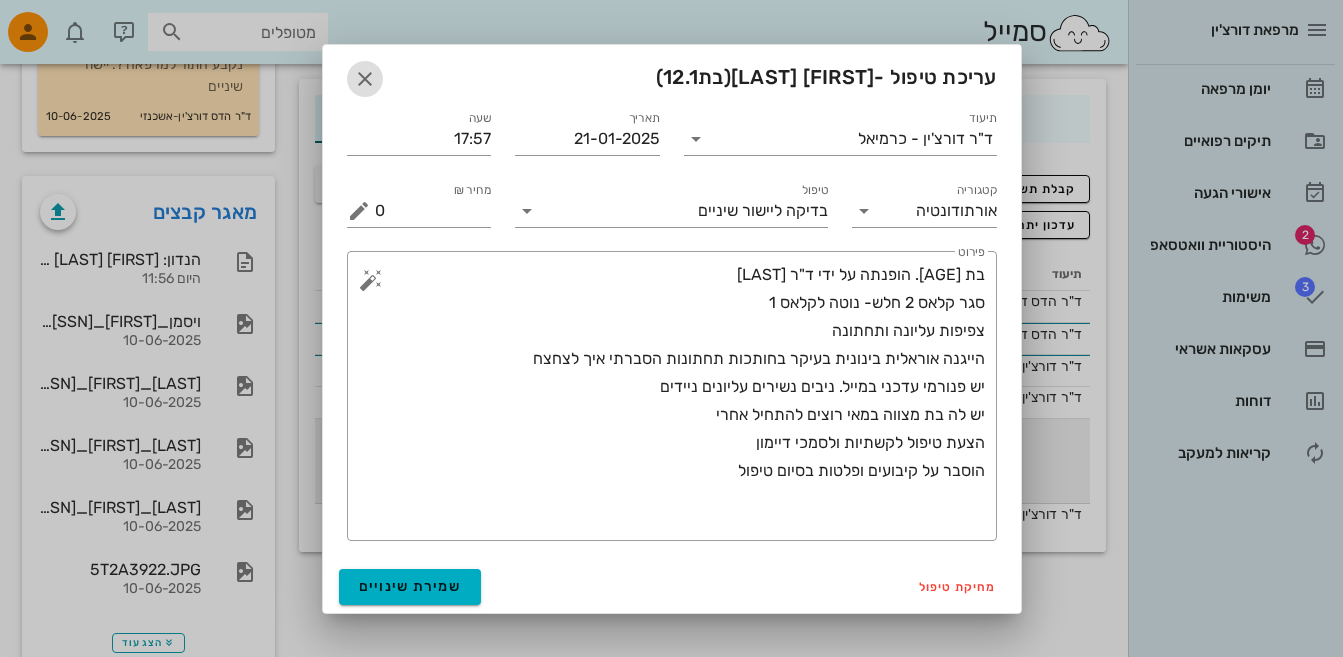 click at bounding box center (365, 79) 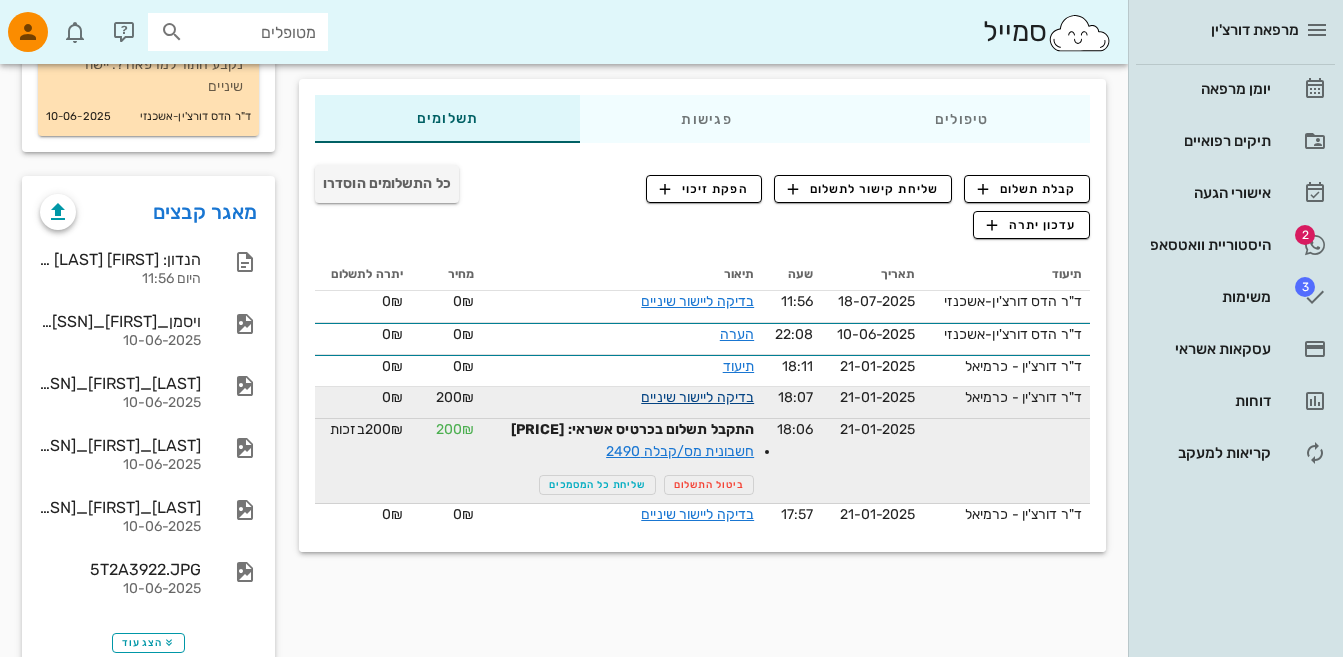 click on "בדיקה ליישור שיניים" at bounding box center [697, 397] 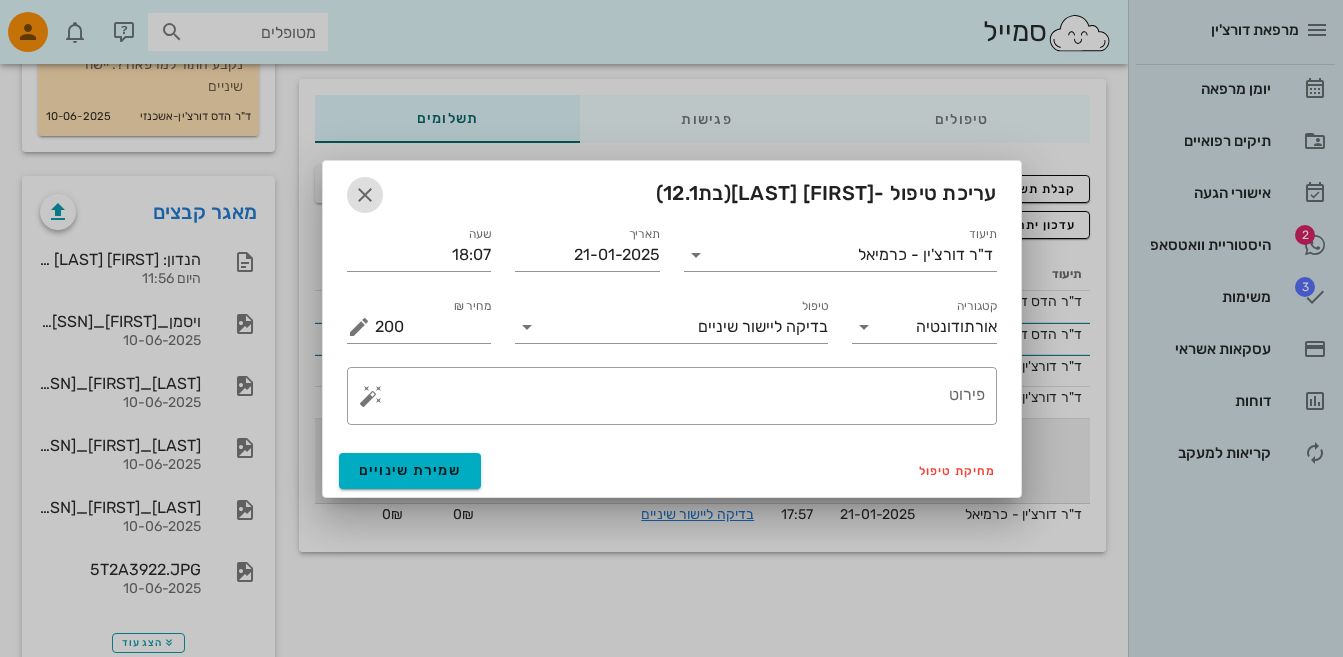 click at bounding box center (365, 195) 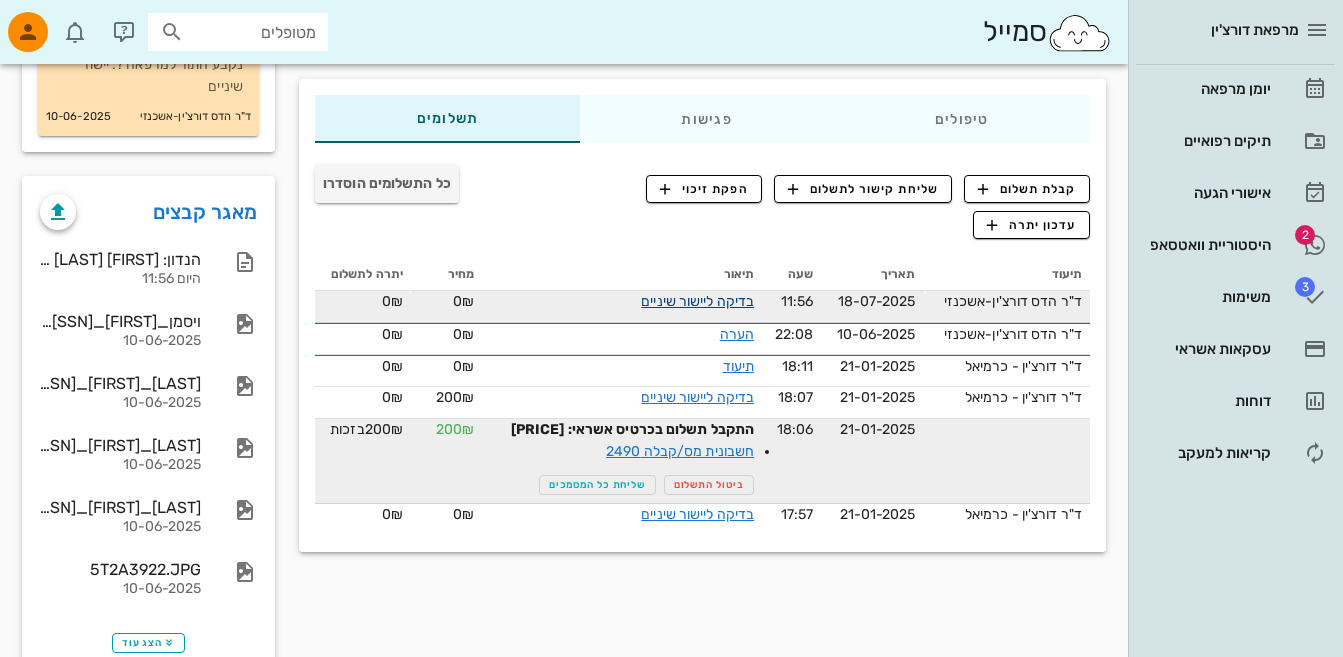 click on "בדיקה ליישור שיניים" at bounding box center [697, 301] 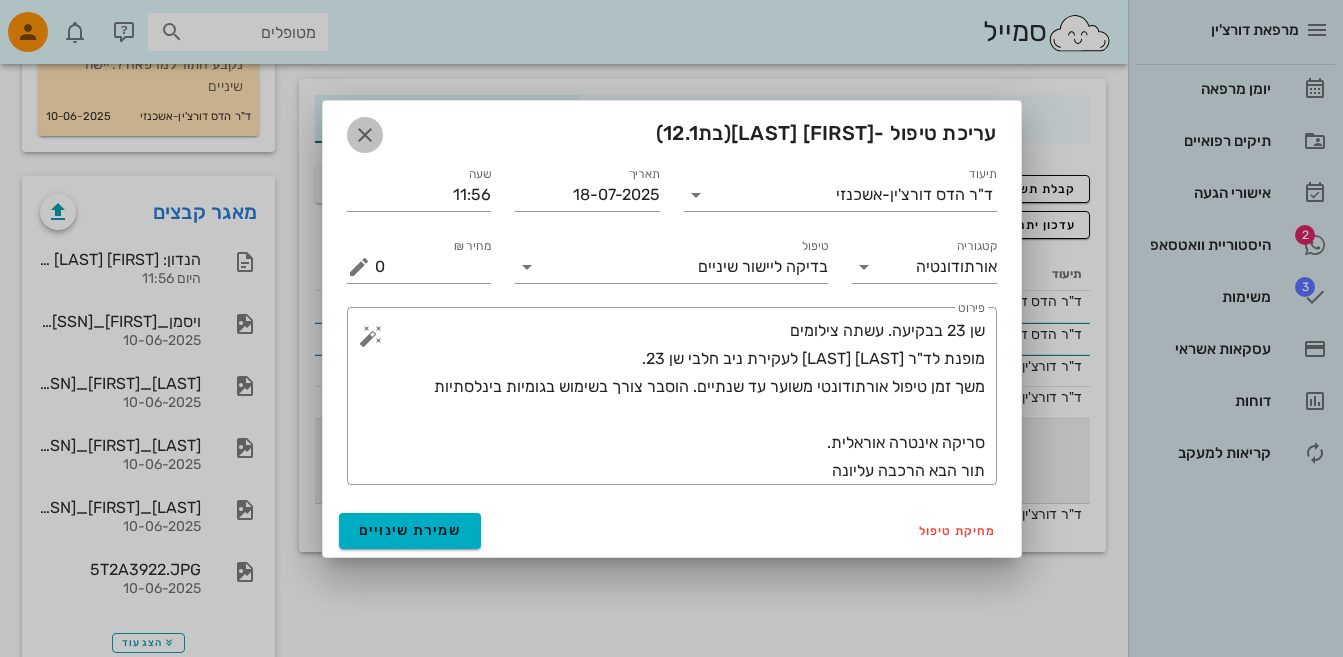 click at bounding box center (365, 135) 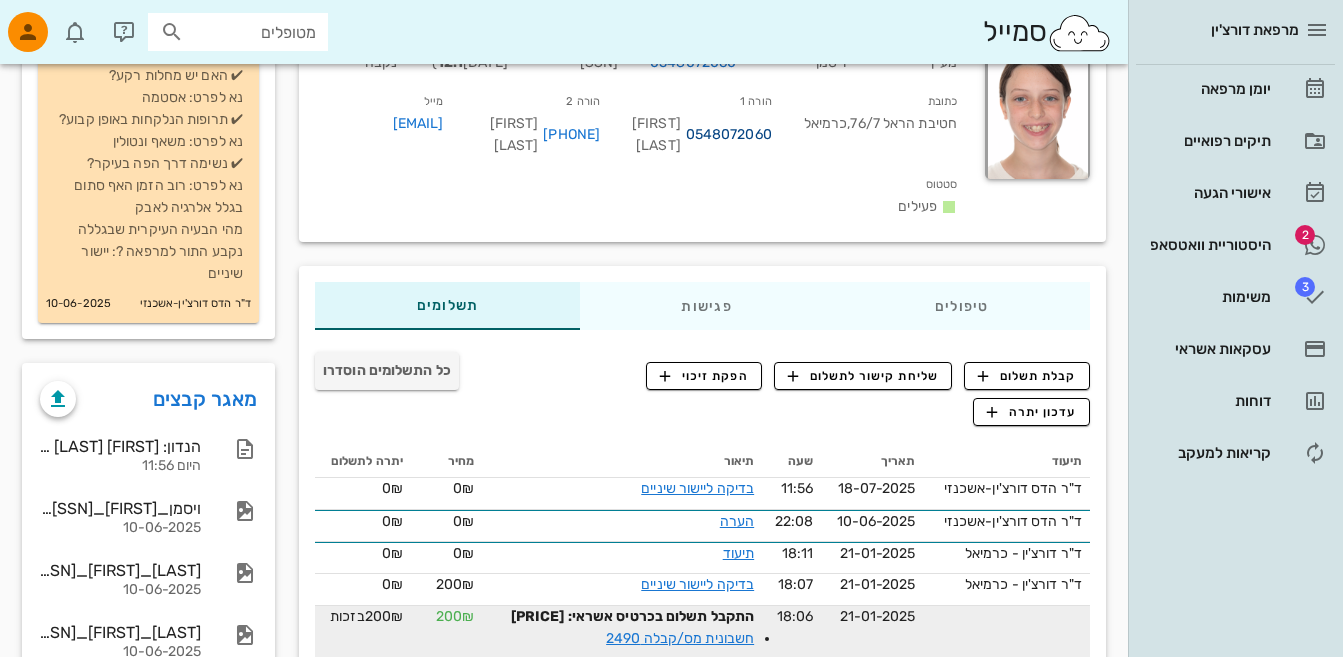 scroll, scrollTop: 443, scrollLeft: 0, axis: vertical 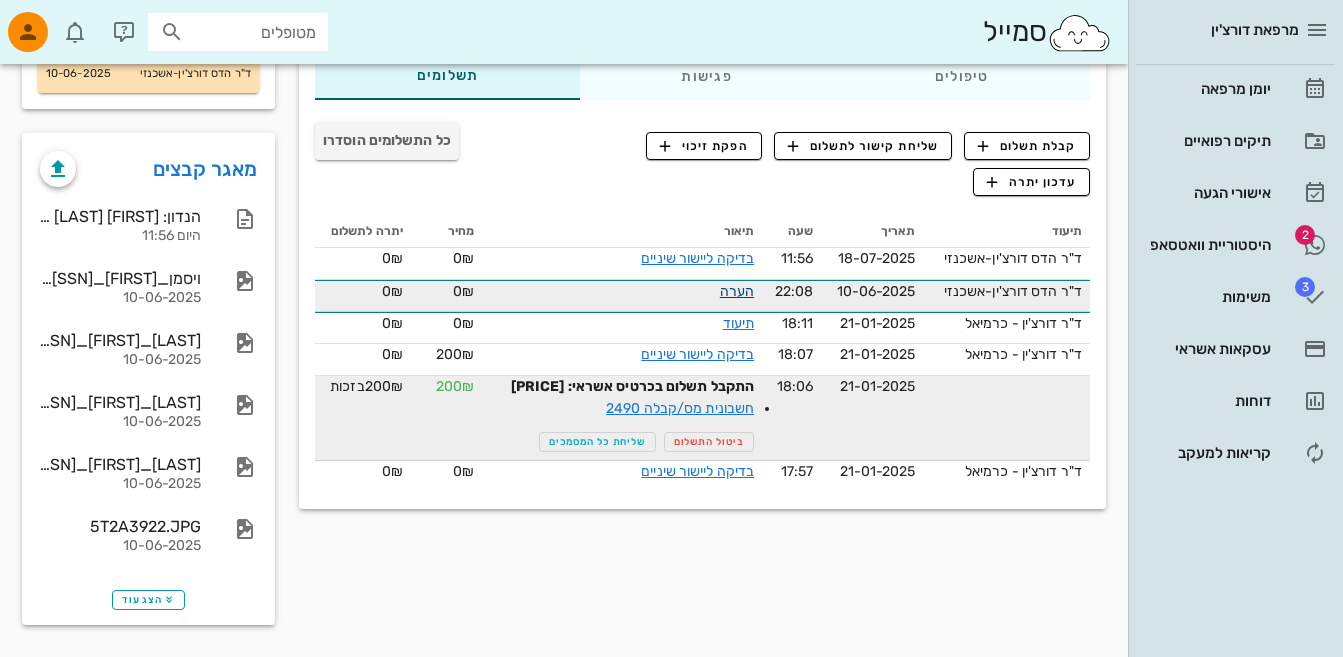 click on "הערה" at bounding box center [737, 291] 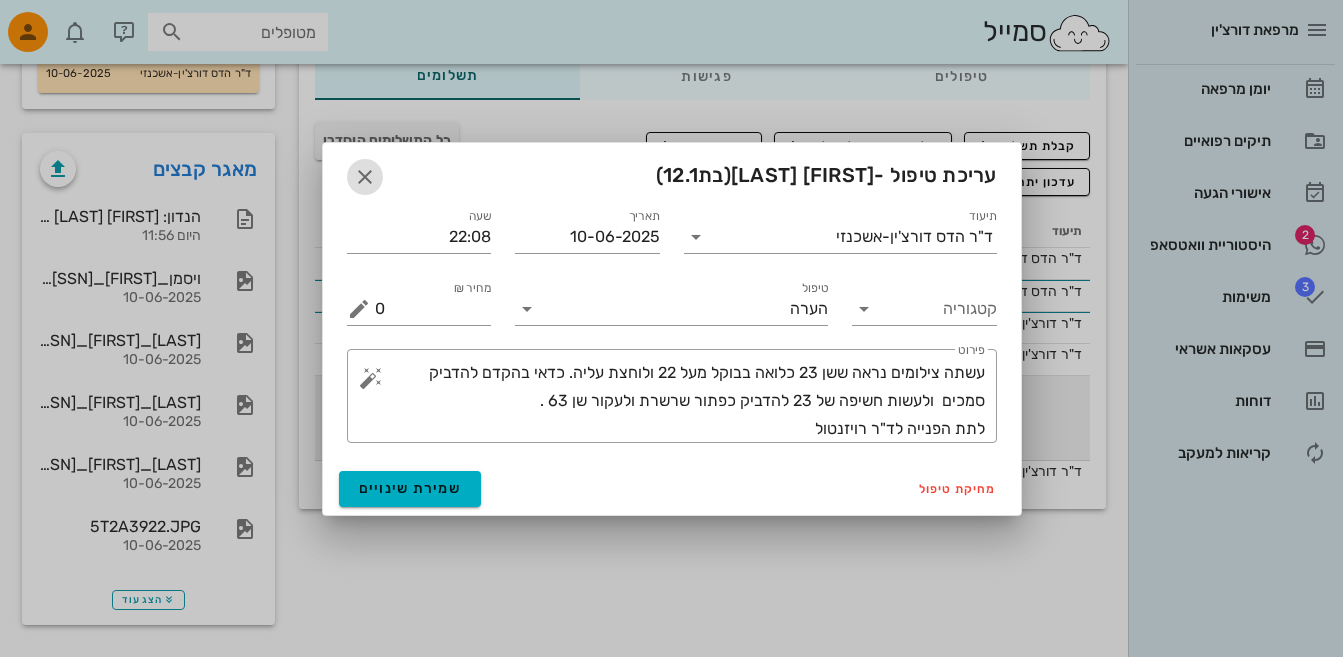 click at bounding box center (365, 177) 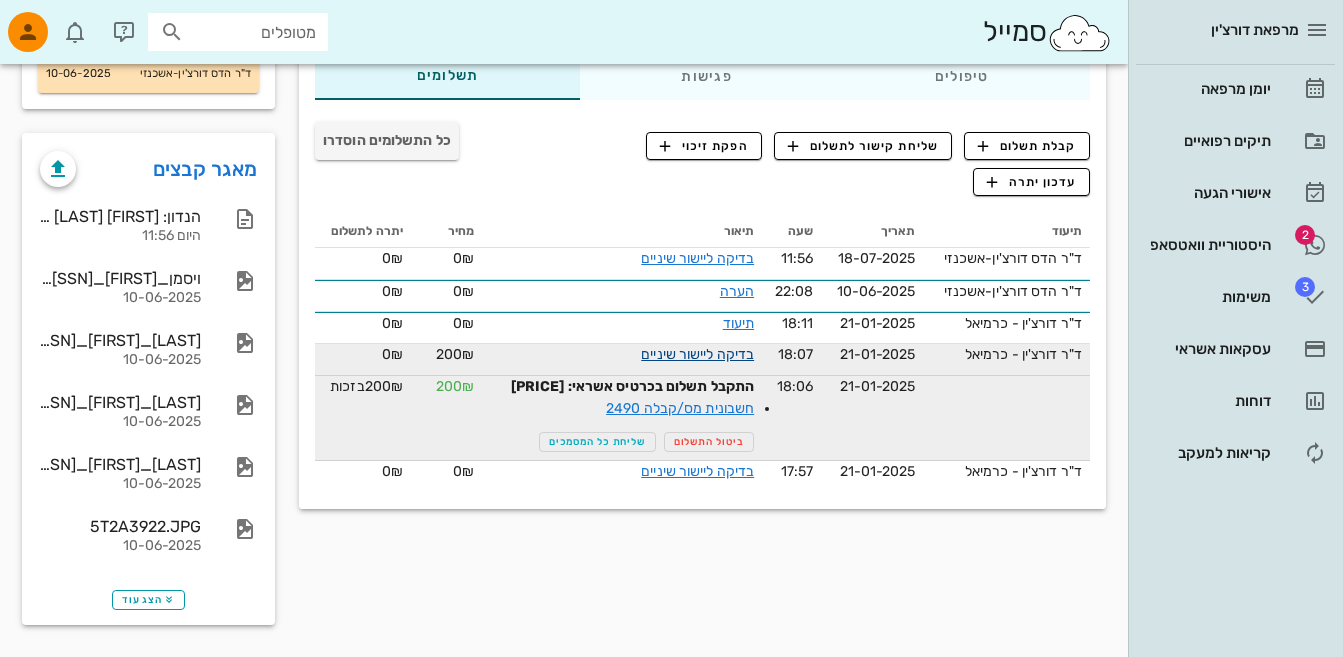 click on "בדיקה ליישור שיניים" at bounding box center (697, 354) 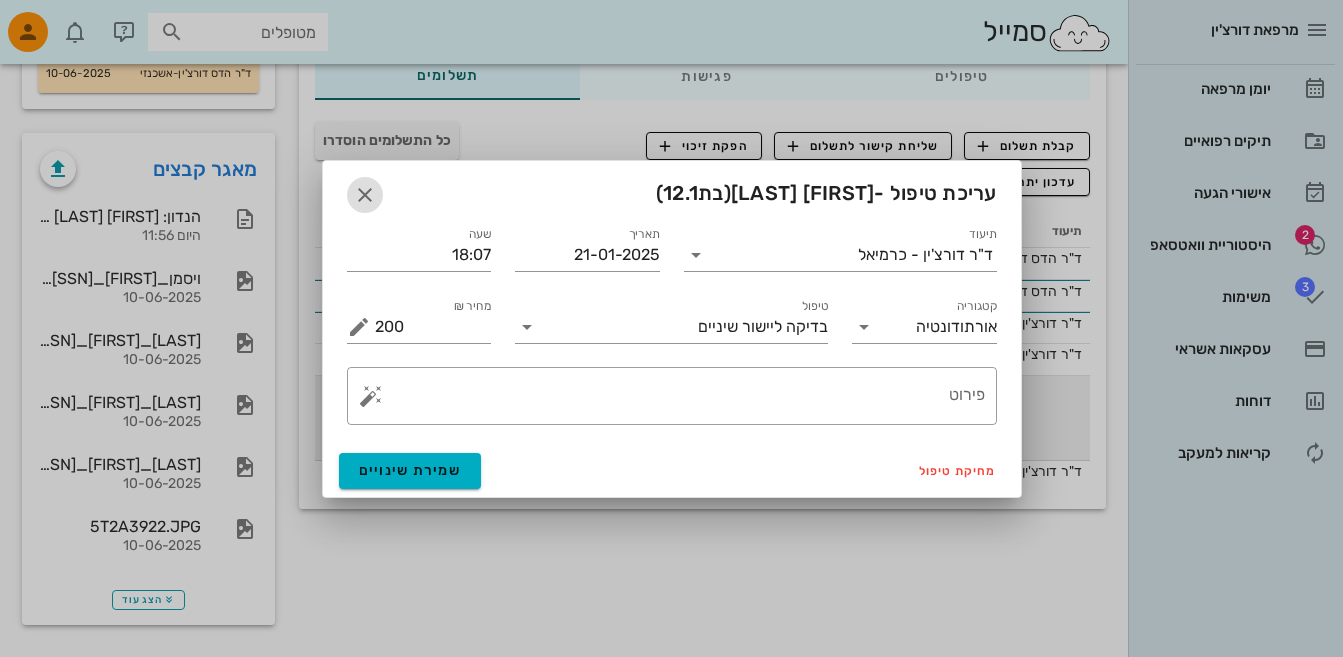click at bounding box center (365, 195) 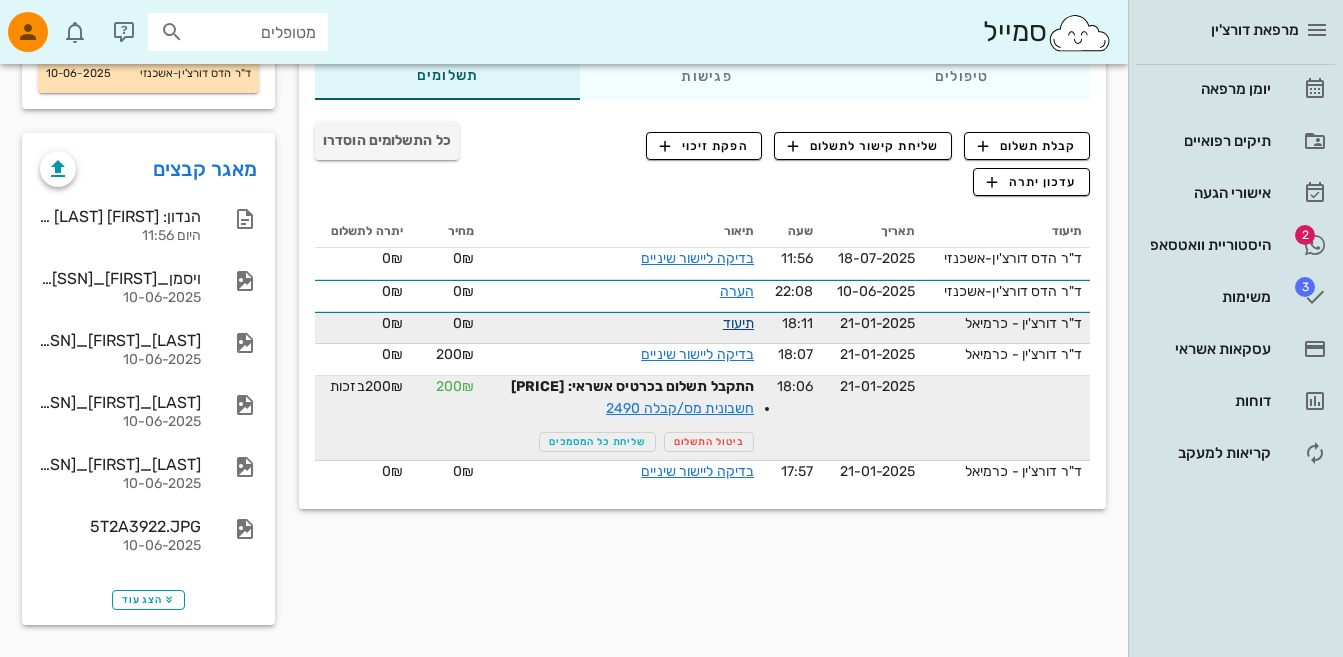 click on "תיעוד" at bounding box center (739, 323) 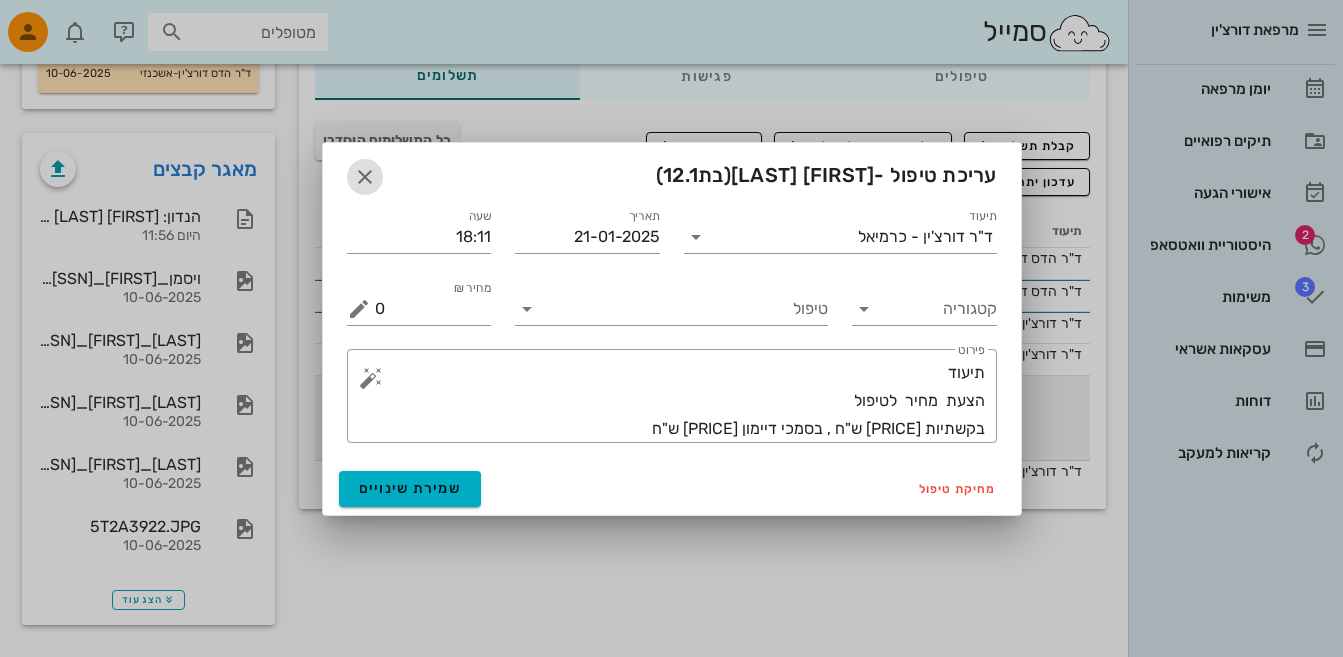 click at bounding box center (365, 177) 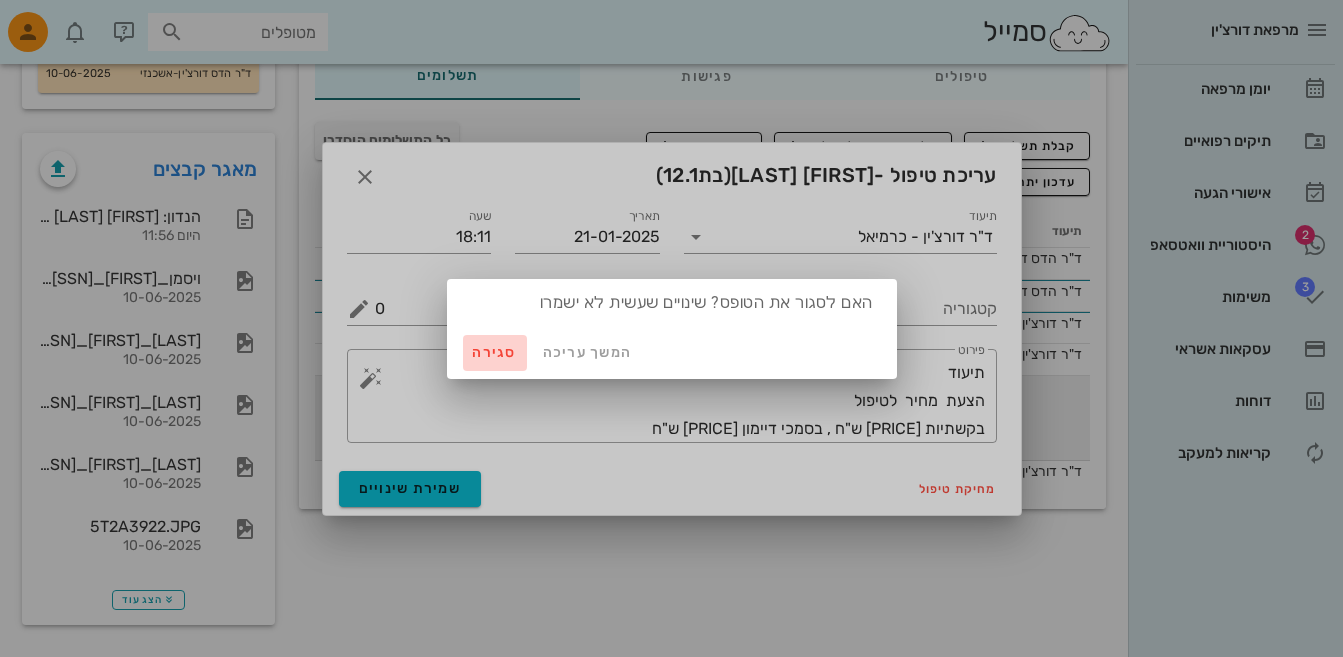 click on "סגירה" at bounding box center (495, 352) 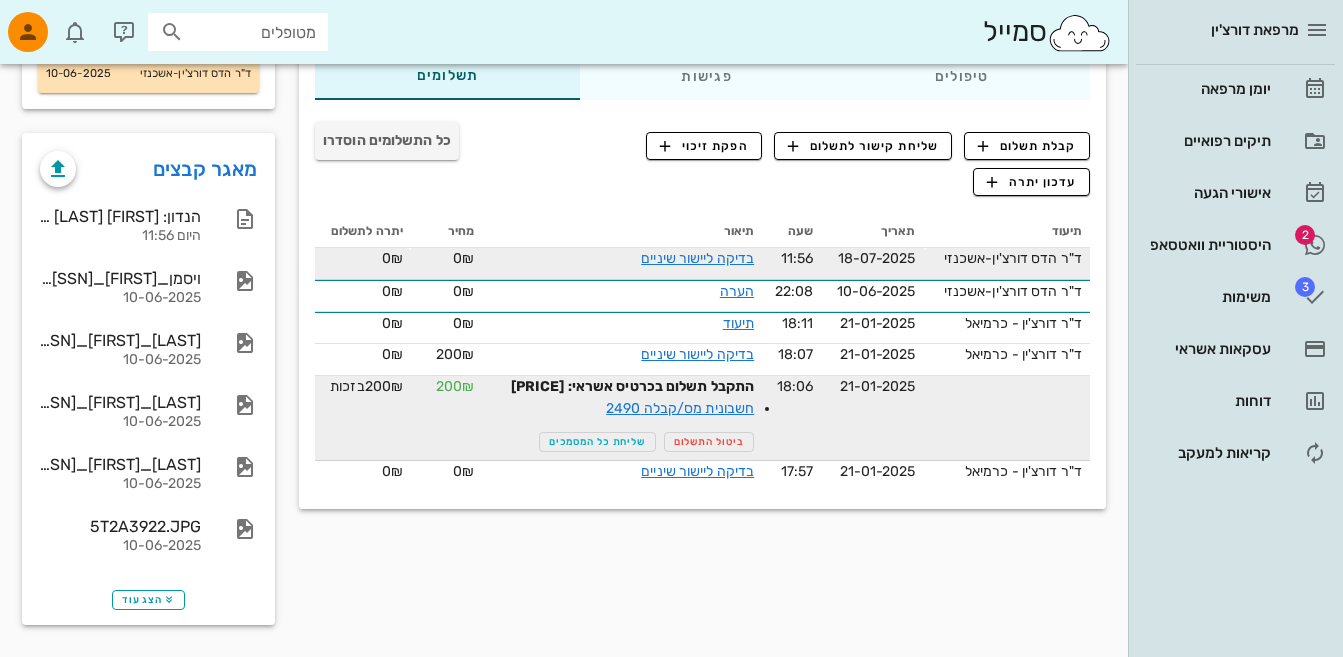 scroll, scrollTop: 143, scrollLeft: 0, axis: vertical 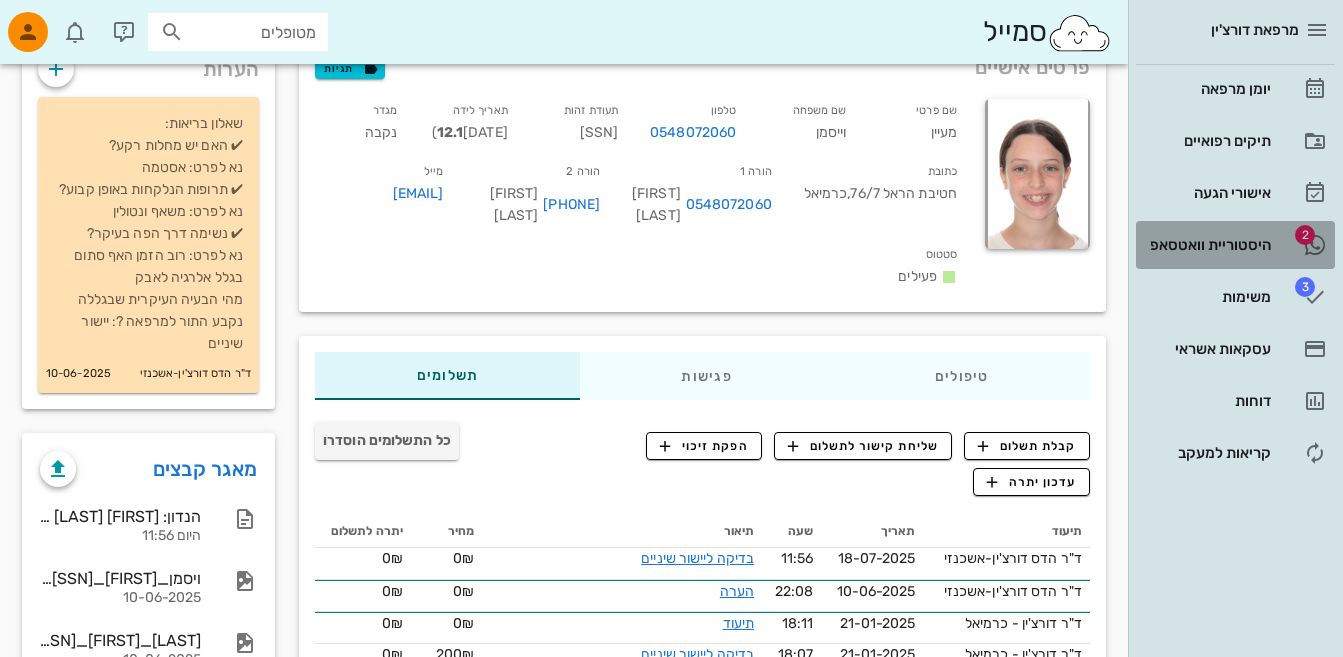 click on "היסטוריית וואטסאפ" at bounding box center (1207, 245) 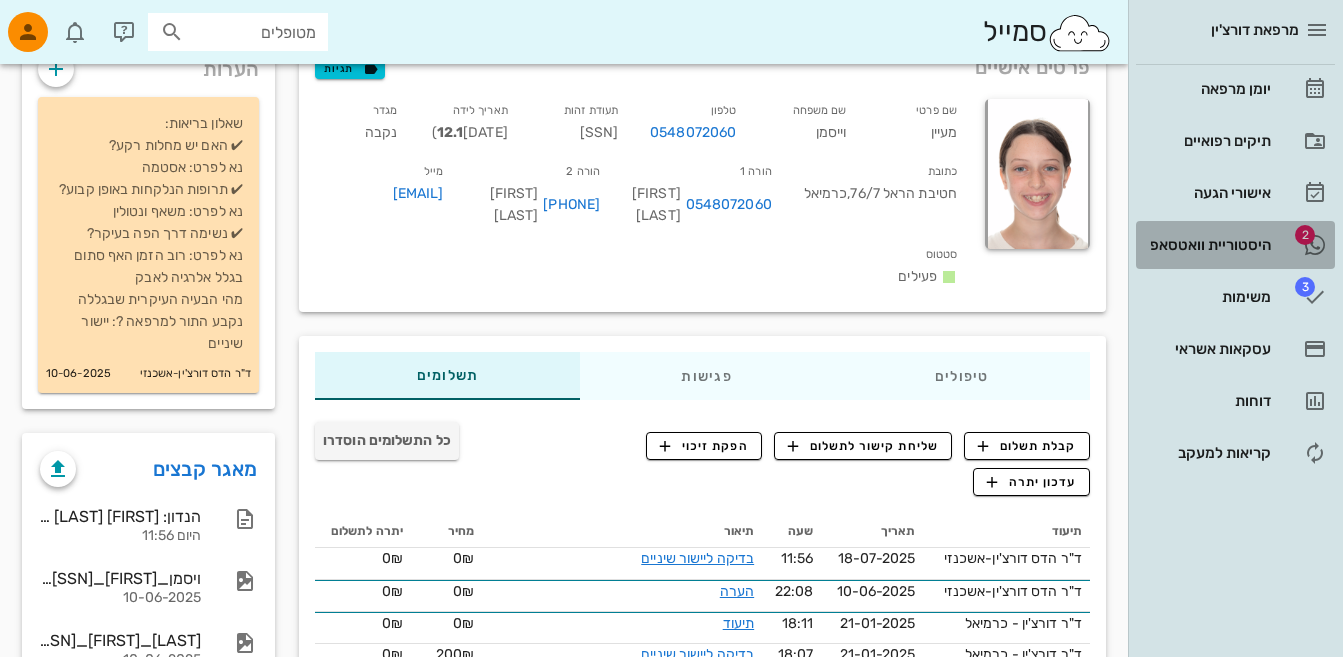 scroll, scrollTop: 0, scrollLeft: 0, axis: both 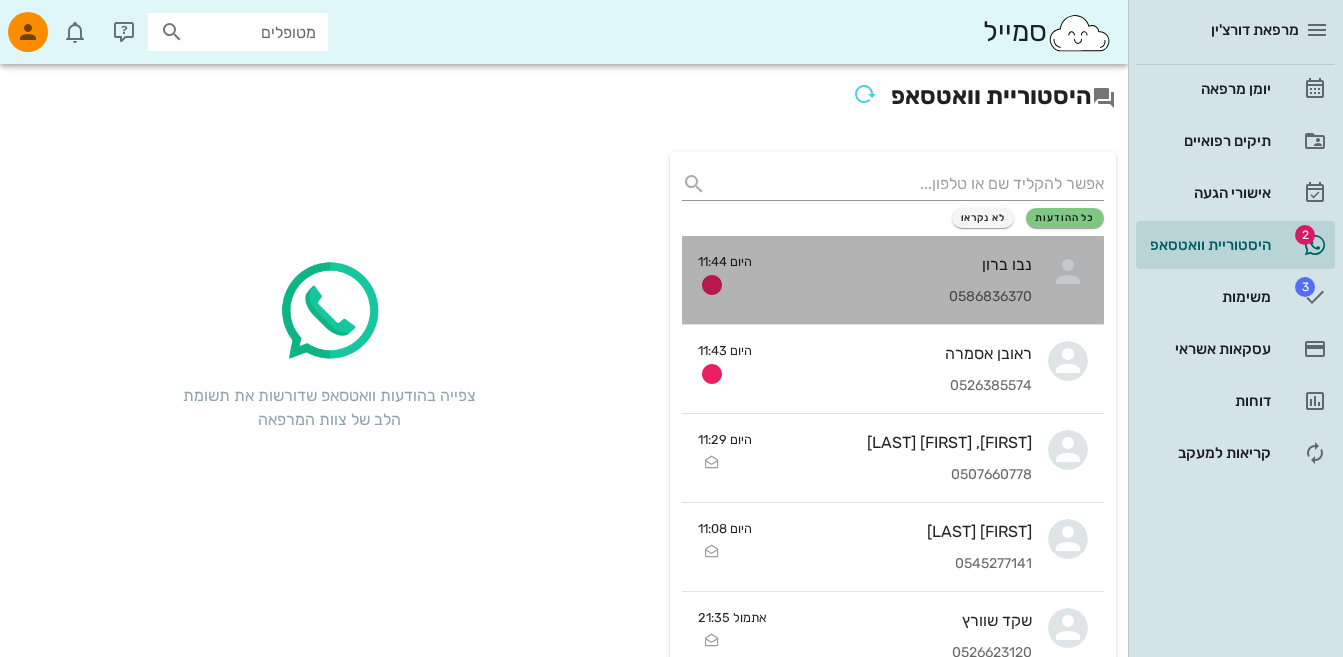 click on "[FIRST] [LAST] [PHONE]" at bounding box center (900, 280) 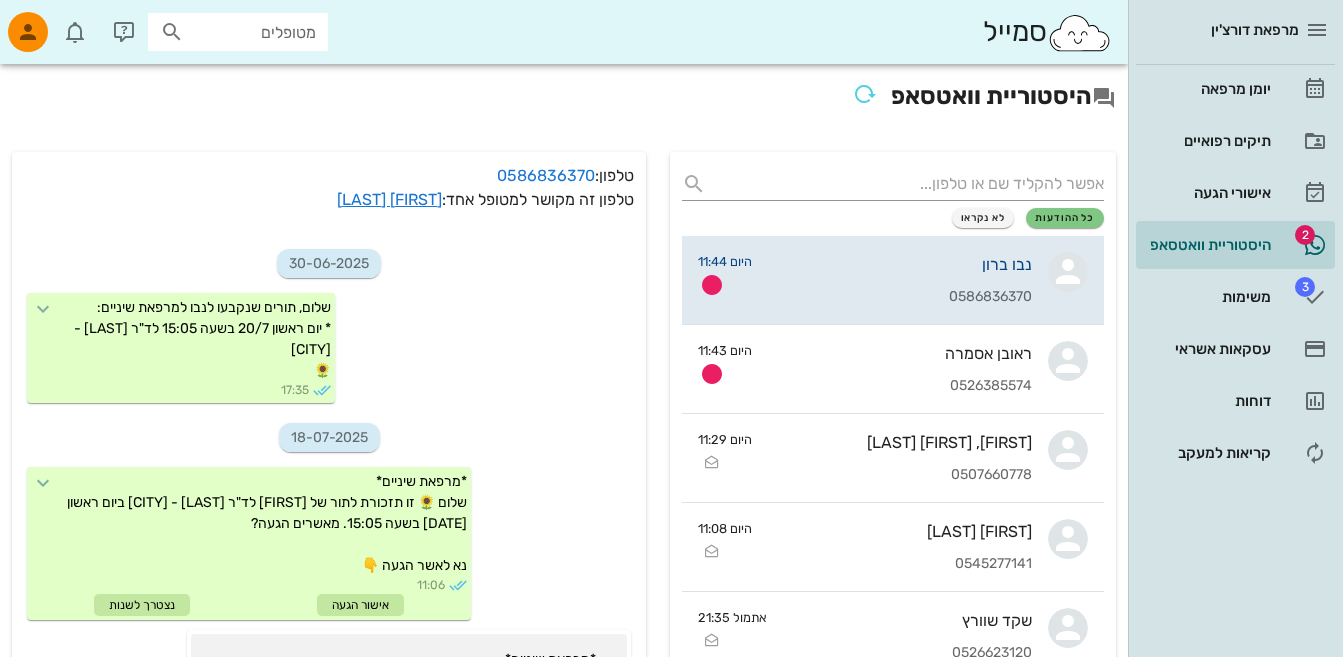scroll, scrollTop: 90, scrollLeft: 0, axis: vertical 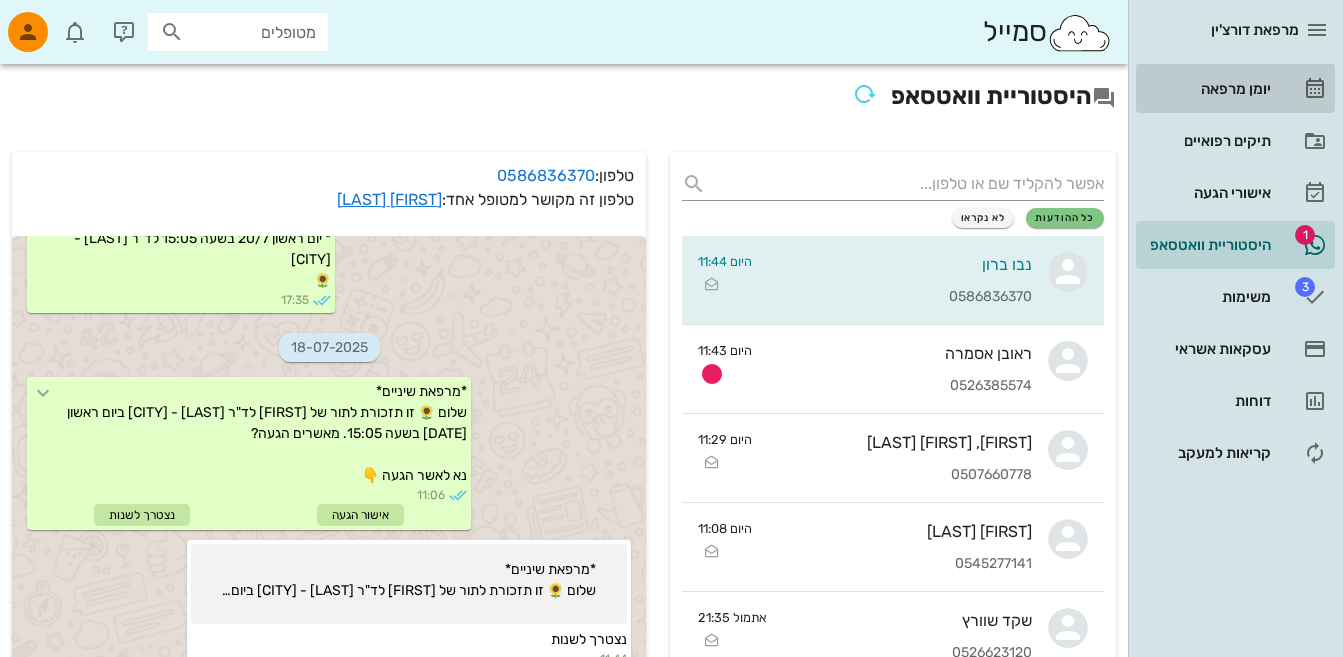 click on "יומן מרפאה" at bounding box center (1207, 89) 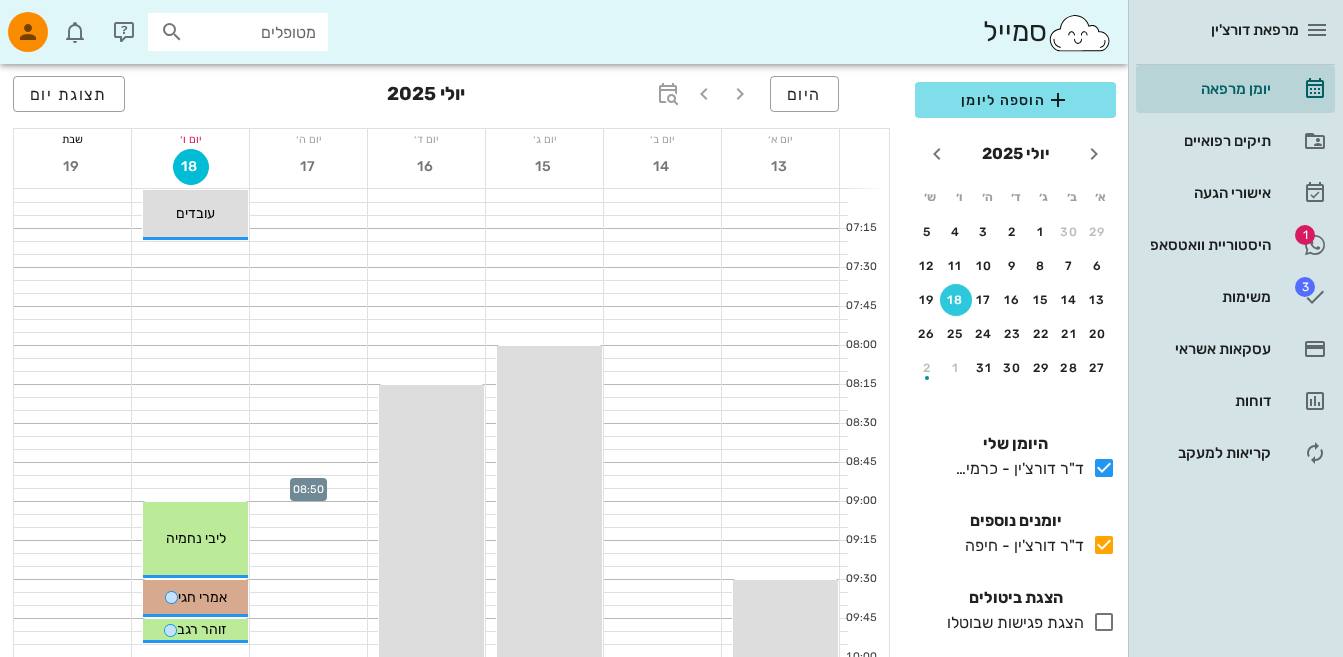 scroll, scrollTop: 400, scrollLeft: 0, axis: vertical 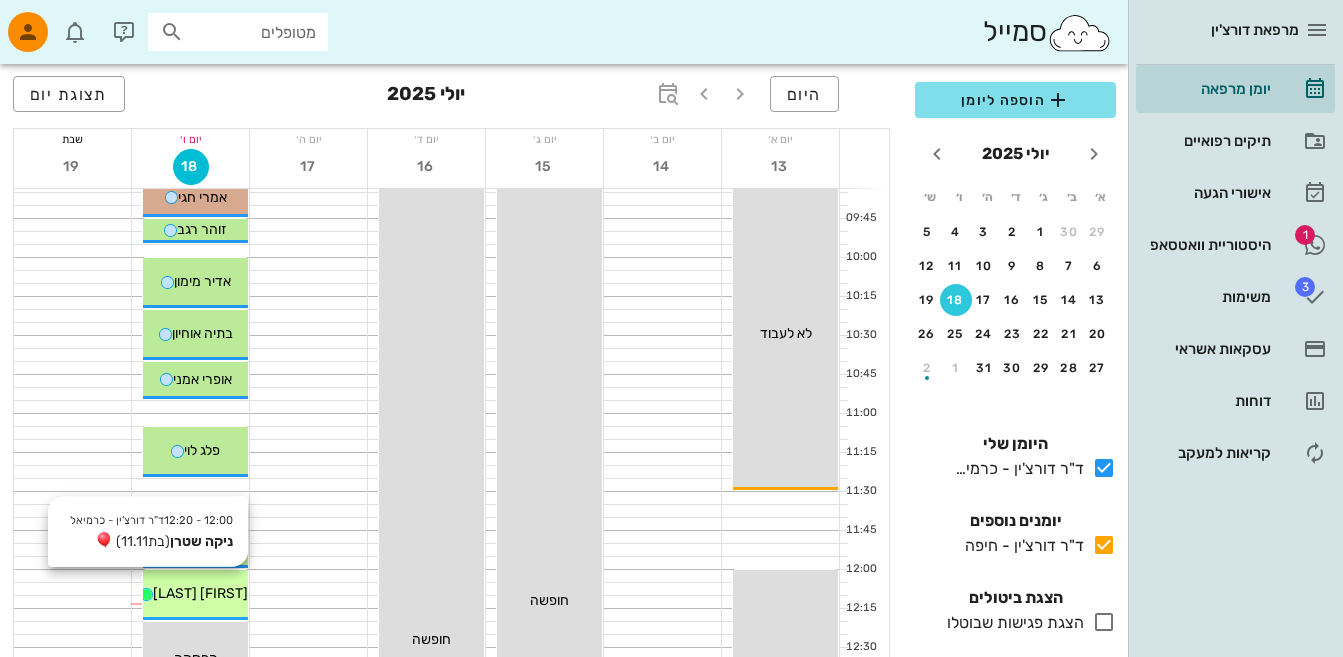 click on "12:00
- 12:20
ד"ר [LAST] - [CITY]
[FIRST]
[LAST]
(בת
[DATE] )
[FIRST] [LAST]" at bounding box center (195, 595) 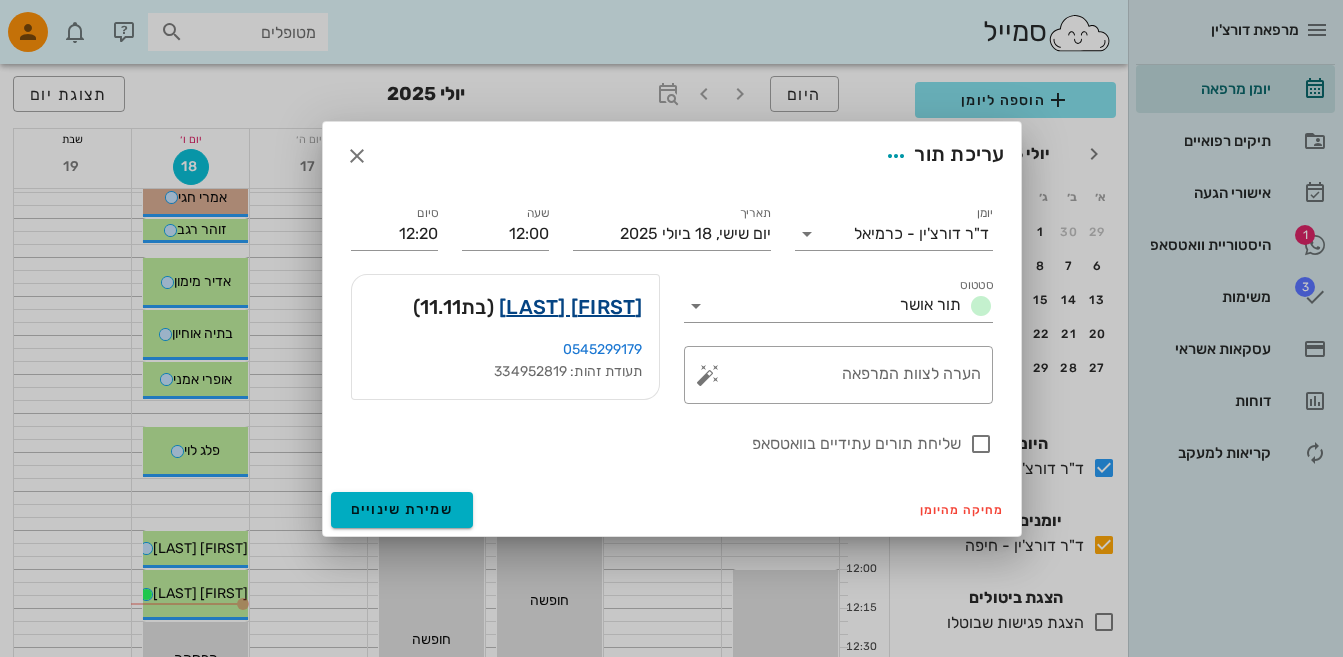 click on "[FIRST]
[LAST]" at bounding box center [571, 307] 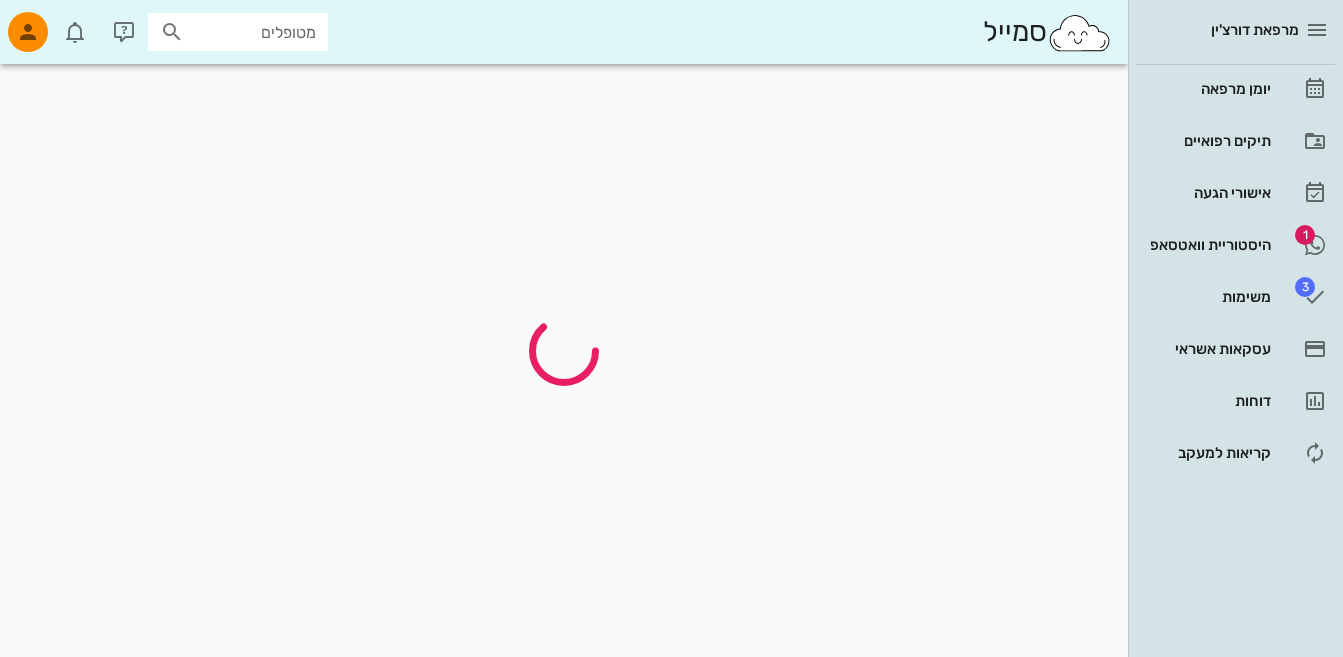 scroll, scrollTop: 0, scrollLeft: 0, axis: both 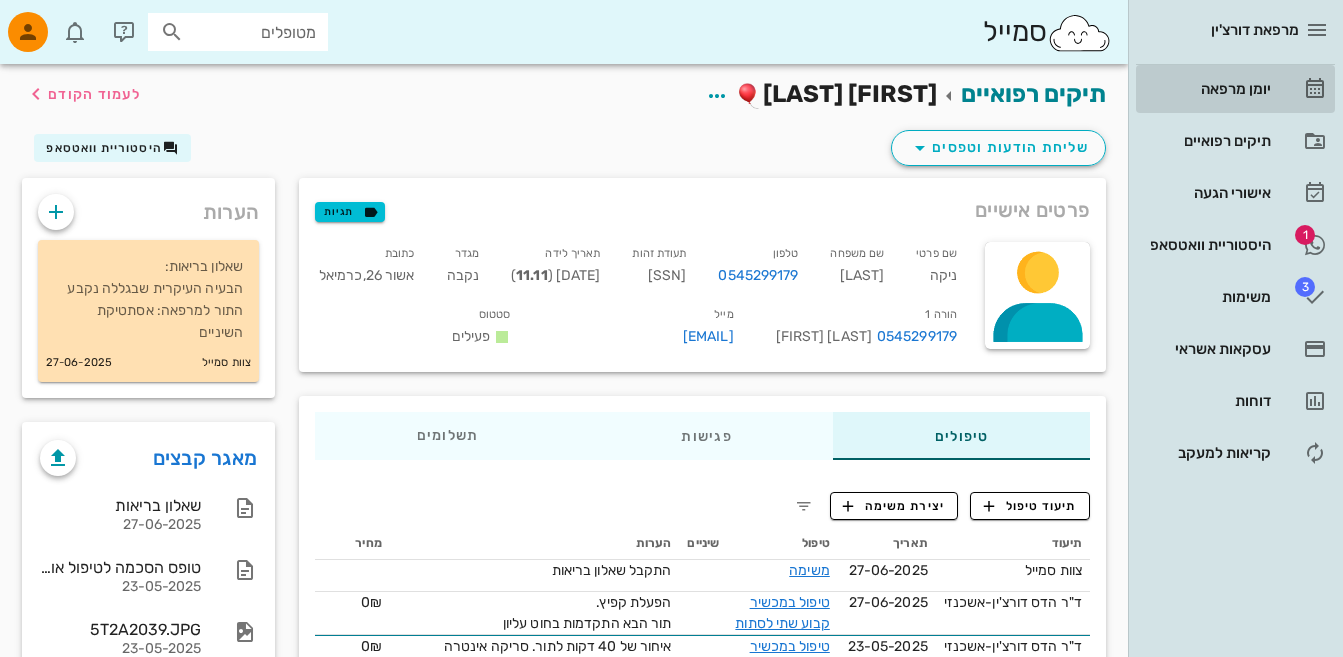 click on "יומן מרפאה" at bounding box center [1207, 89] 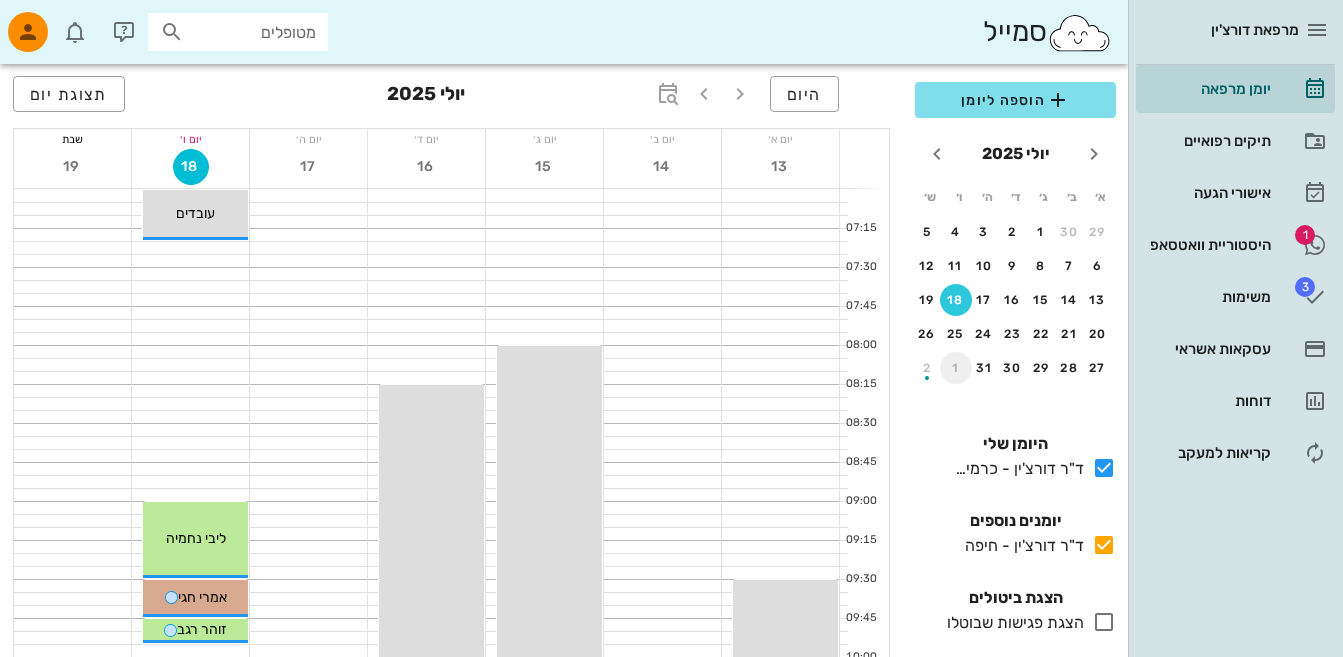 click on "1" at bounding box center (956, 368) 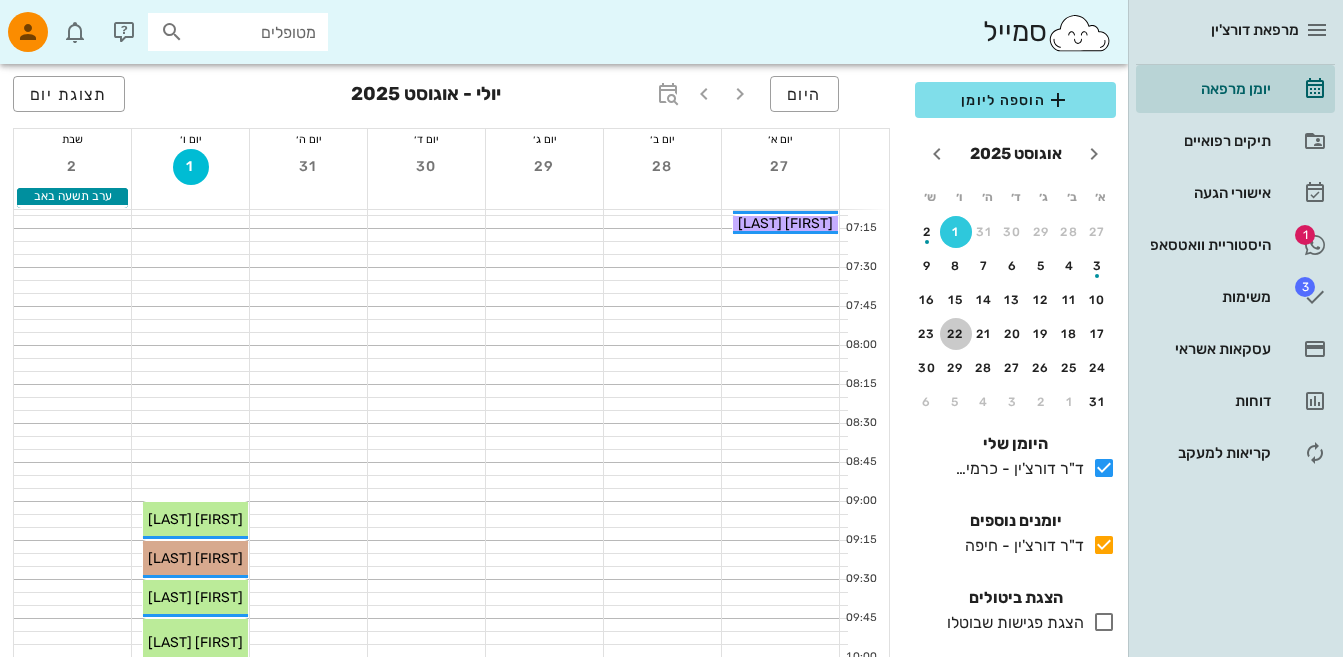 click on "22" at bounding box center [956, 334] 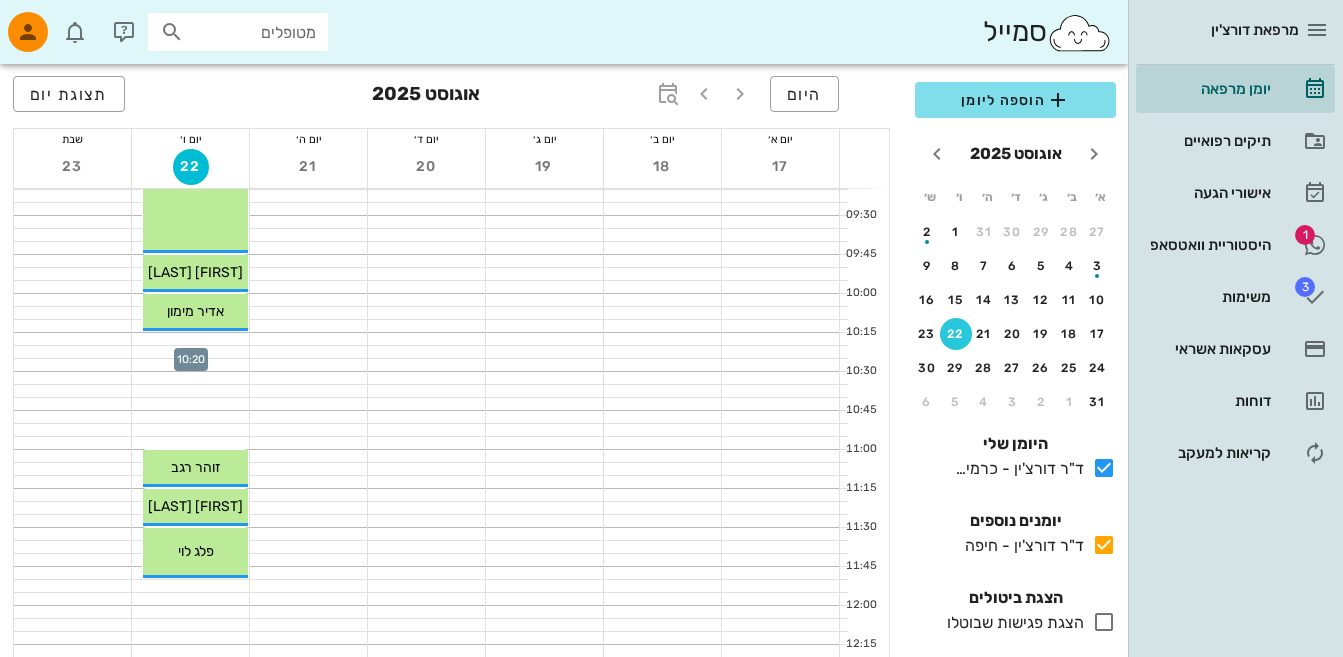scroll, scrollTop: 400, scrollLeft: 0, axis: vertical 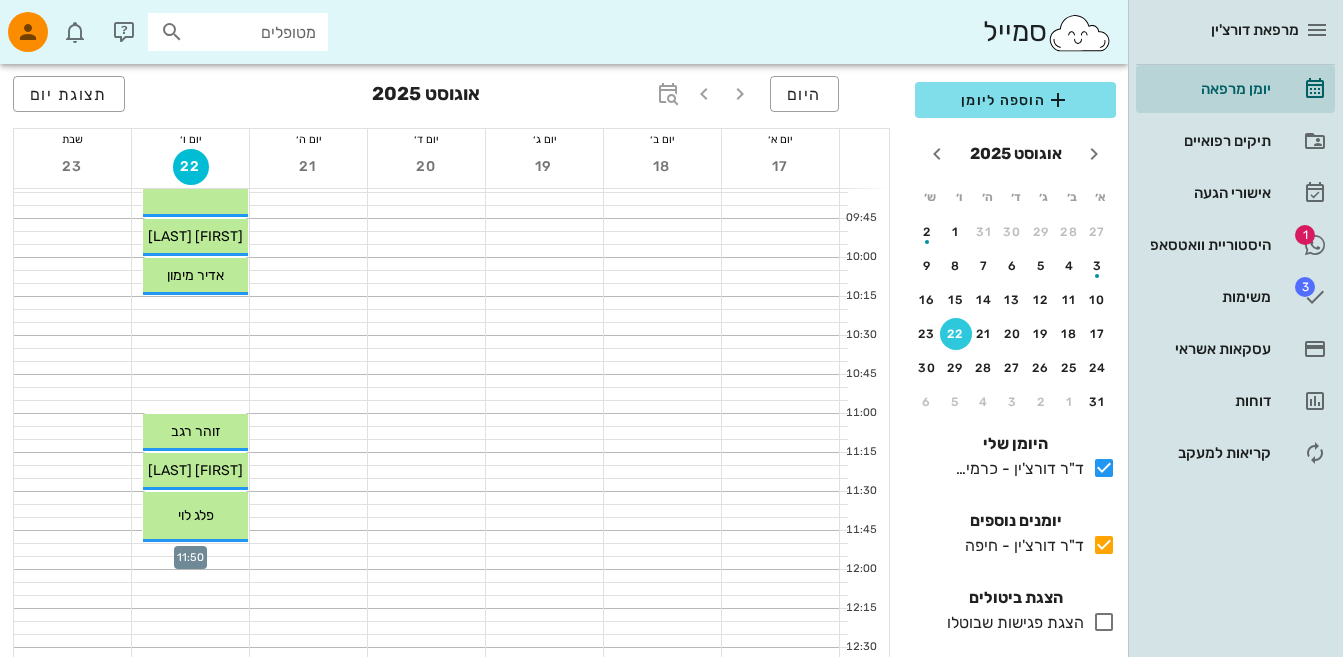 click at bounding box center [190, 550] 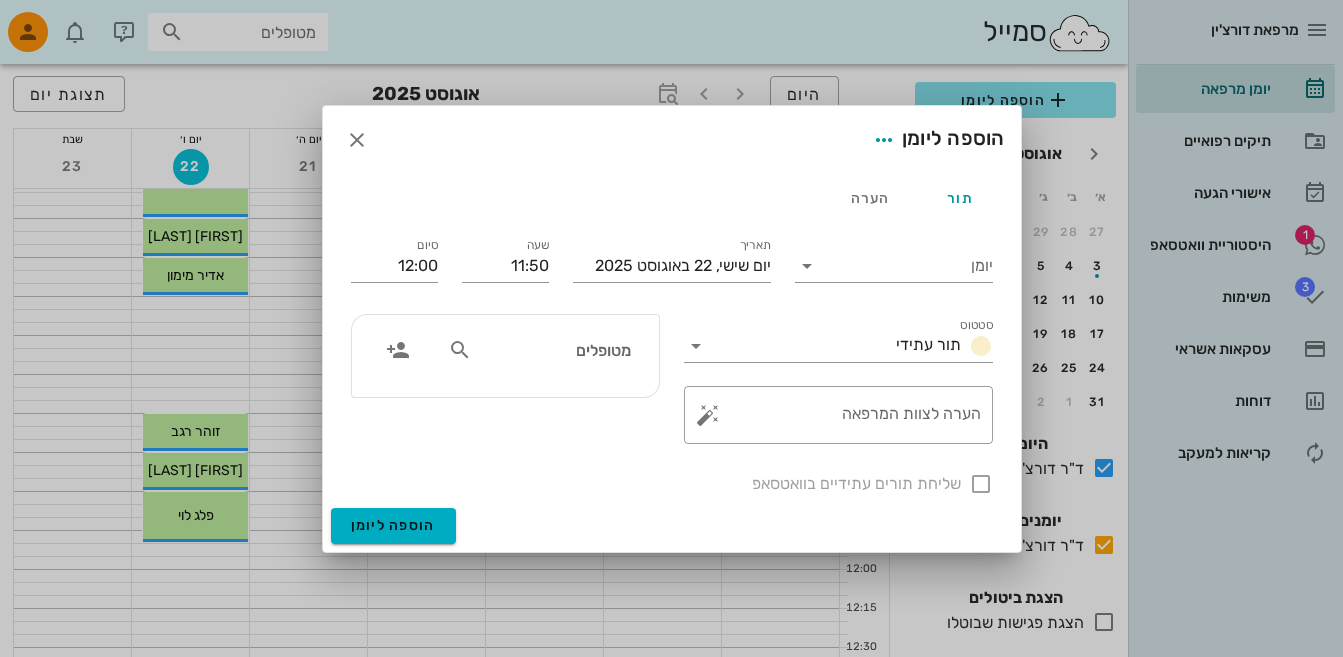 click on "מטופלים" at bounding box center (553, 350) 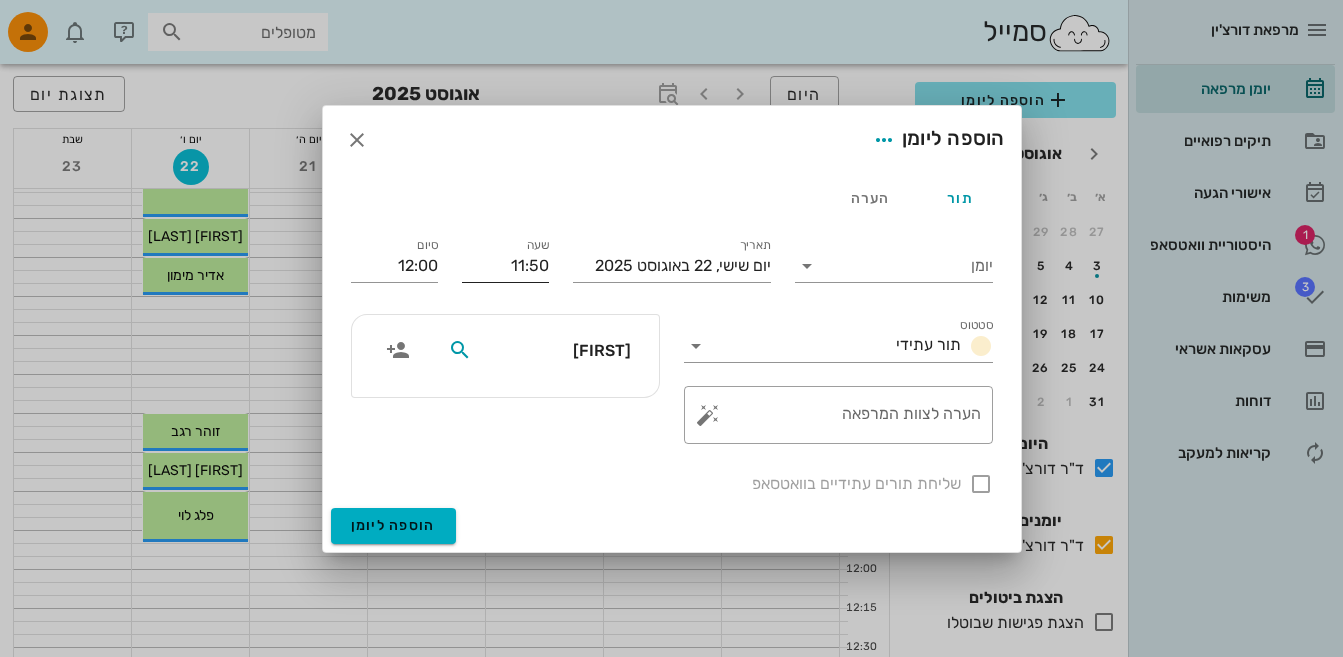 type on "ניקה" 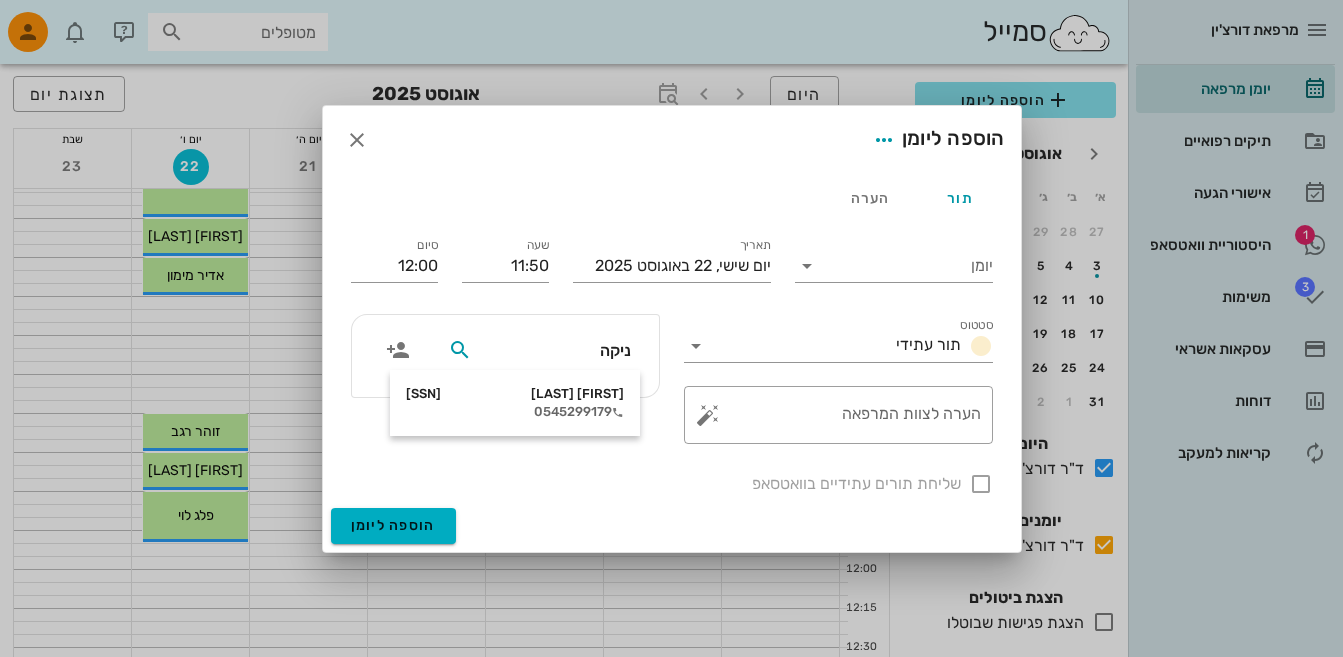drag, startPoint x: 586, startPoint y: 412, endPoint x: 533, endPoint y: 394, distance: 55.97321 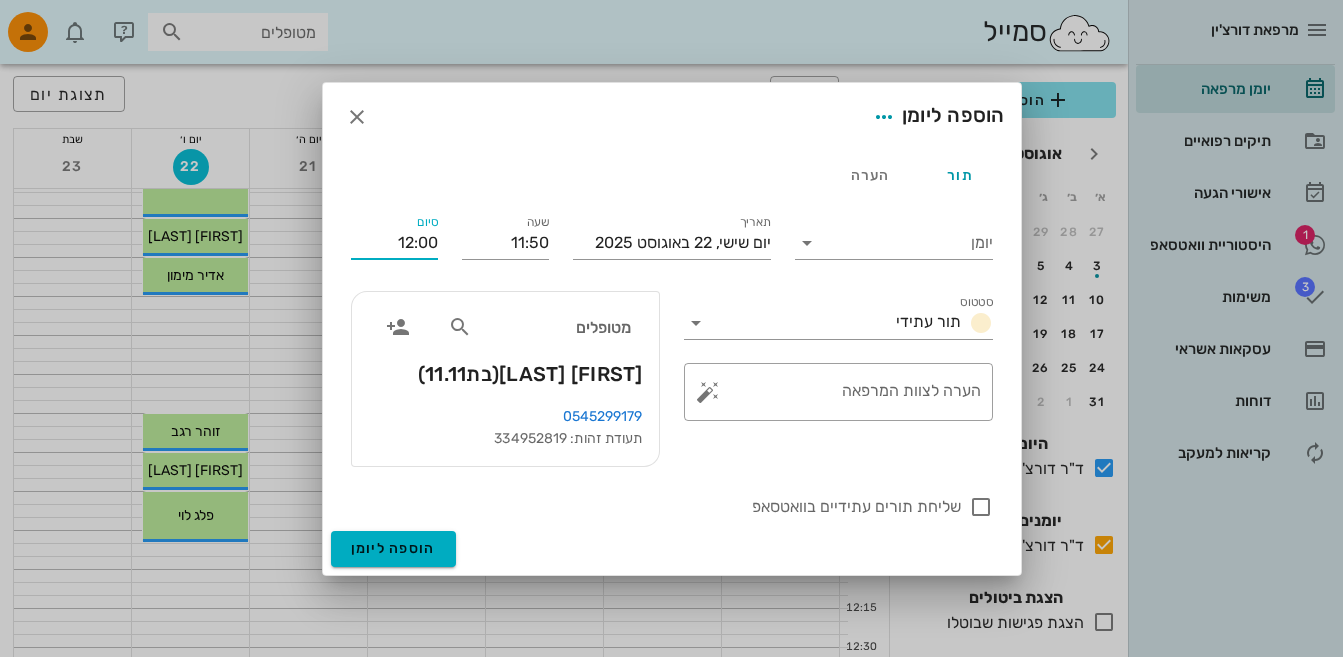 click on "12:00" at bounding box center [394, 243] 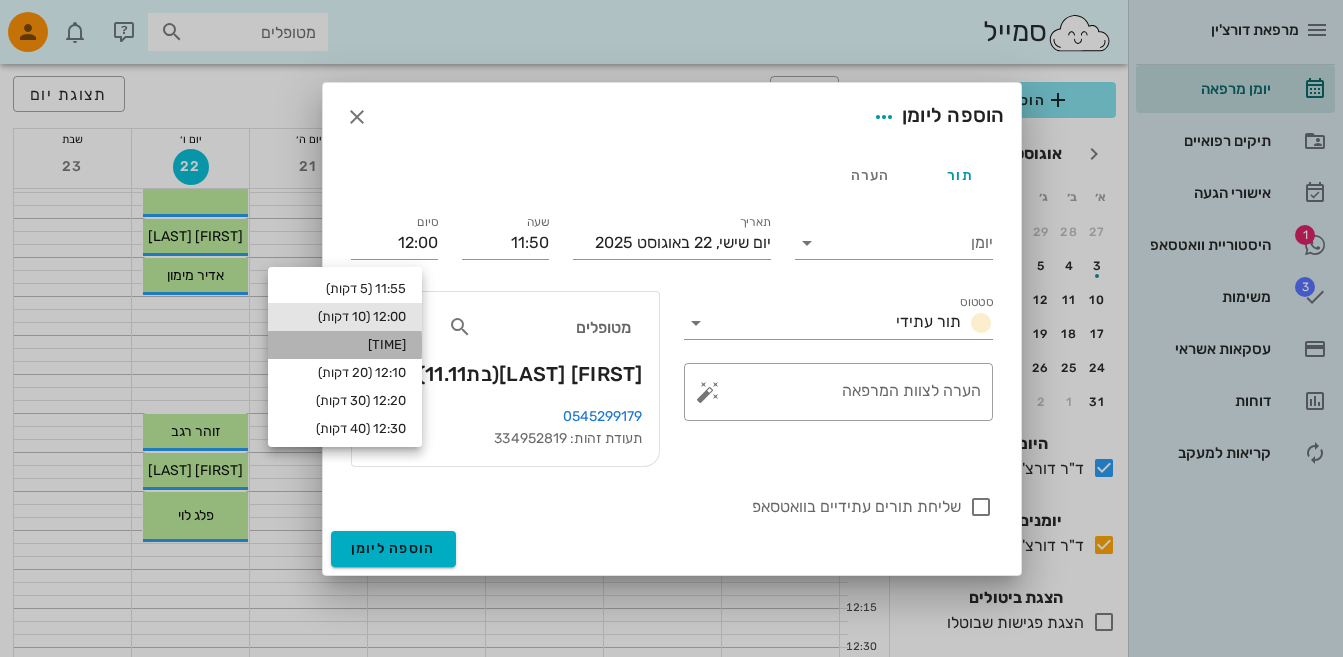 click on "[TIME]" at bounding box center [345, 345] 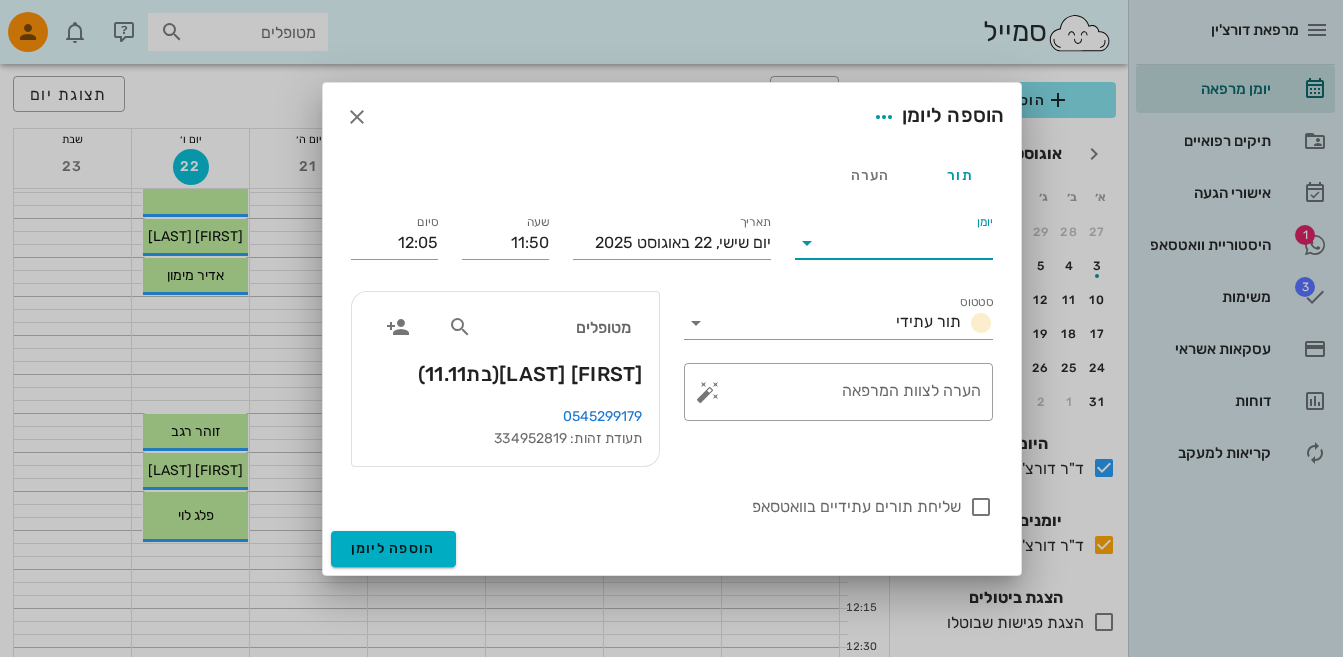 click on "יומן" at bounding box center [908, 243] 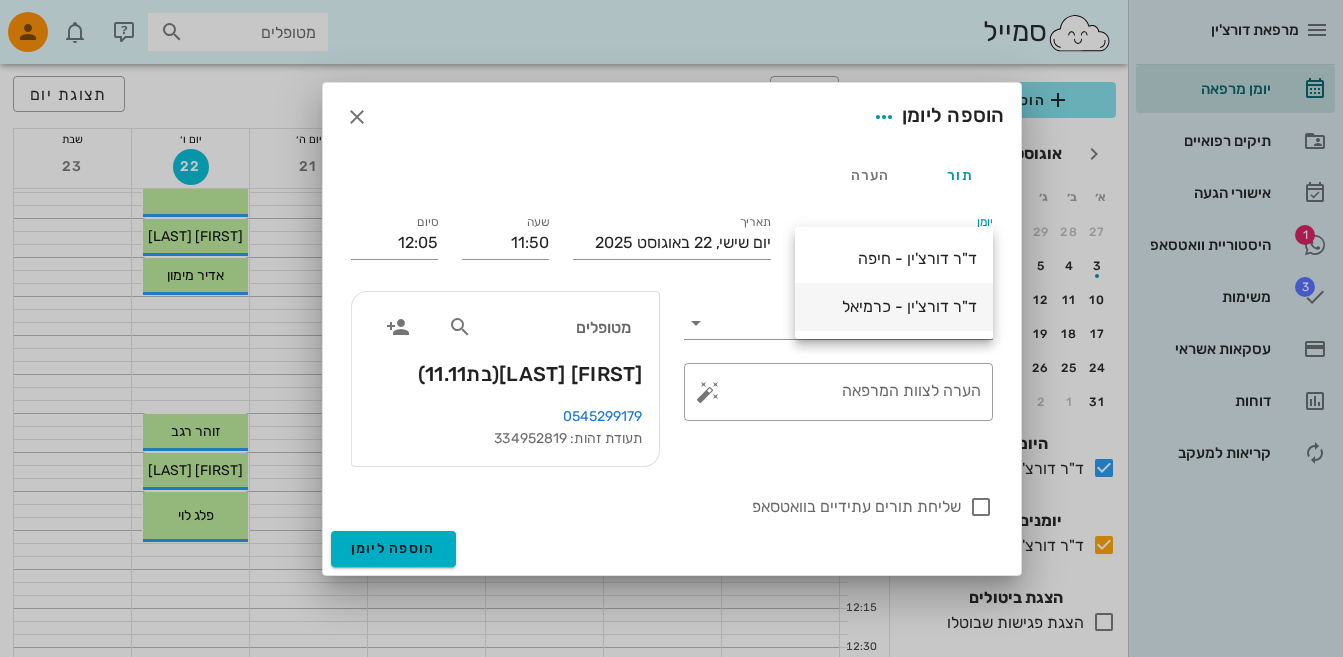 click on "ד"ר דורצ'ין - כרמיאל" at bounding box center (894, 306) 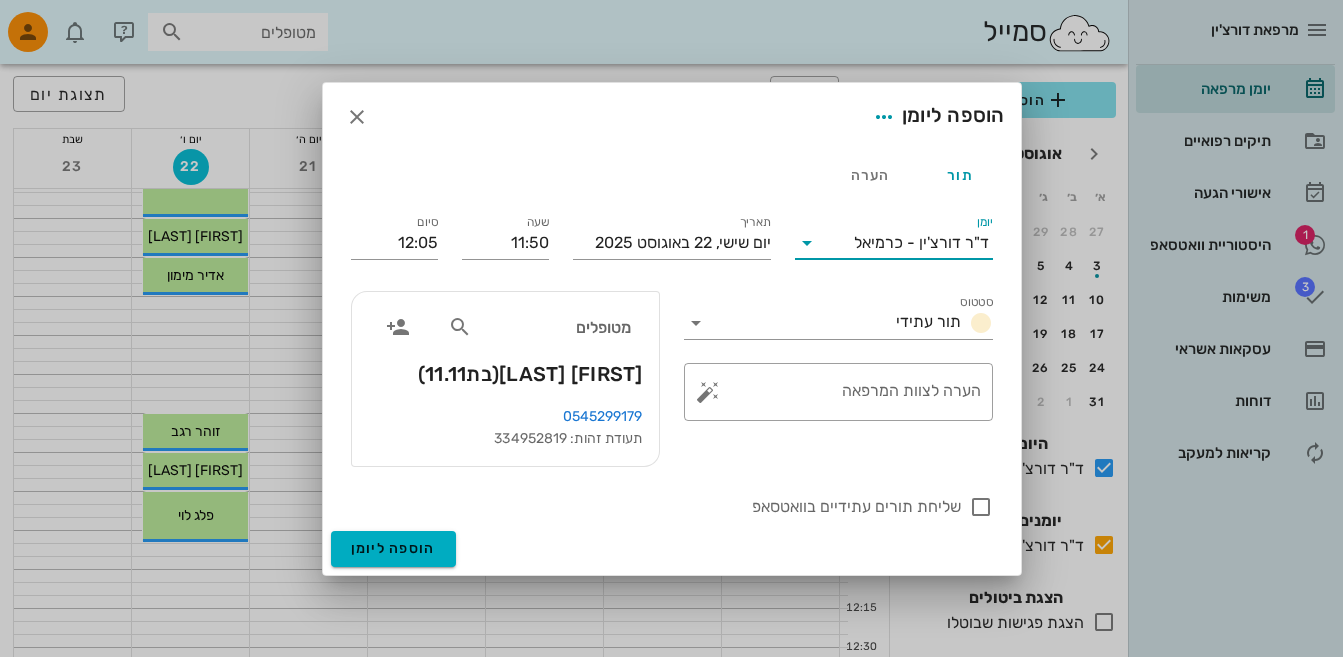 click on "סיום [TIME]" at bounding box center (394, 239) 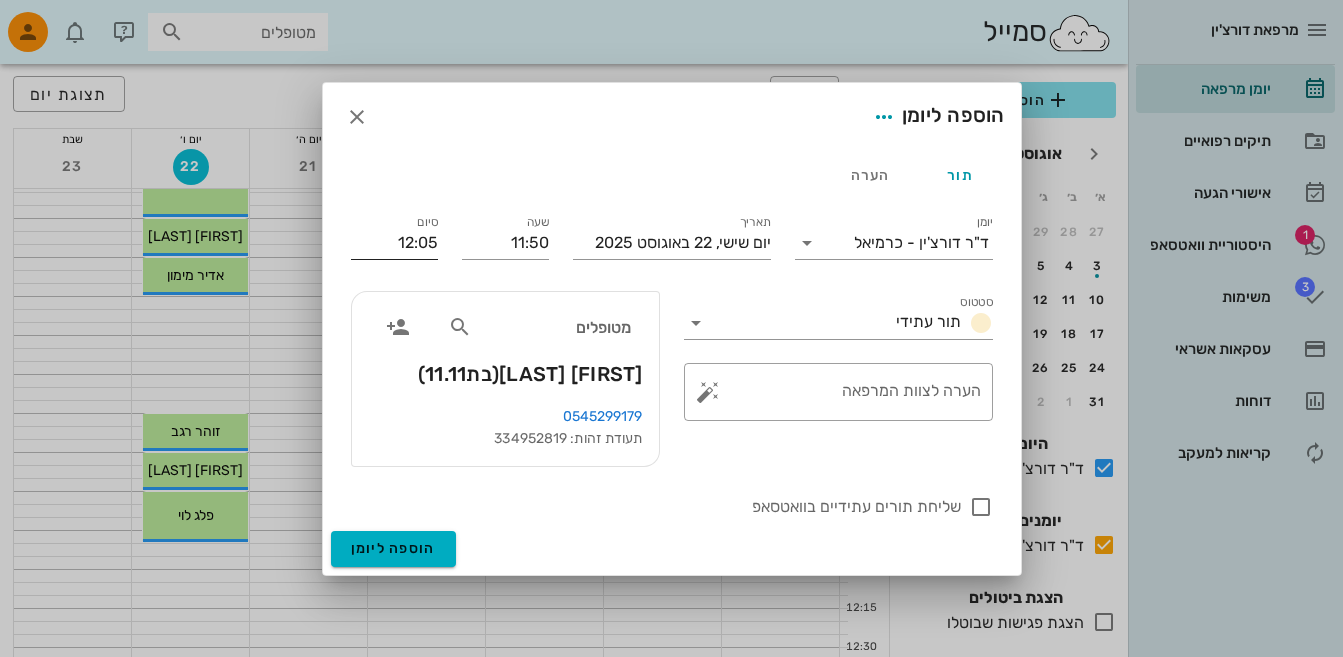 click on "12:05" at bounding box center (394, 243) 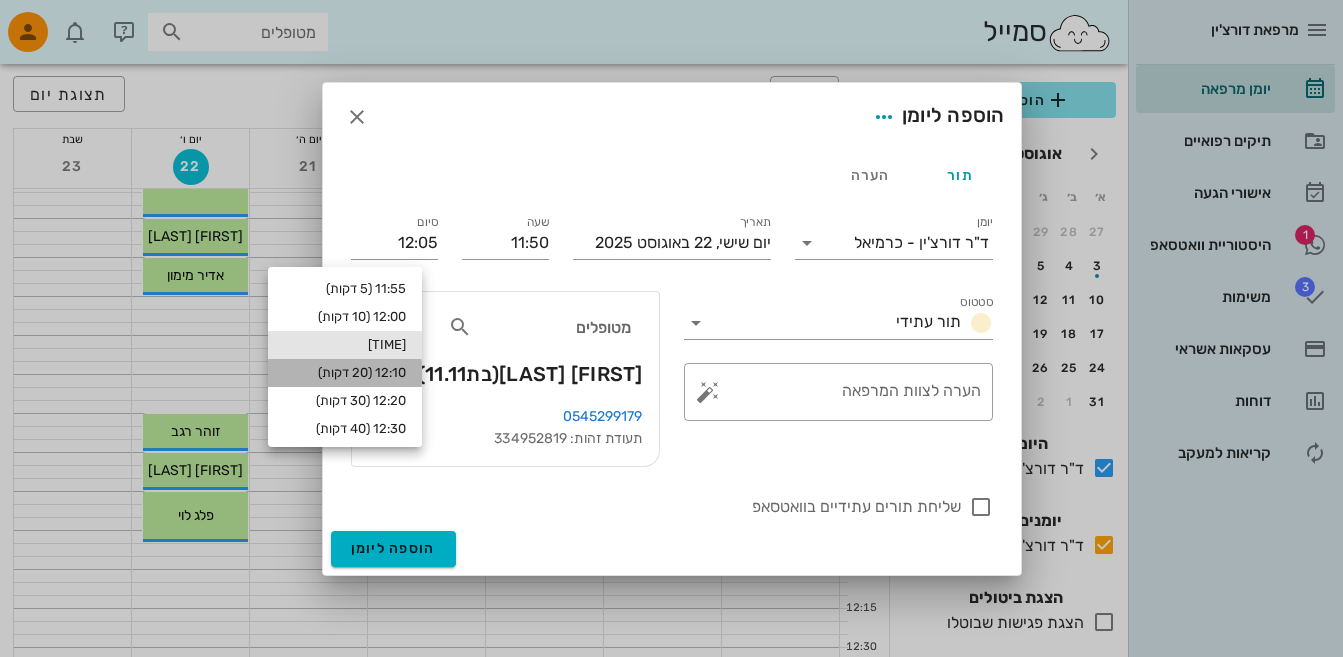 click on "12:10 (20 דקות)" at bounding box center [345, 373] 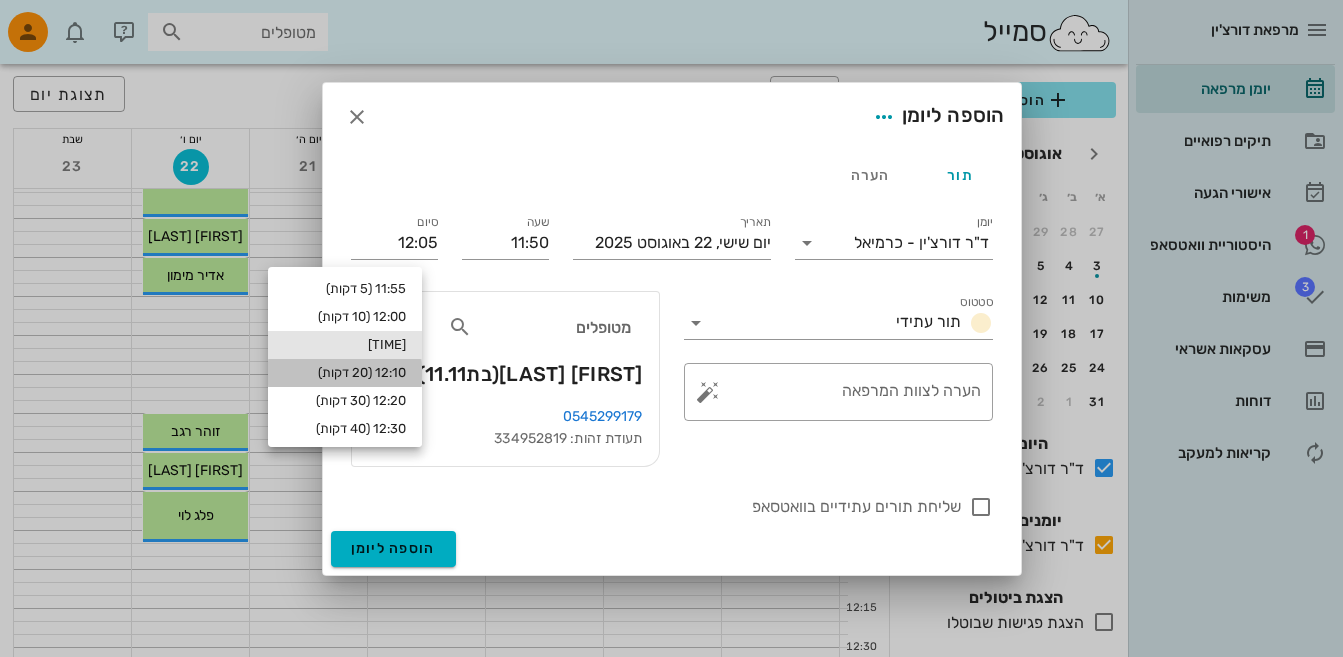 type on "12:10" 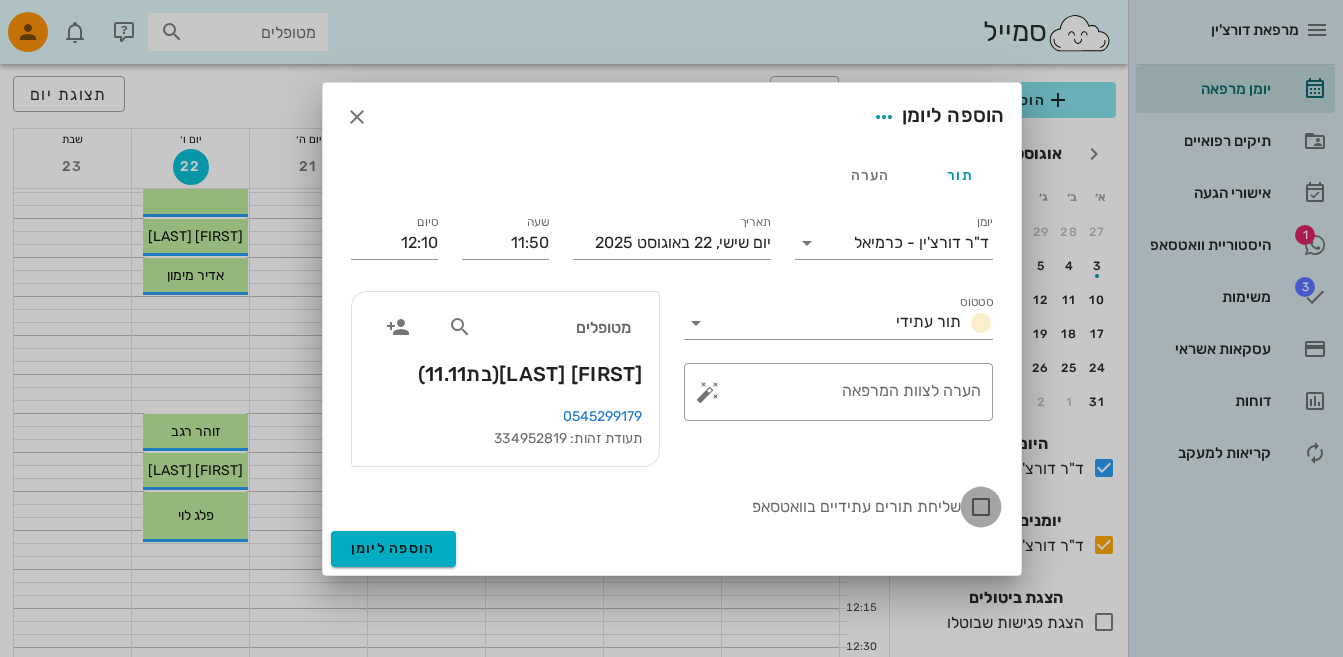 click at bounding box center [981, 507] 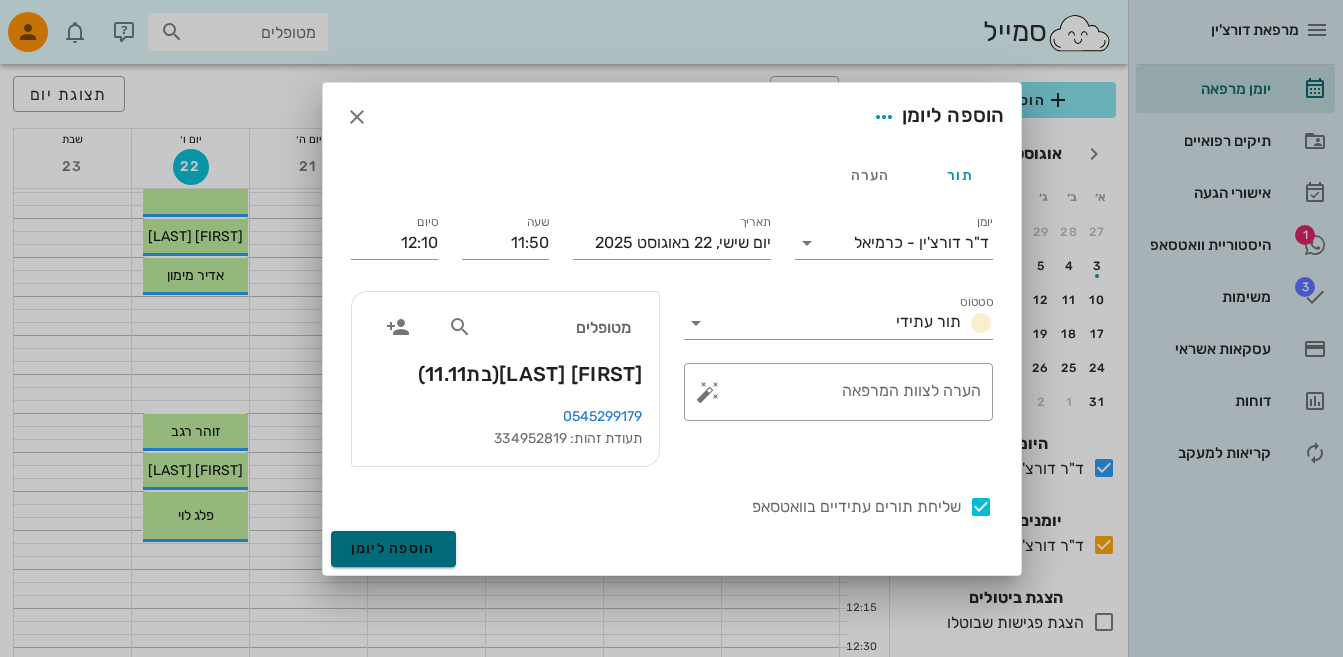 click on "הוספה ליומן" at bounding box center (393, 549) 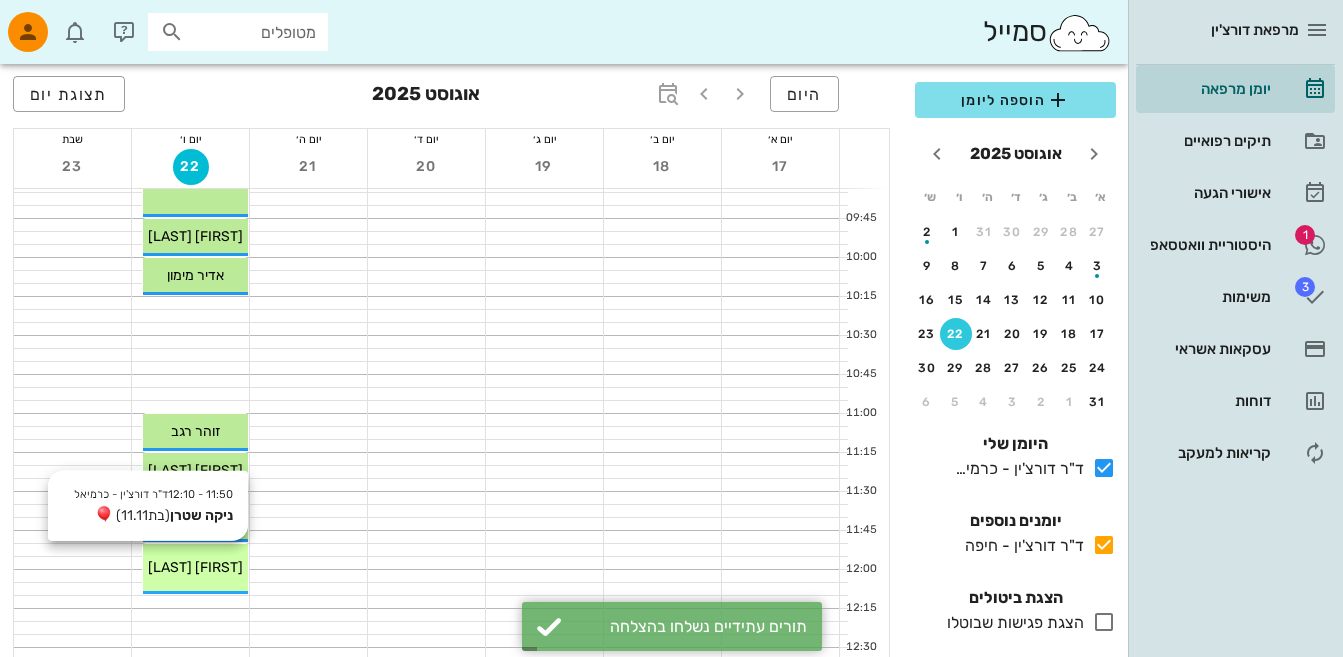 click on "[FIRST] [LAST]" at bounding box center [195, 567] 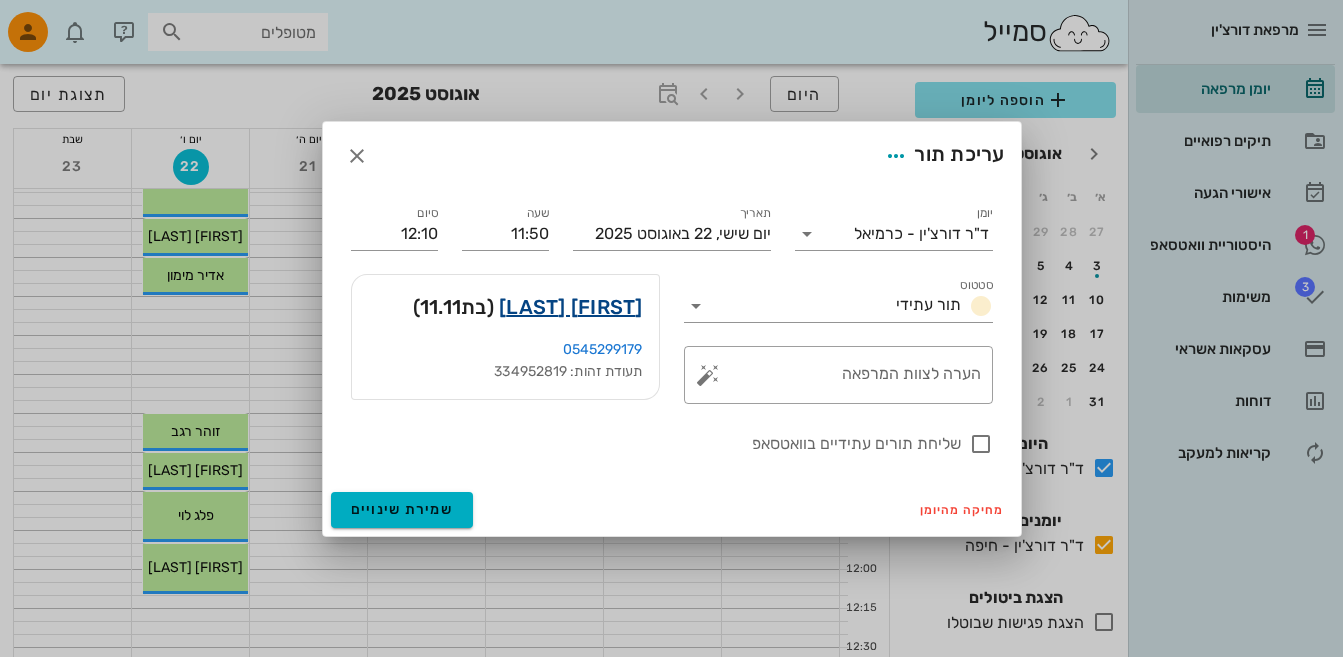 click on "[FIRST]
[LAST]" at bounding box center [571, 307] 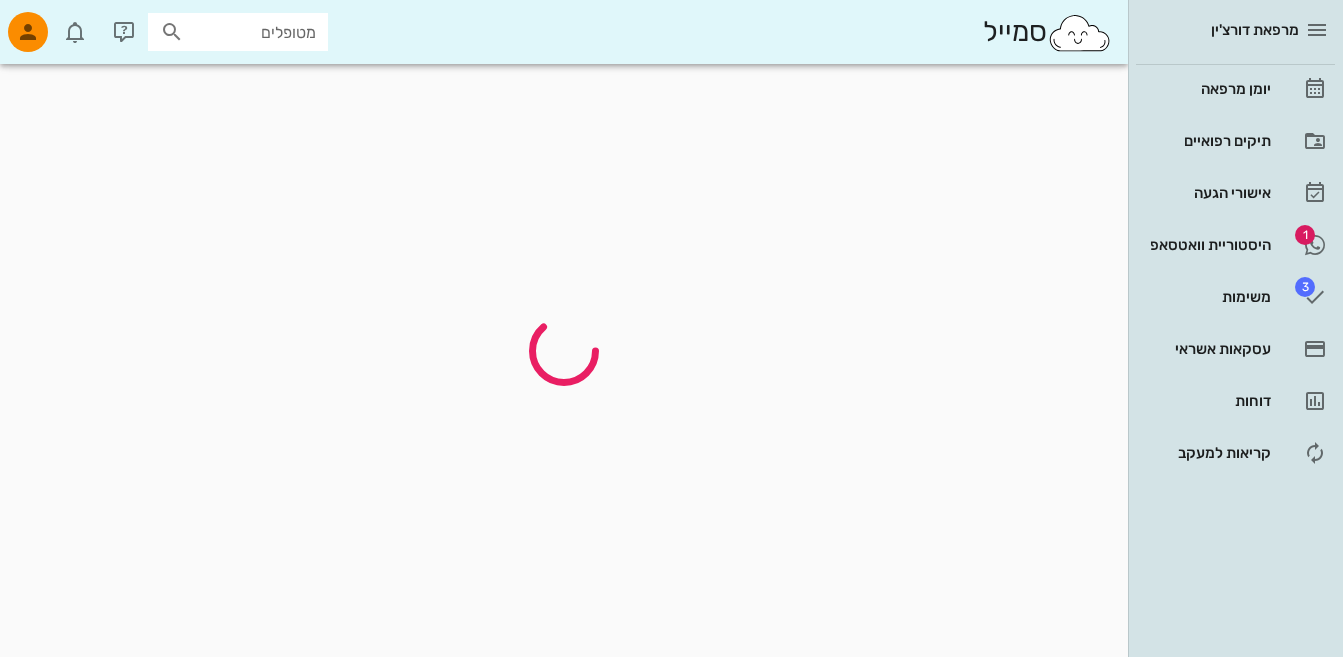 scroll, scrollTop: 0, scrollLeft: 0, axis: both 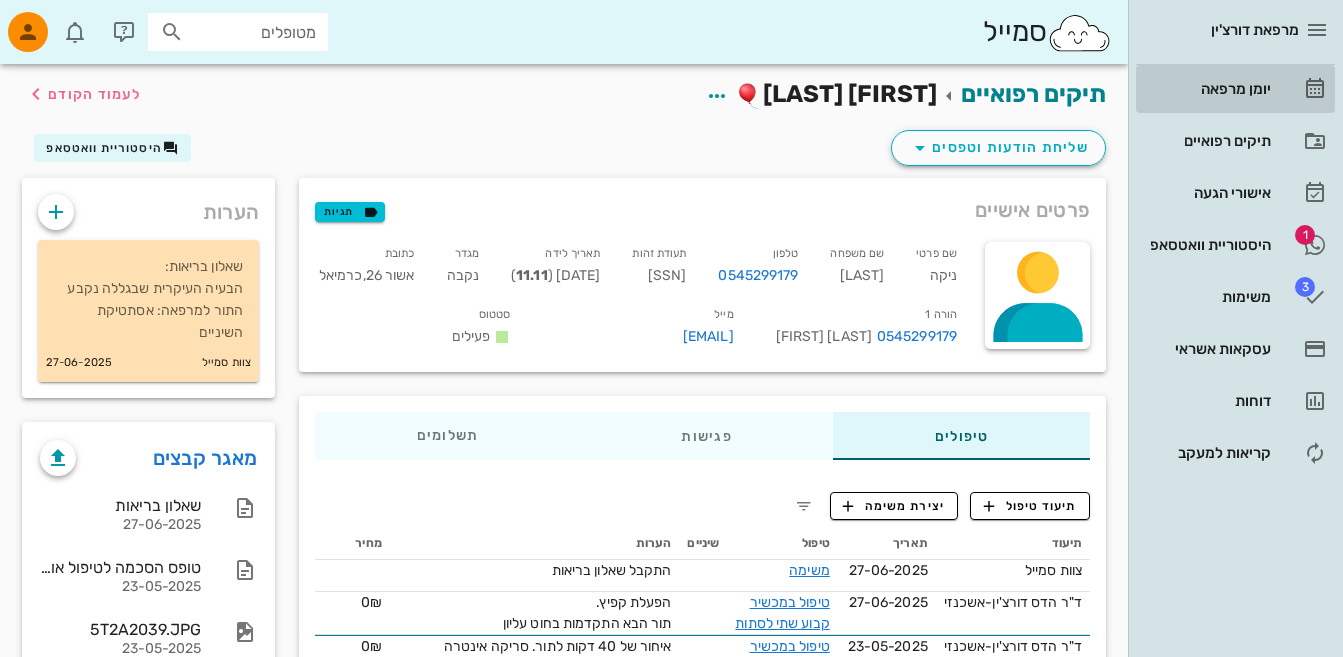 click on "יומן מרפאה" at bounding box center (1207, 89) 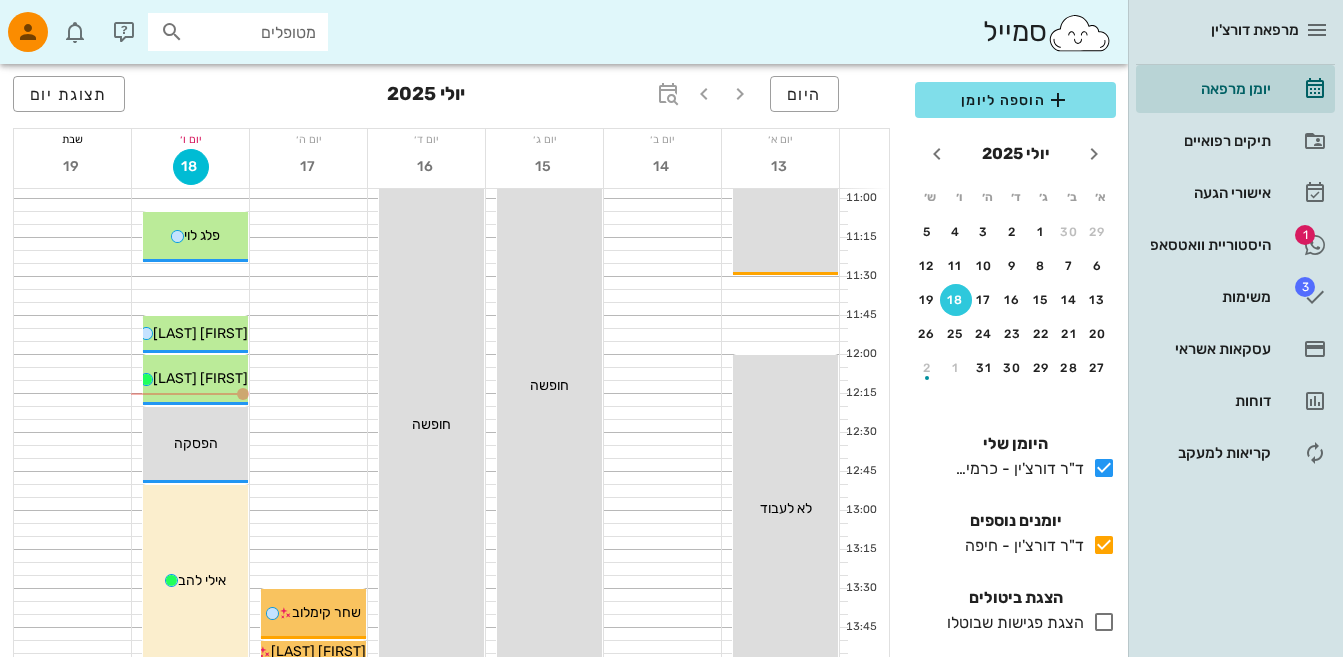 scroll, scrollTop: 700, scrollLeft: 0, axis: vertical 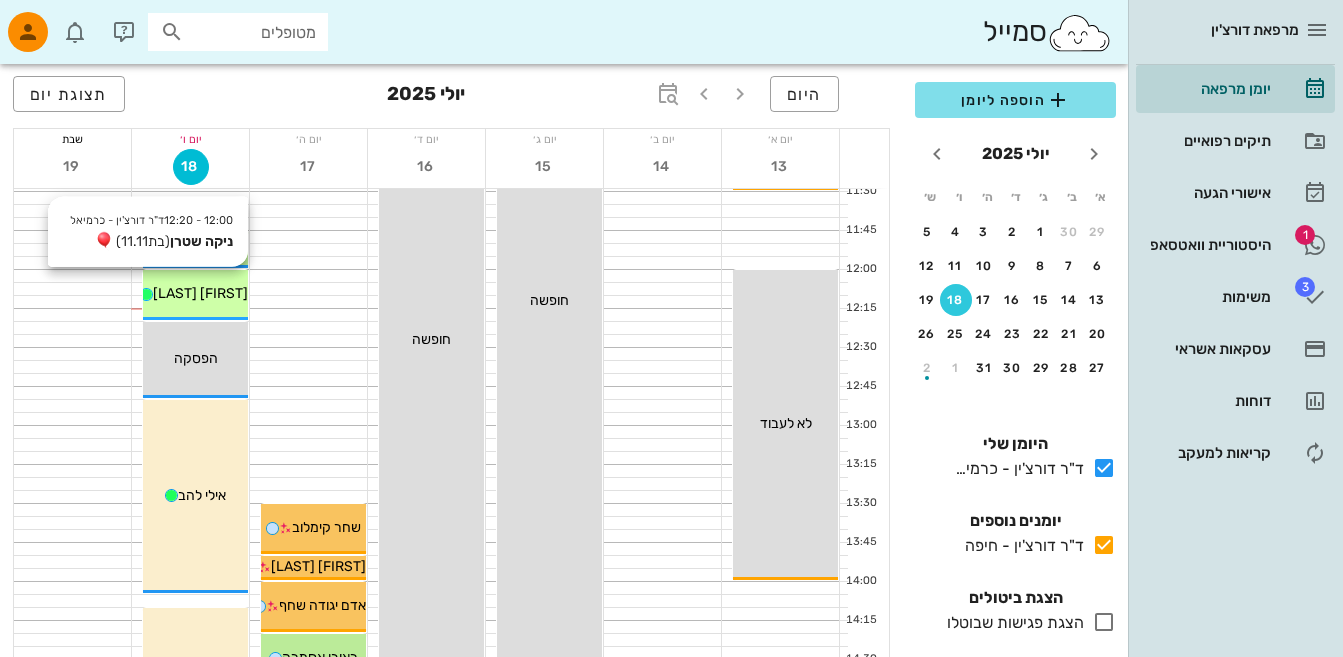 click on "12:00
- 12:20
ד"ר [LAST] - [CITY]
[FIRST]
[LAST]
(בת
[DATE] )
[FIRST] [LAST]" at bounding box center [195, 295] 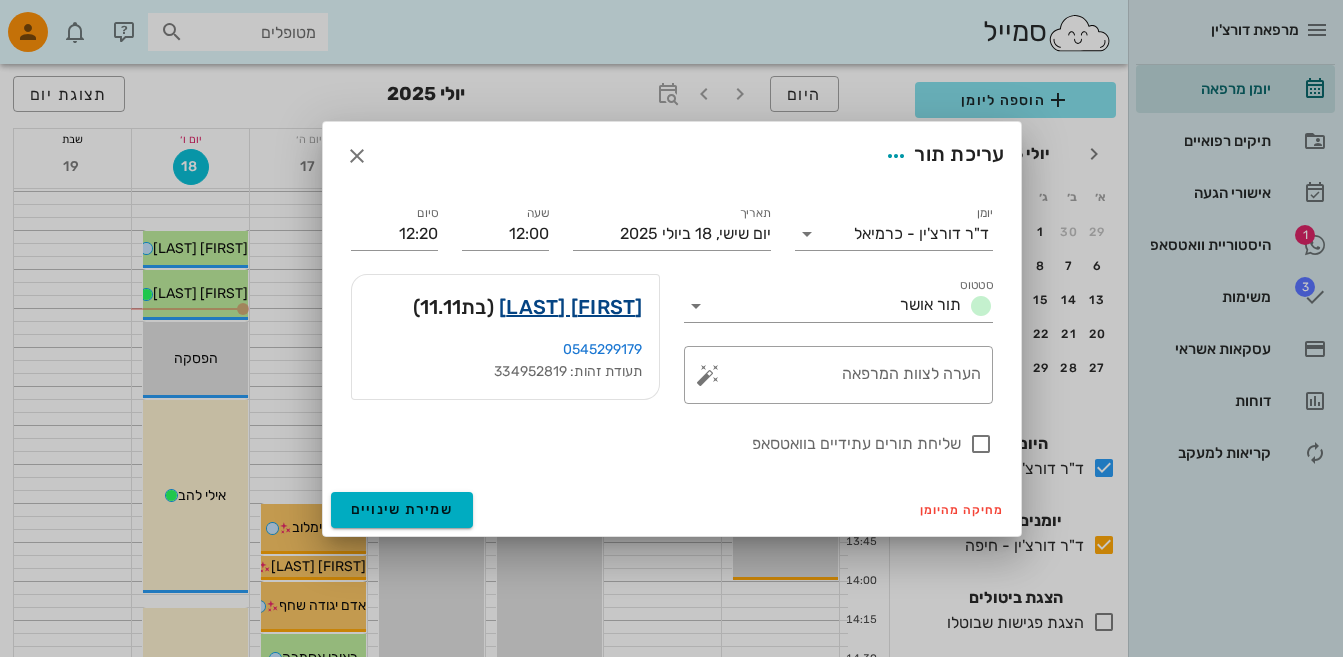 click on "[FIRST]
[LAST]" at bounding box center (571, 307) 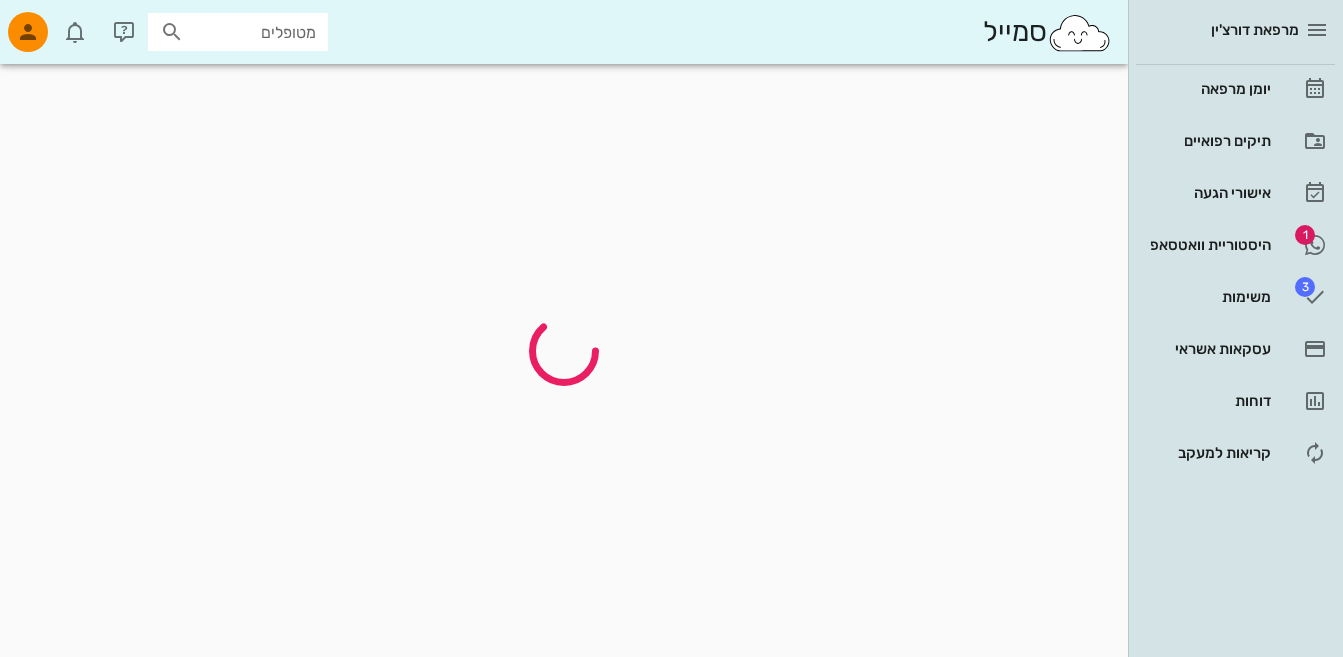 scroll, scrollTop: 0, scrollLeft: 0, axis: both 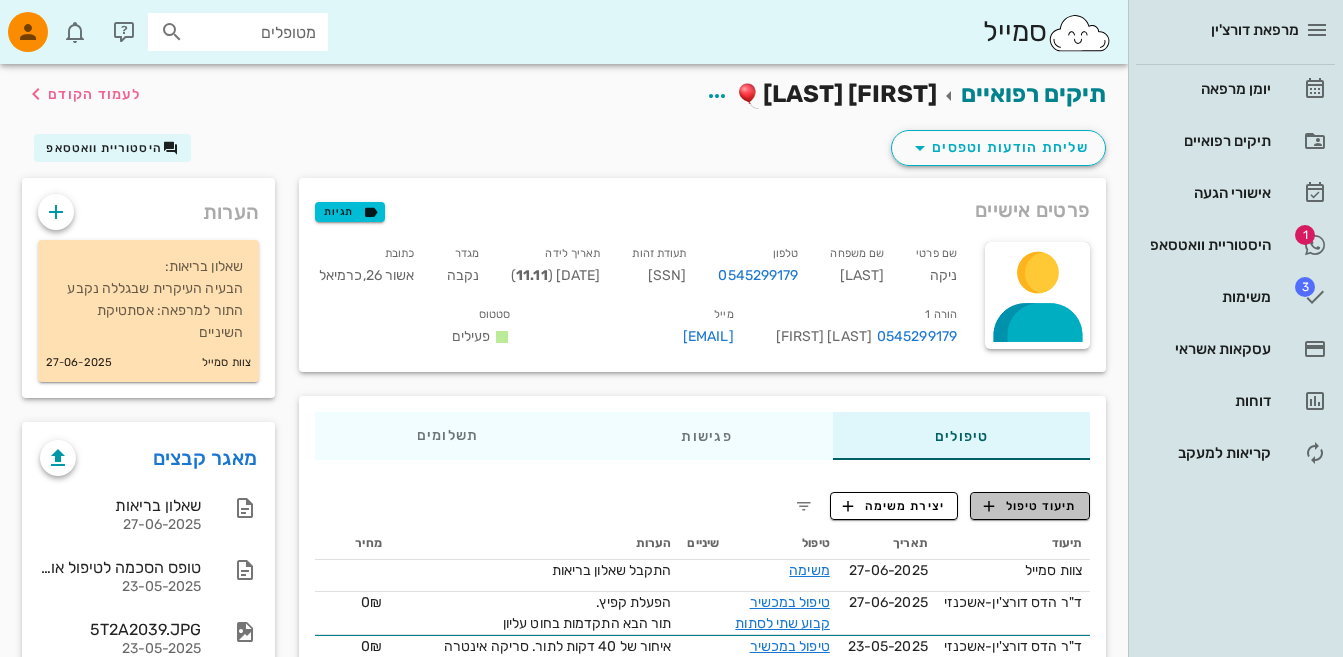 click on "תיעוד טיפול" at bounding box center [1030, 506] 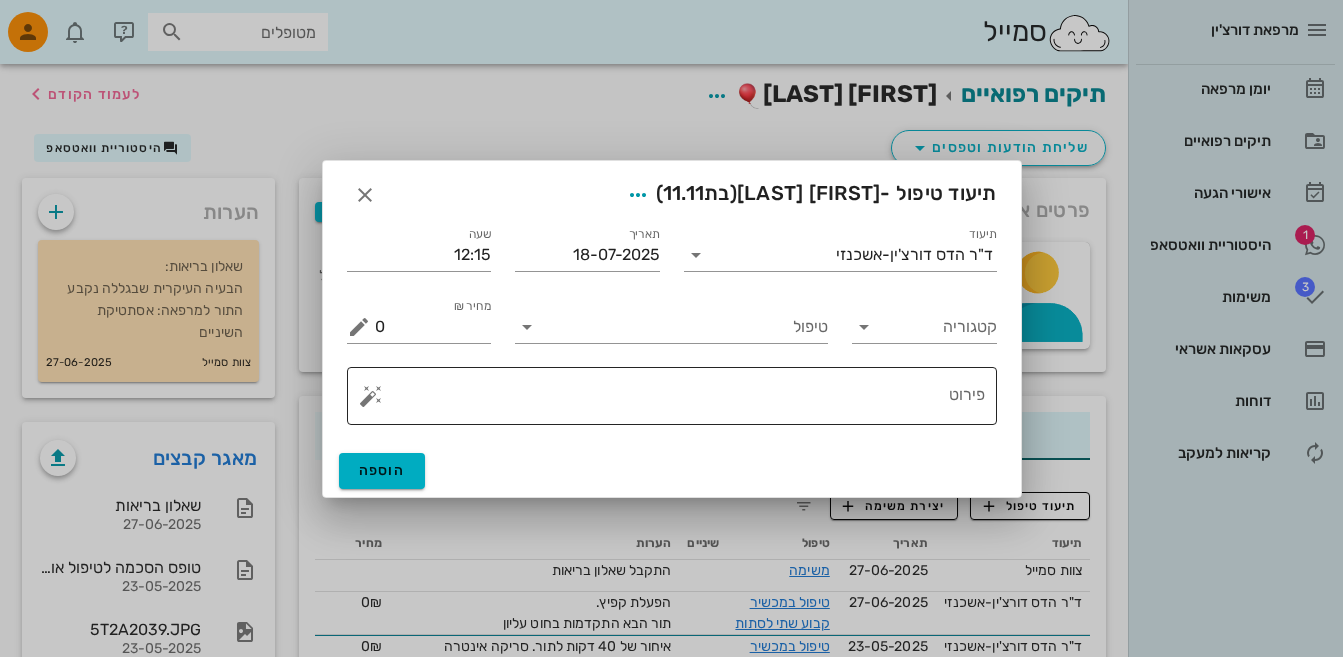 drag, startPoint x: 639, startPoint y: 399, endPoint x: 615, endPoint y: 403, distance: 24.33105 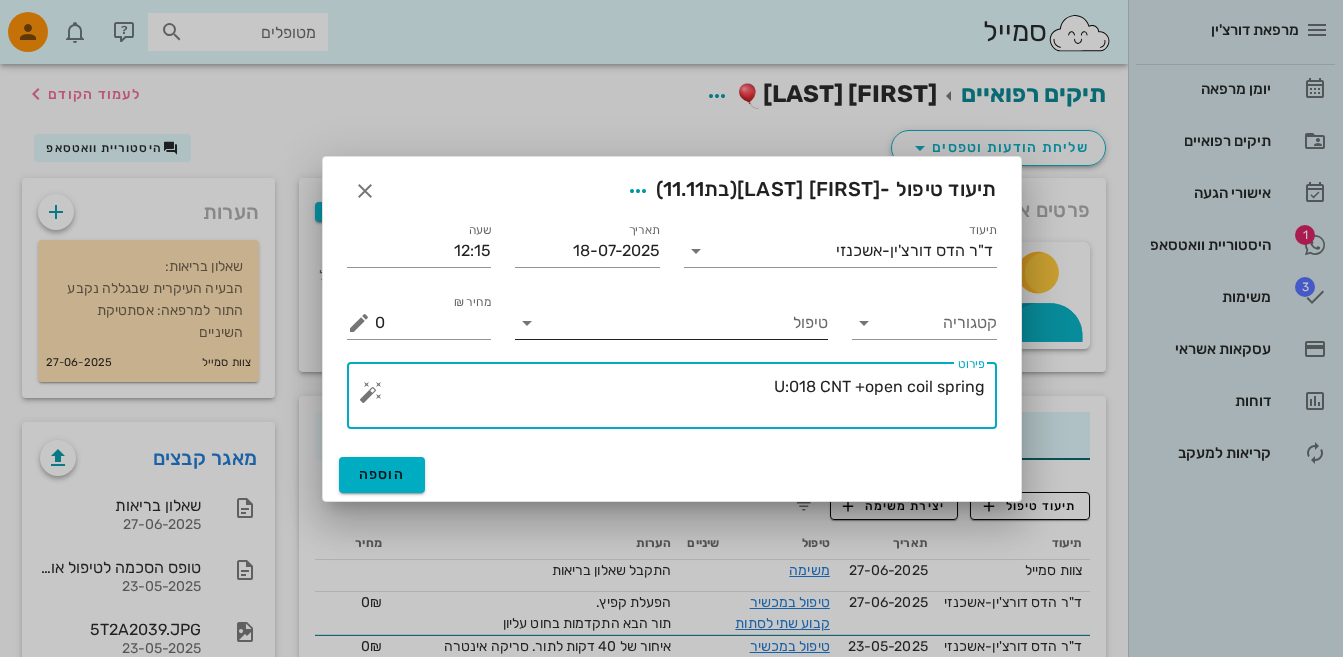 type on "U:018 CNT +open coil spring" 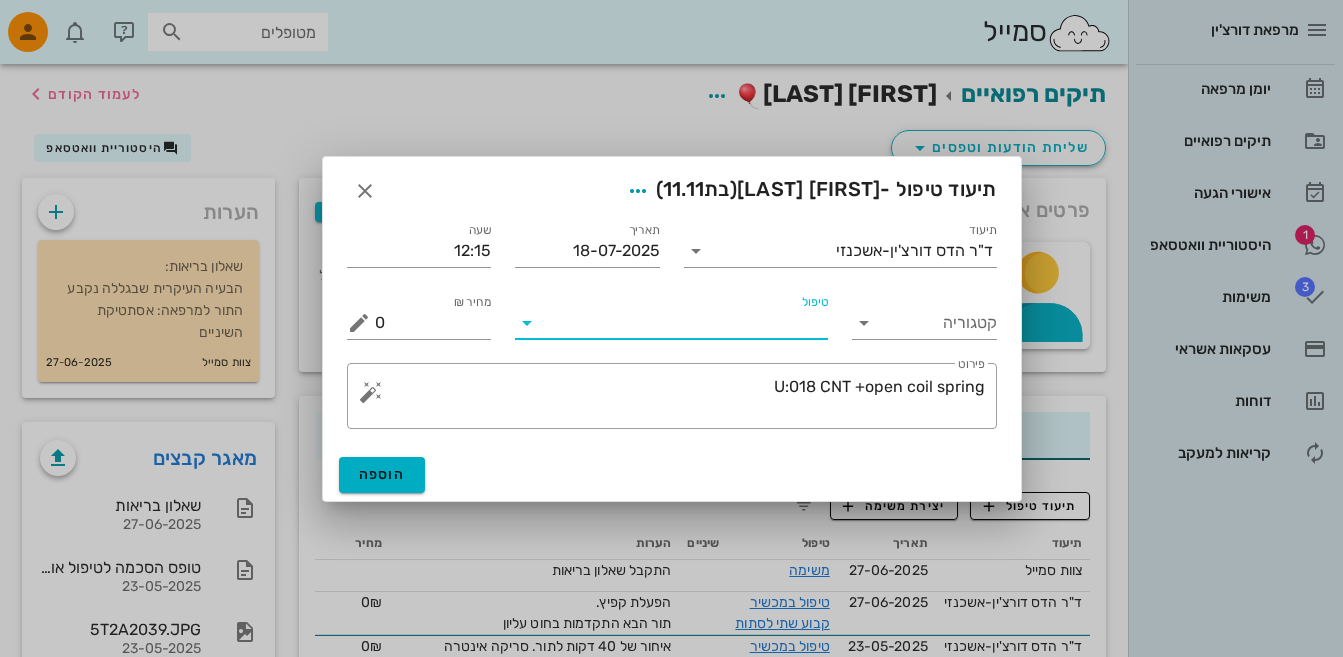 click on "טיפול" at bounding box center [685, 323] 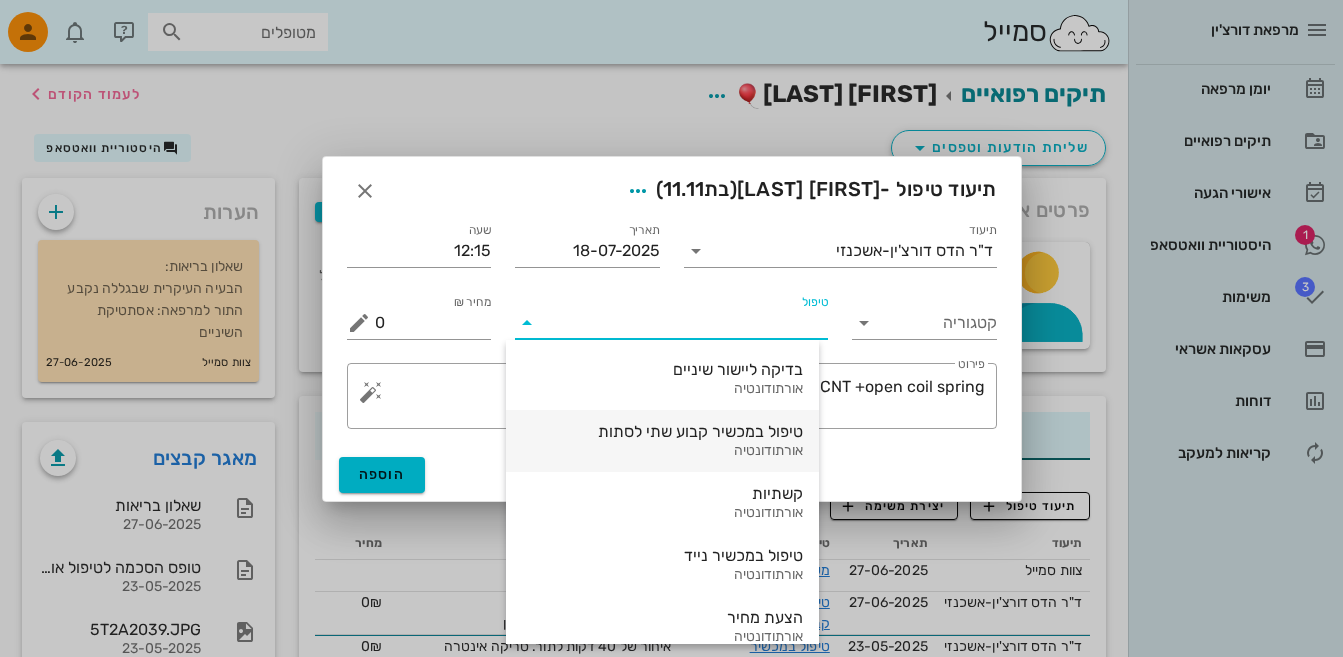 click on "טיפול במכשיר קבוע שתי לסתות" at bounding box center (662, 431) 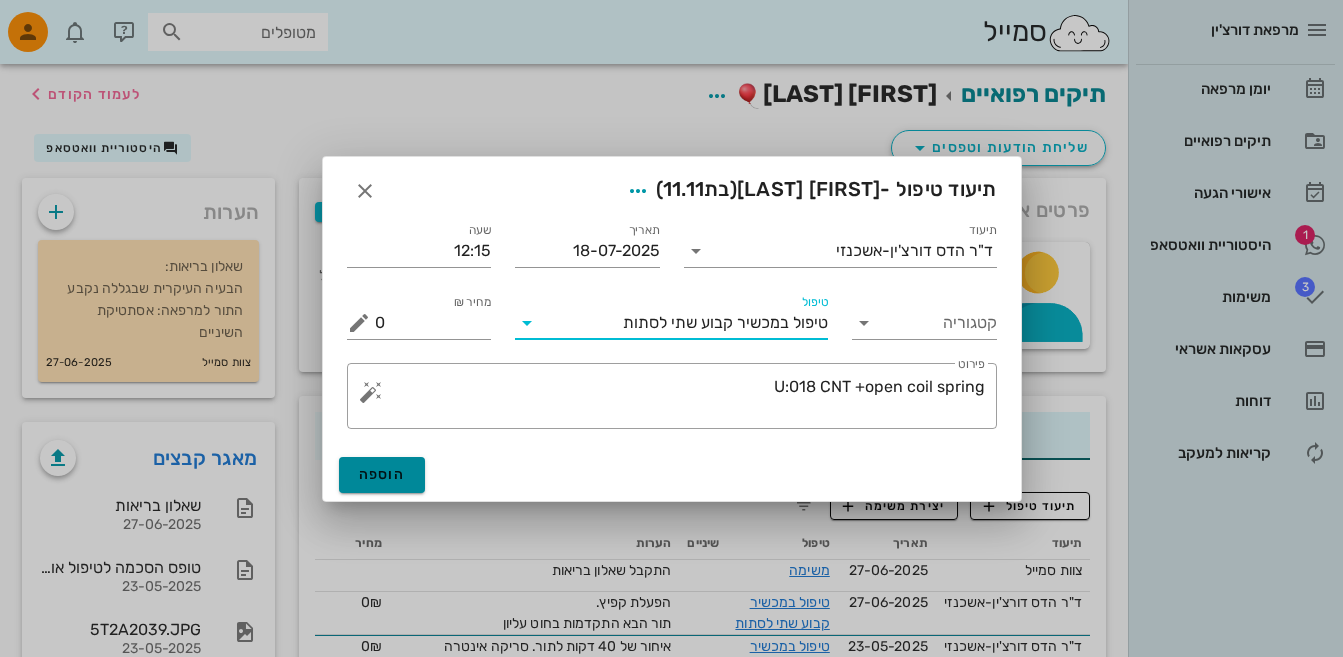 click on "הוספה" at bounding box center (382, 474) 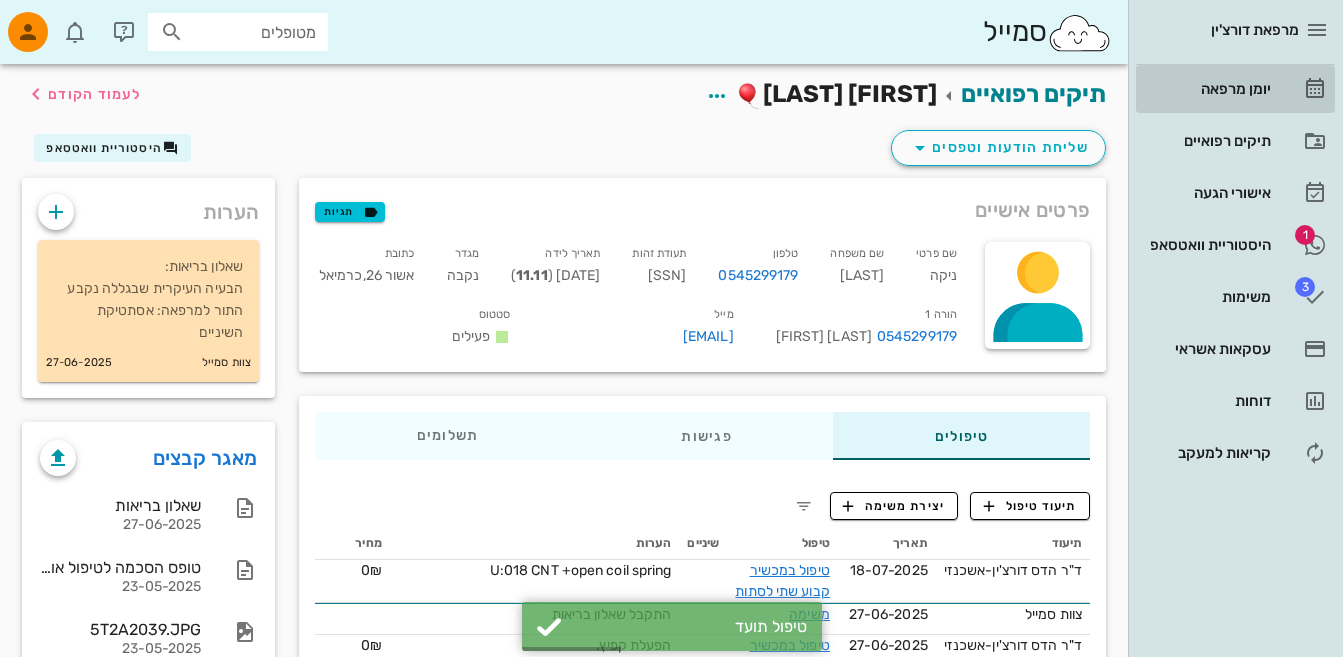 click on "יומן מרפאה" at bounding box center (1207, 89) 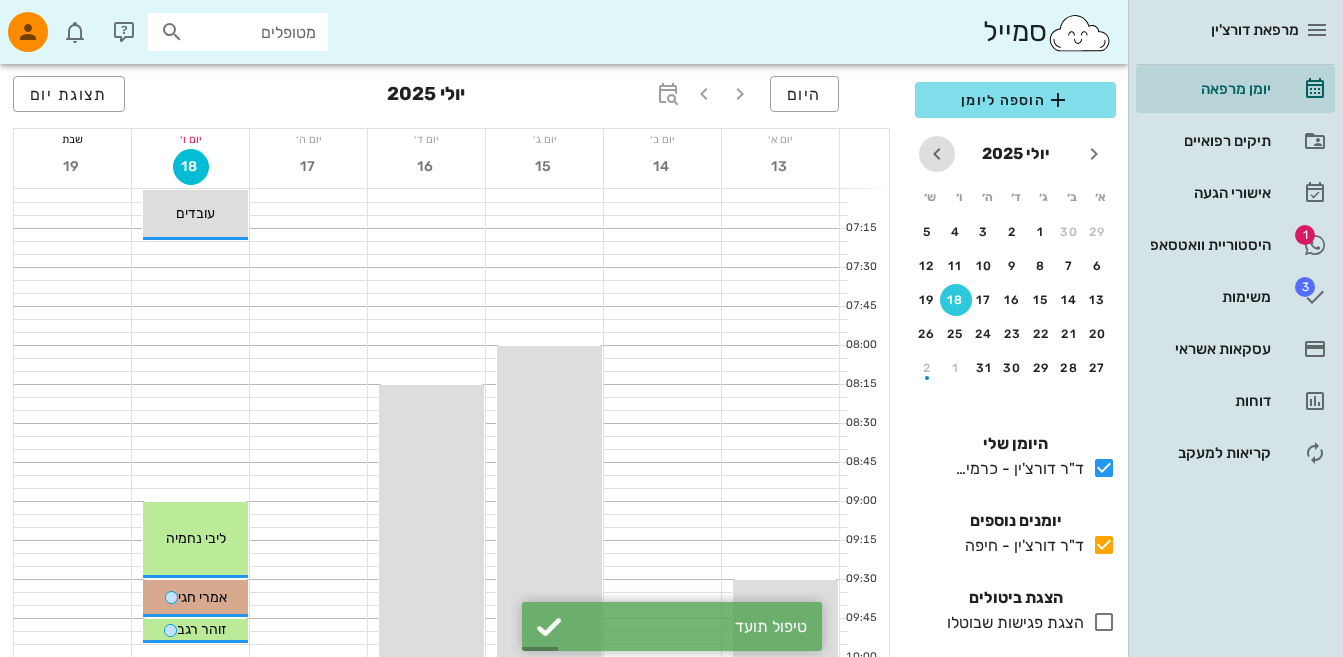 click at bounding box center [937, 154] 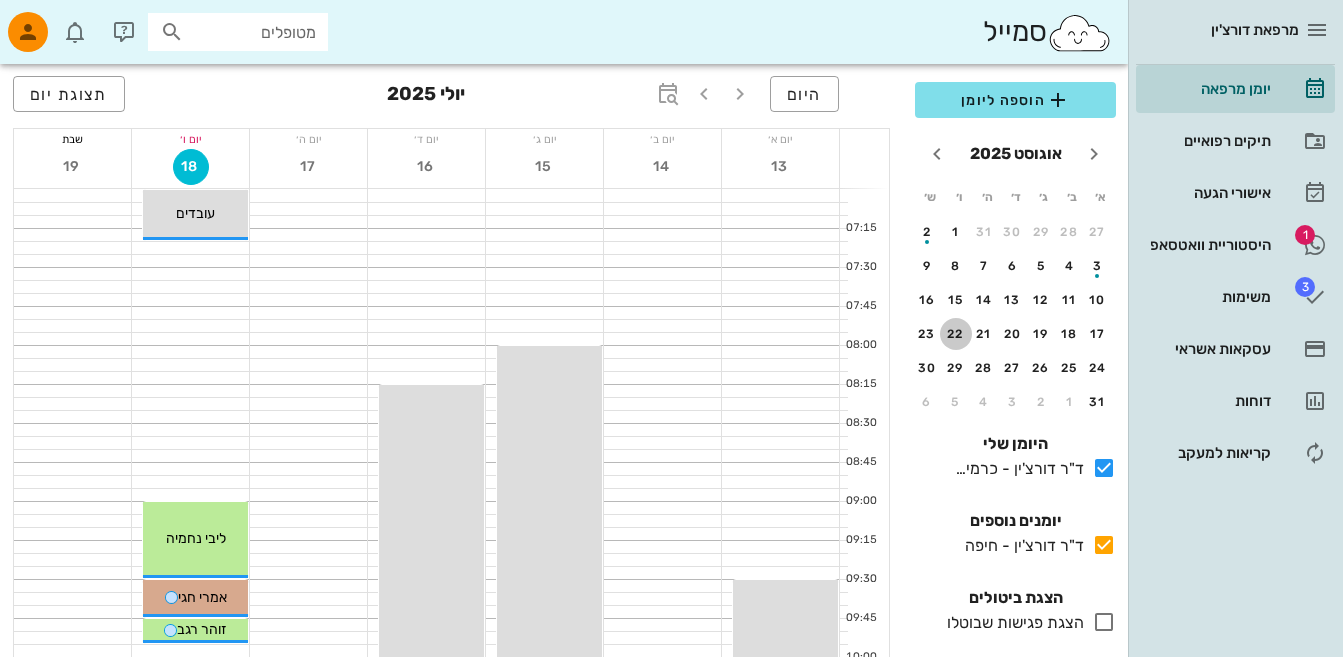 click on "22" at bounding box center (956, 334) 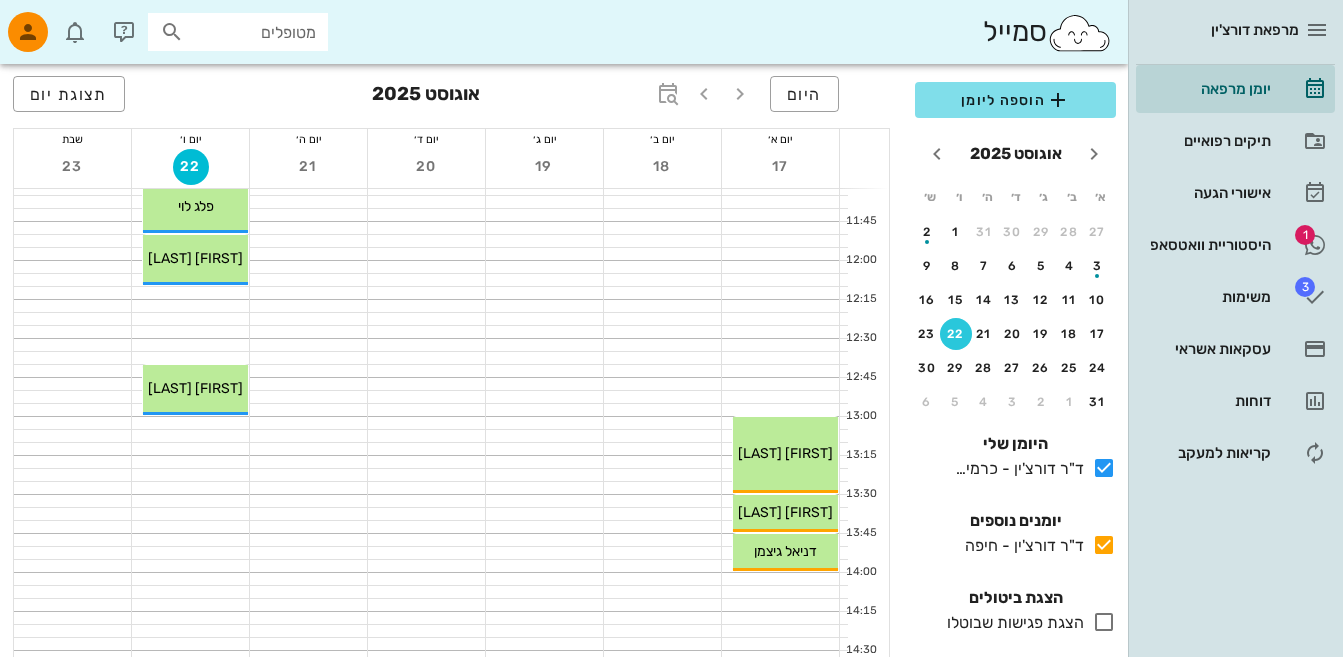 scroll, scrollTop: 700, scrollLeft: 0, axis: vertical 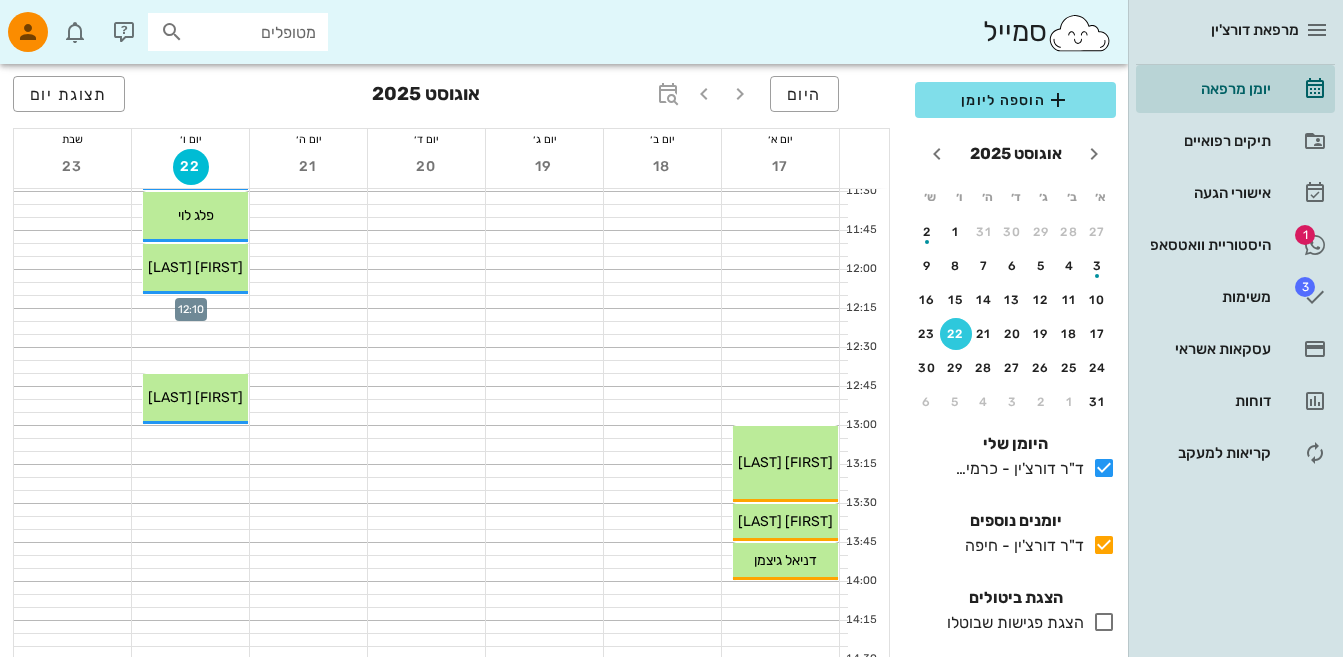 click at bounding box center (190, 302) 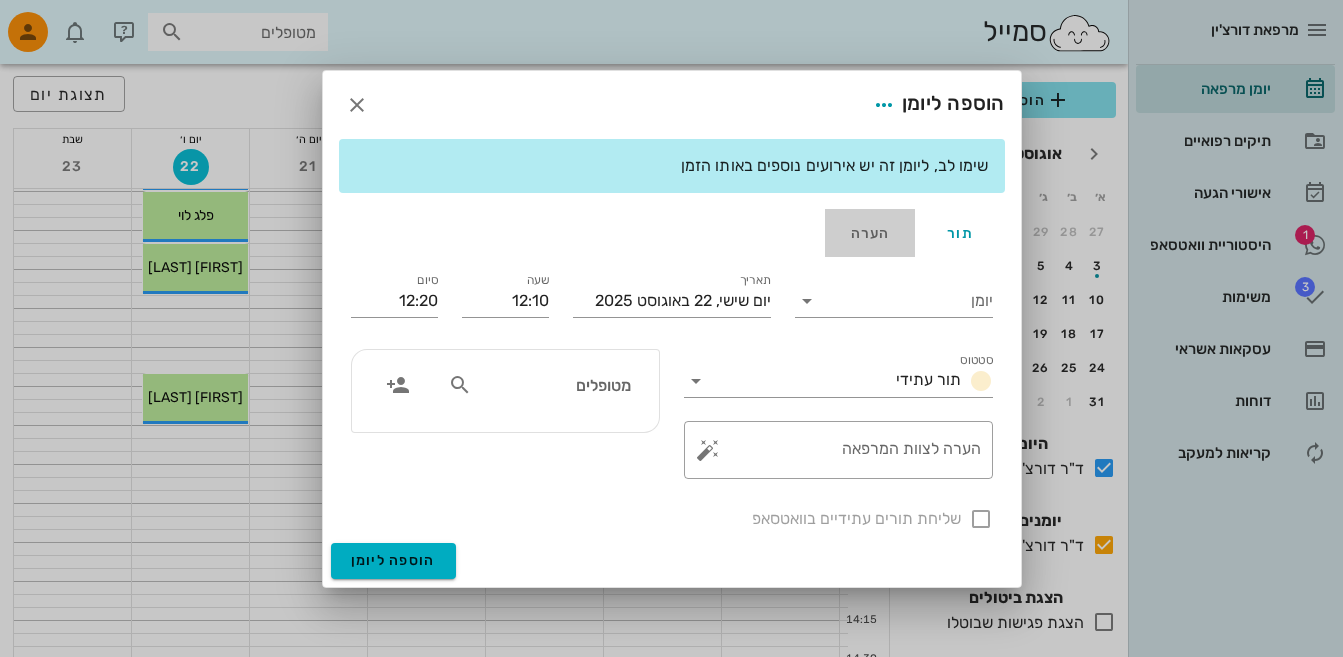 click on "הערה" at bounding box center (870, 233) 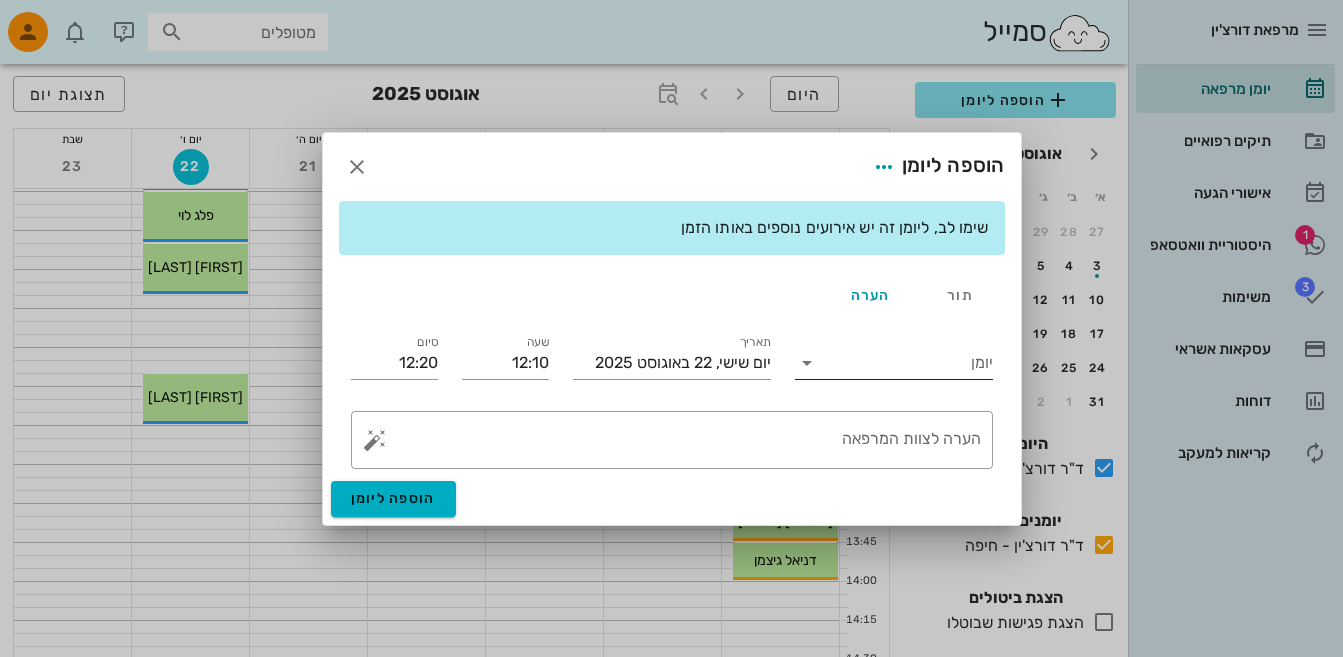 click on "יומן" at bounding box center (908, 363) 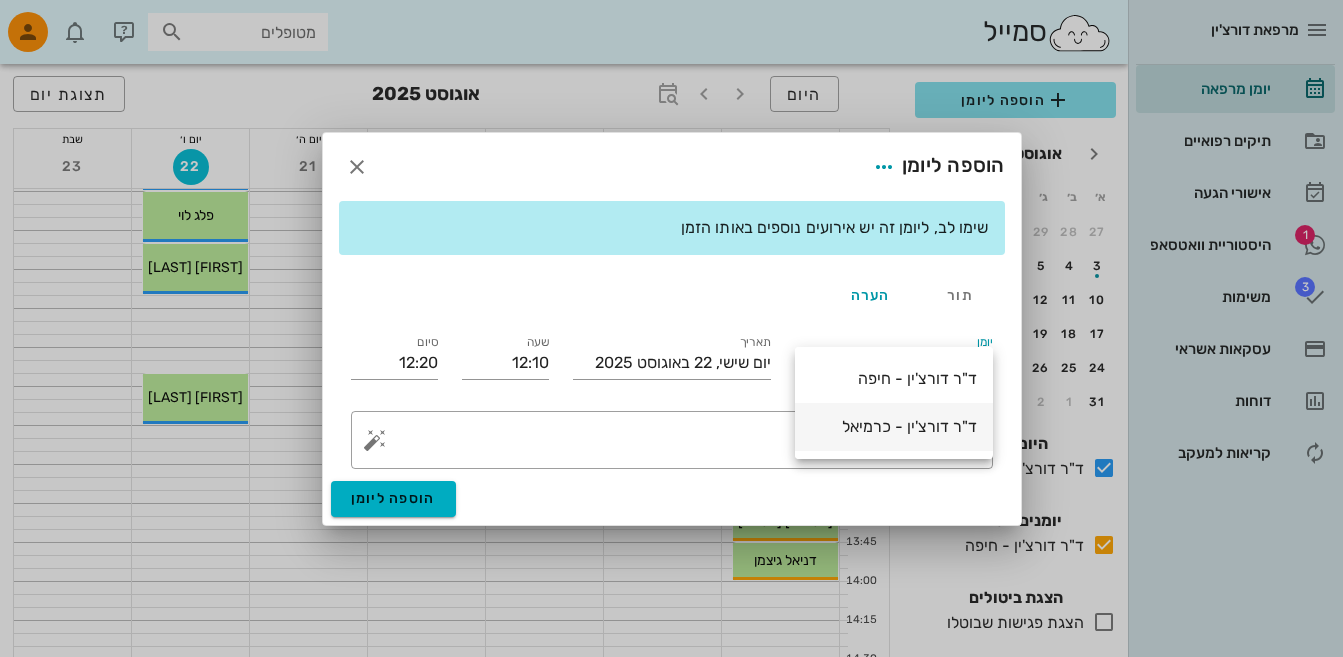 click on "ד"ר דורצ'ין - כרמיאל" at bounding box center (894, 426) 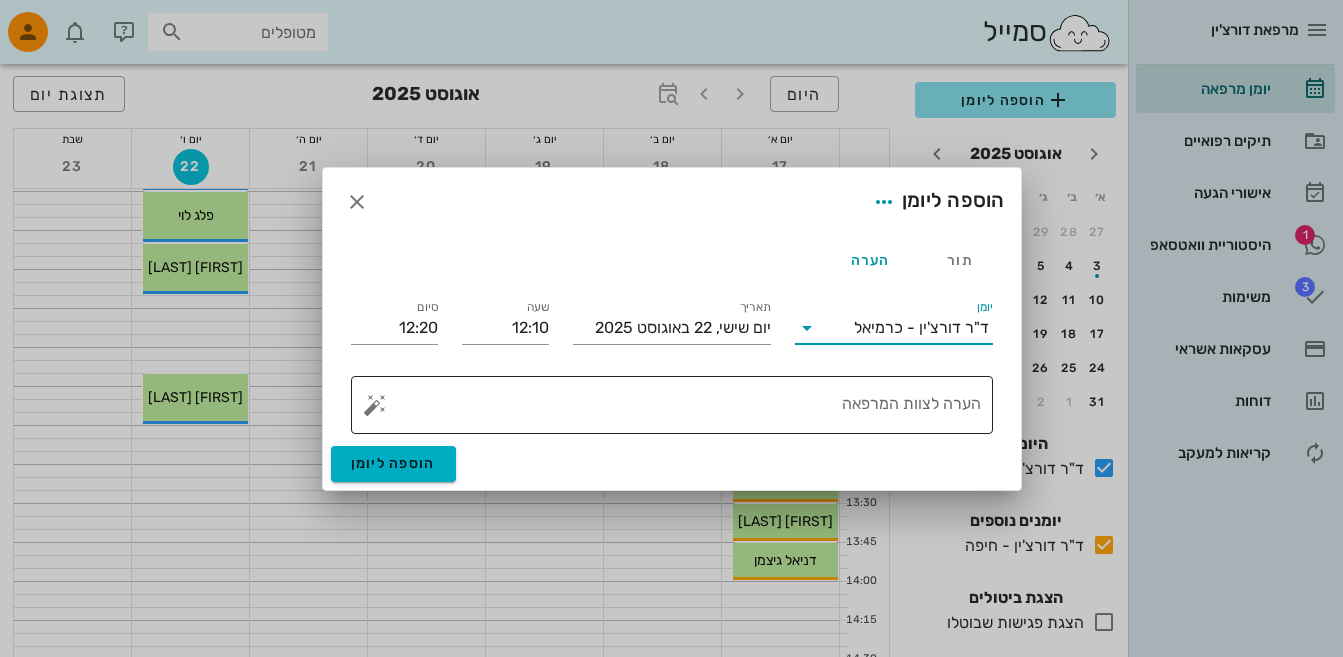 click on "הערה לצוות המרפאה" at bounding box center [680, 410] 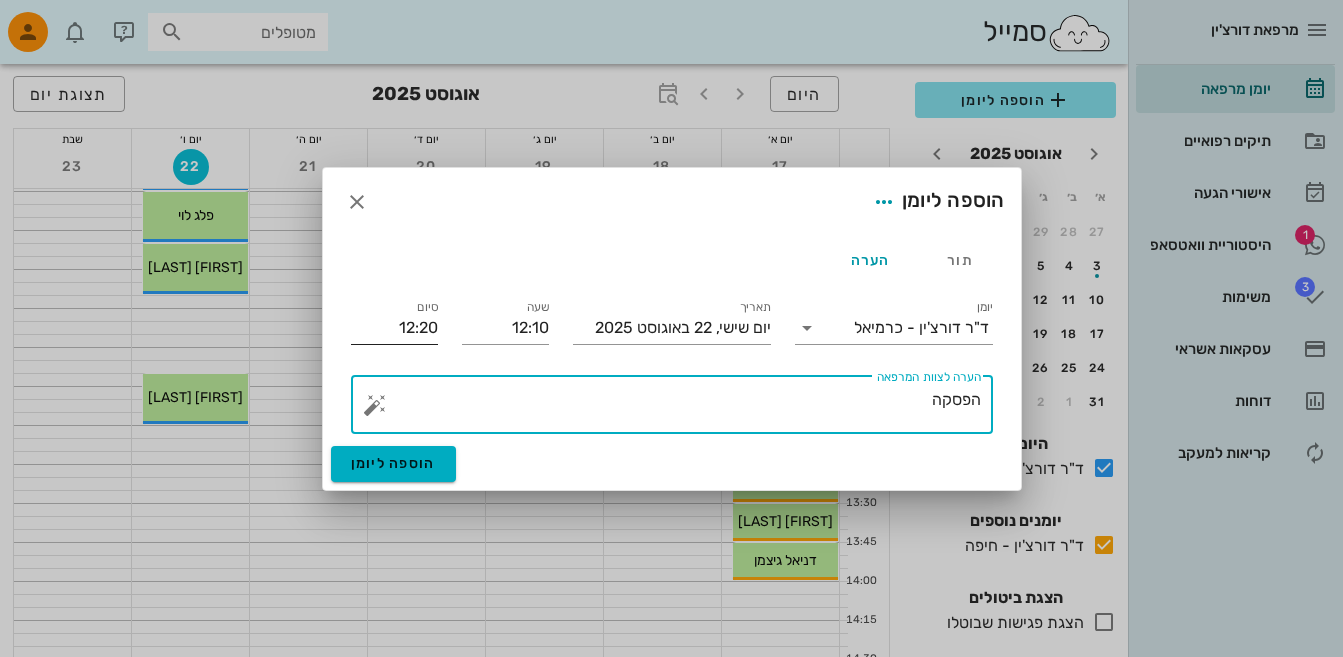 type on "הפסקה" 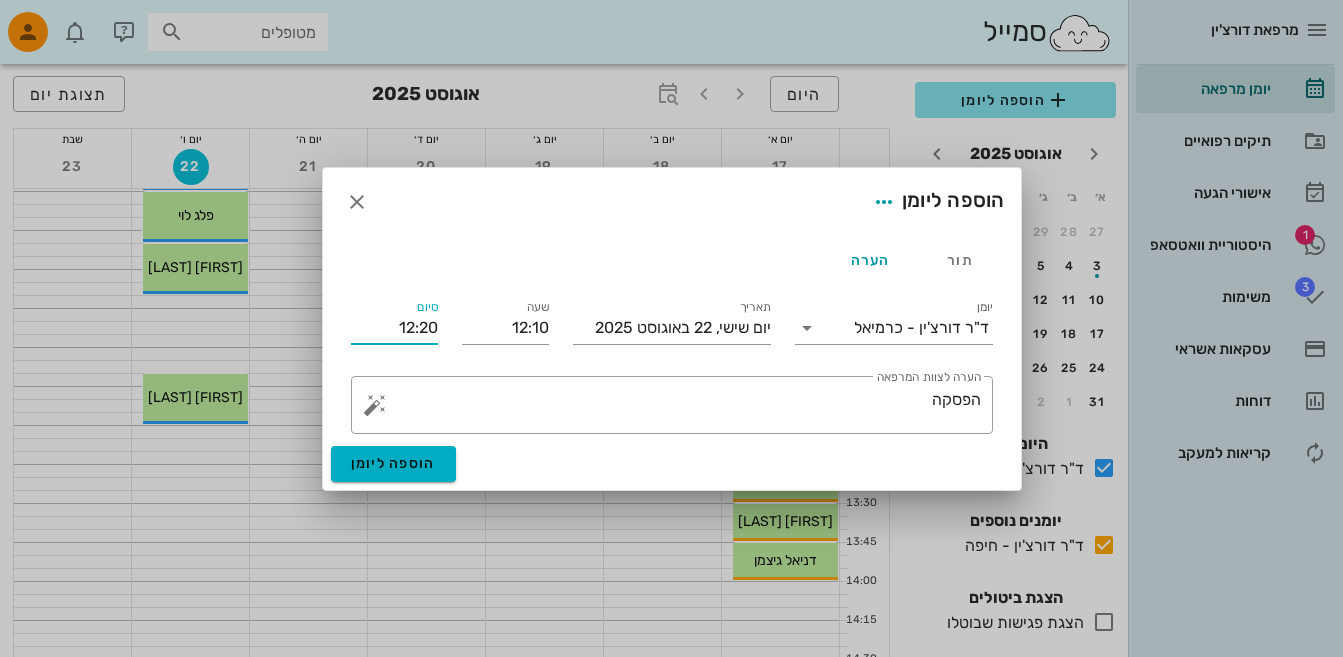 click on "12:20" at bounding box center (394, 328) 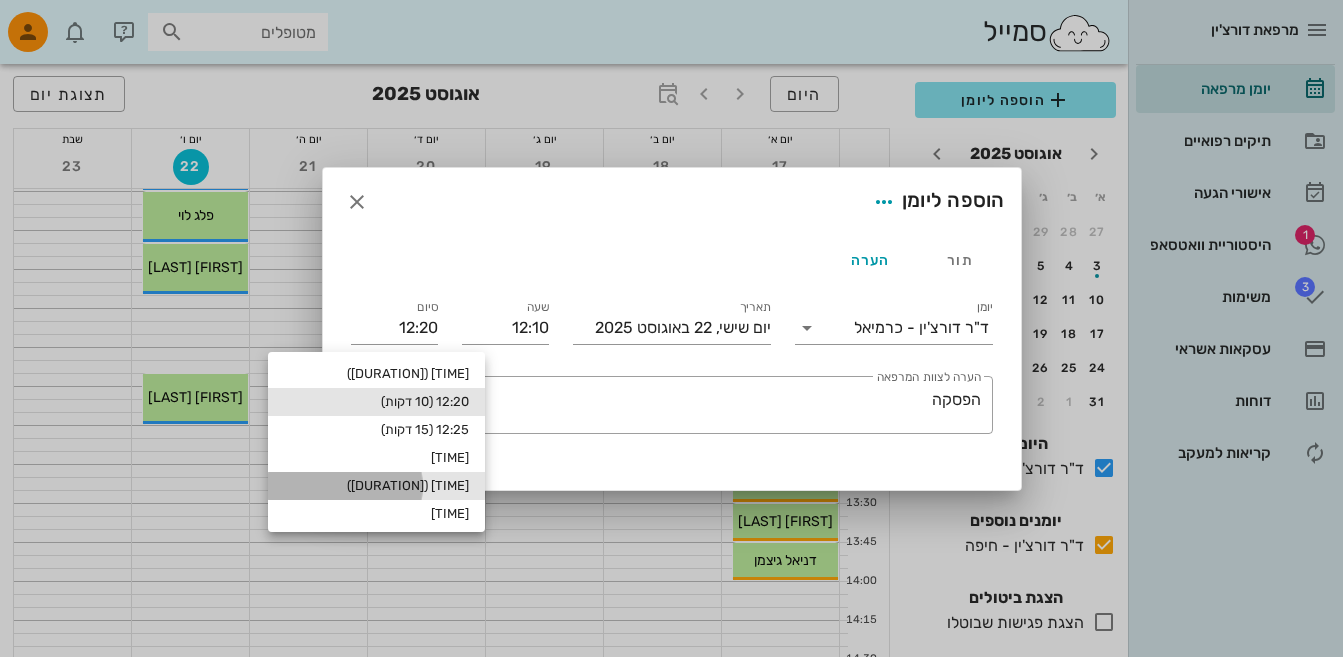 click on "[TIME] ([DURATION])" at bounding box center [376, 486] 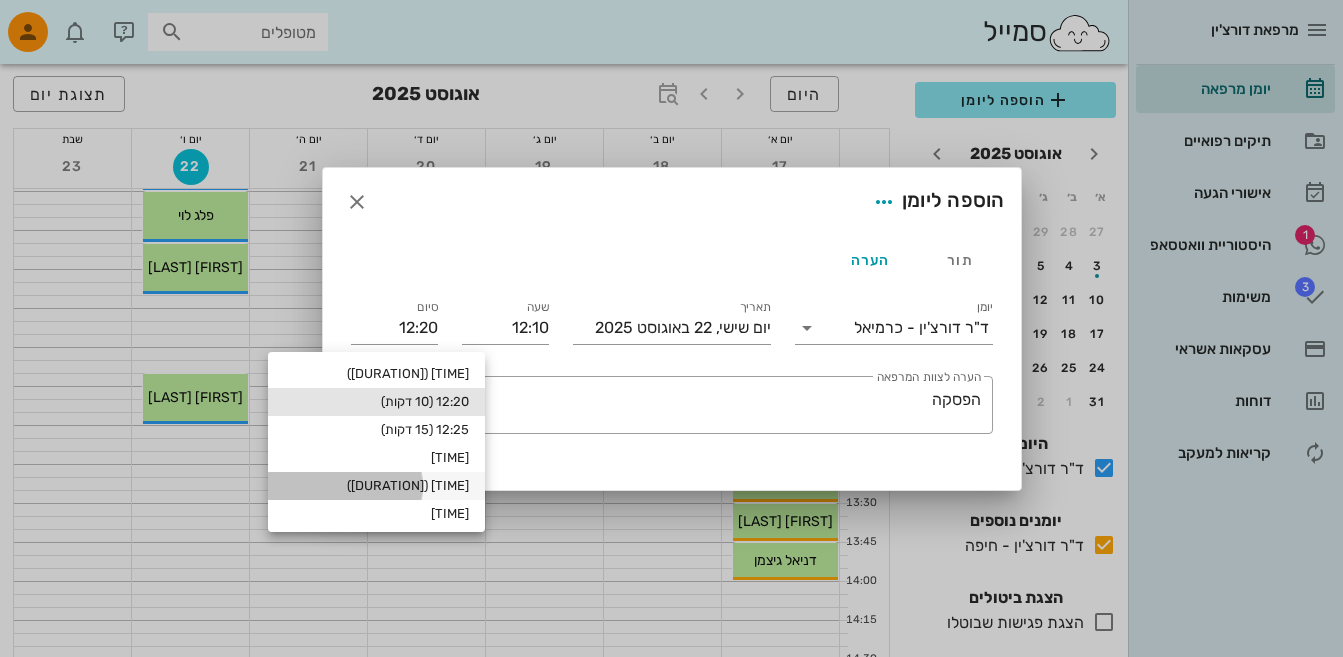 type on "12:40" 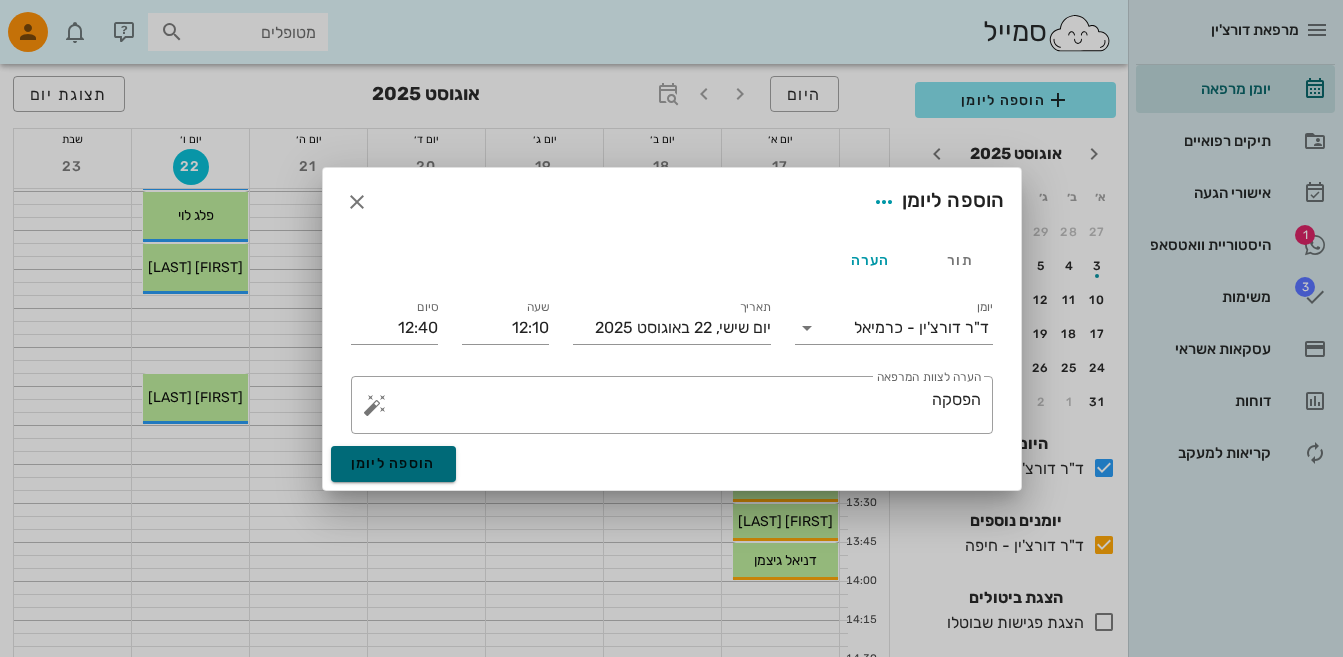 click on "הוספה ליומן" at bounding box center [393, 463] 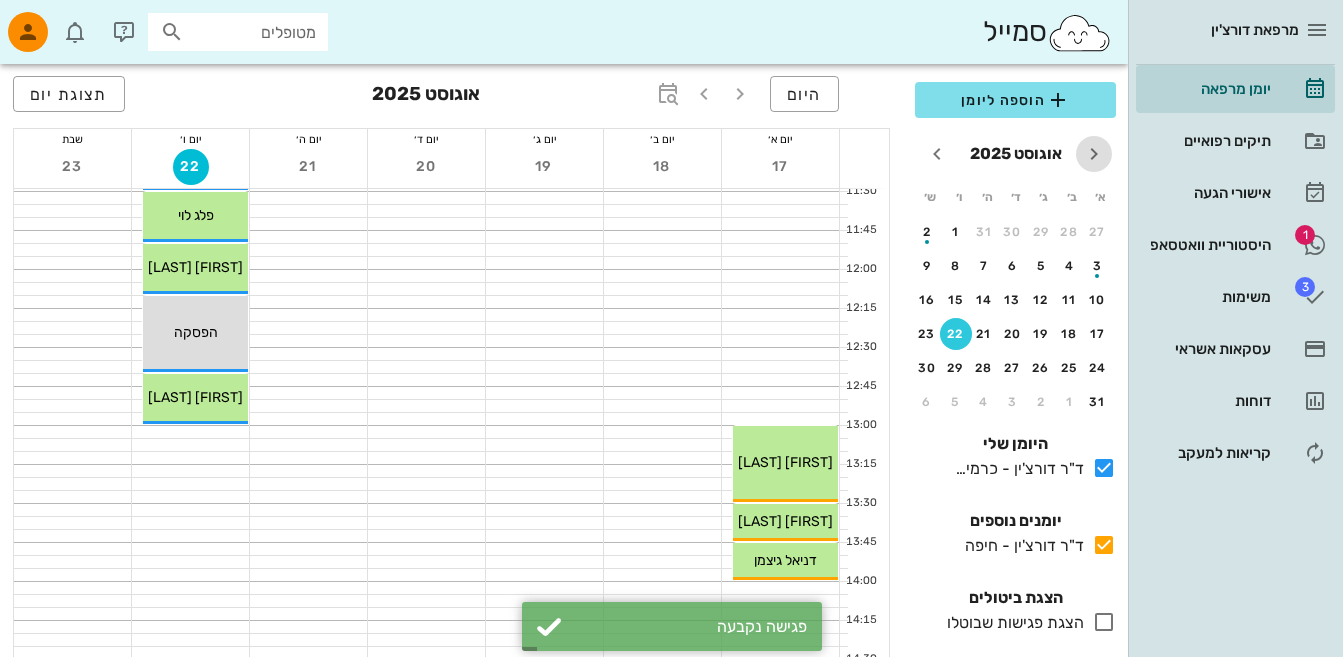 click at bounding box center (1094, 154) 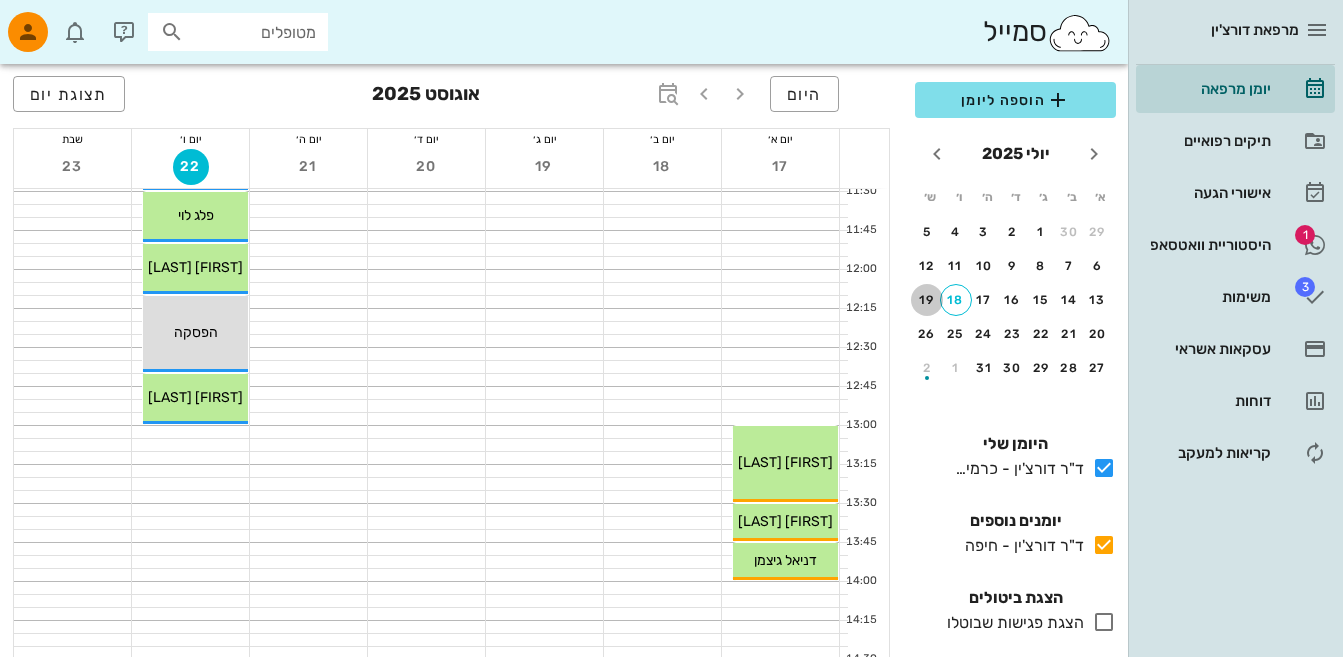 click on "19" at bounding box center [927, 300] 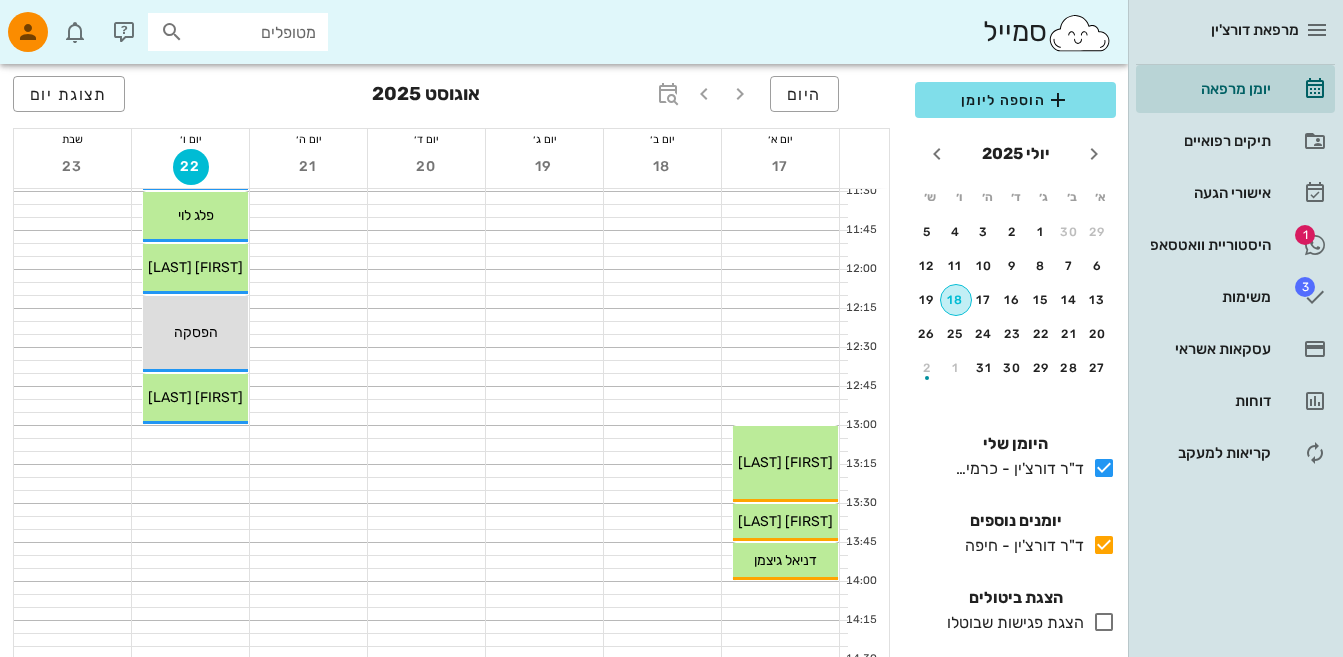 click on "18" at bounding box center [956, 300] 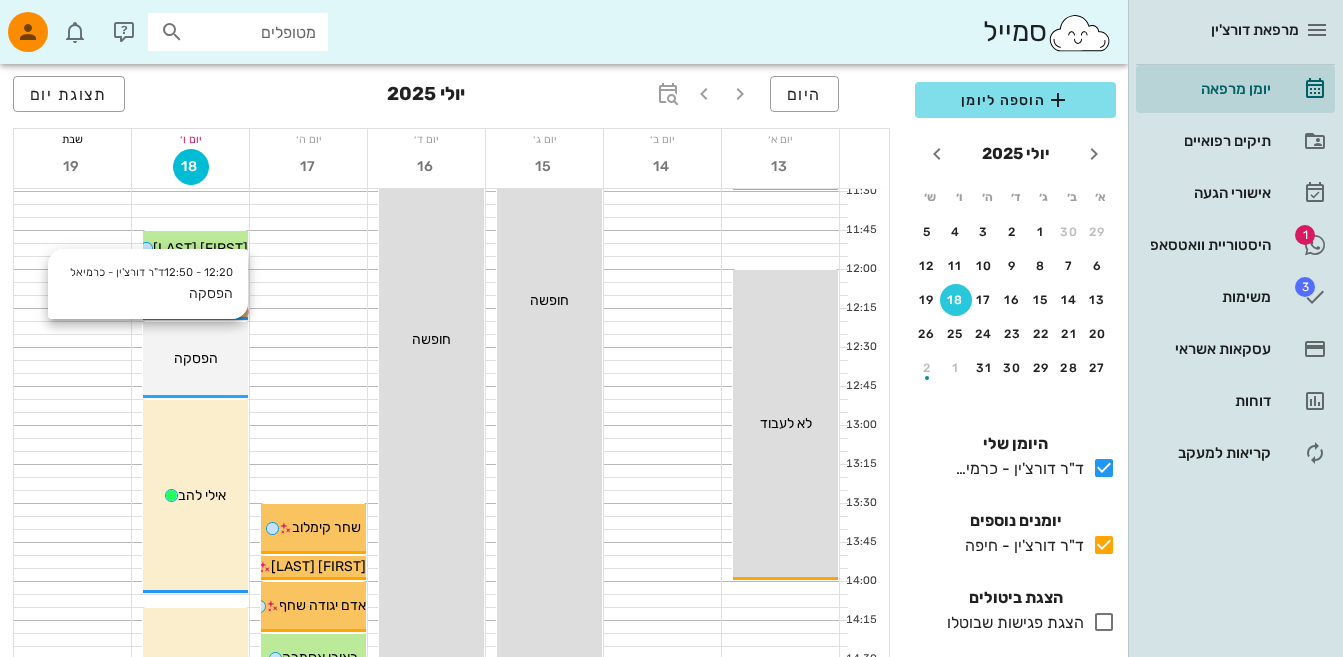 scroll, scrollTop: 500, scrollLeft: 0, axis: vertical 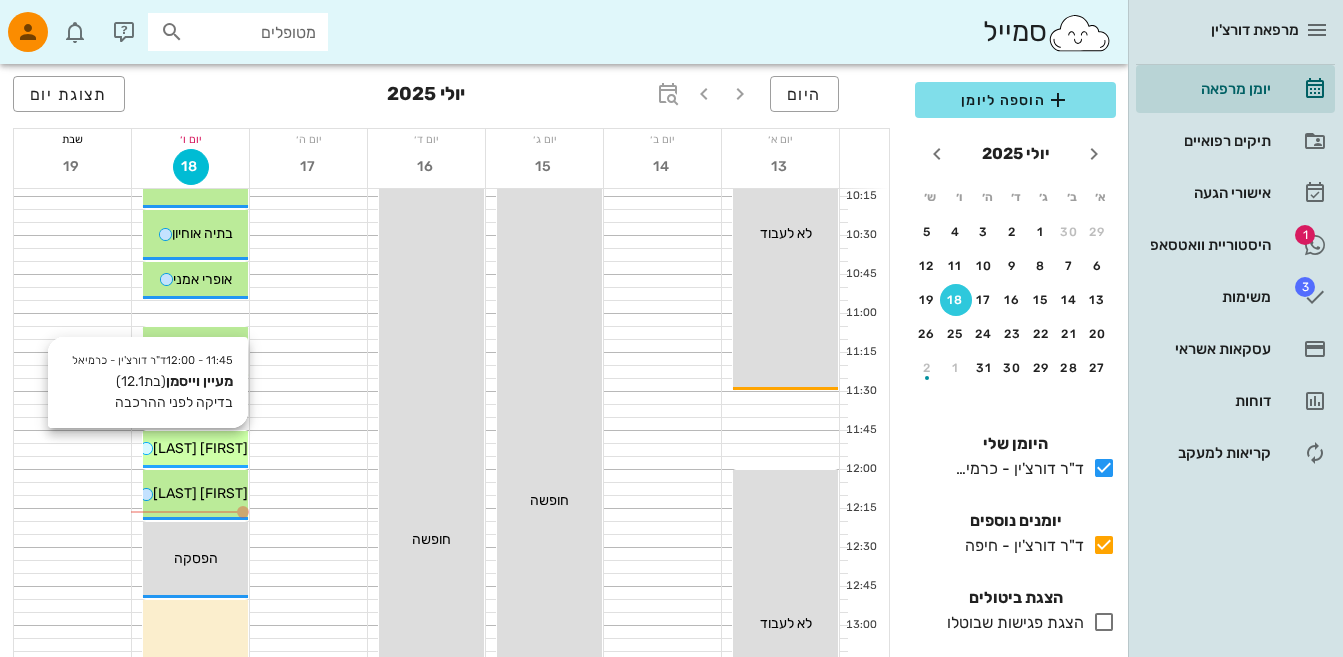 click on "[FIRST] [LAST]" at bounding box center (200, 448) 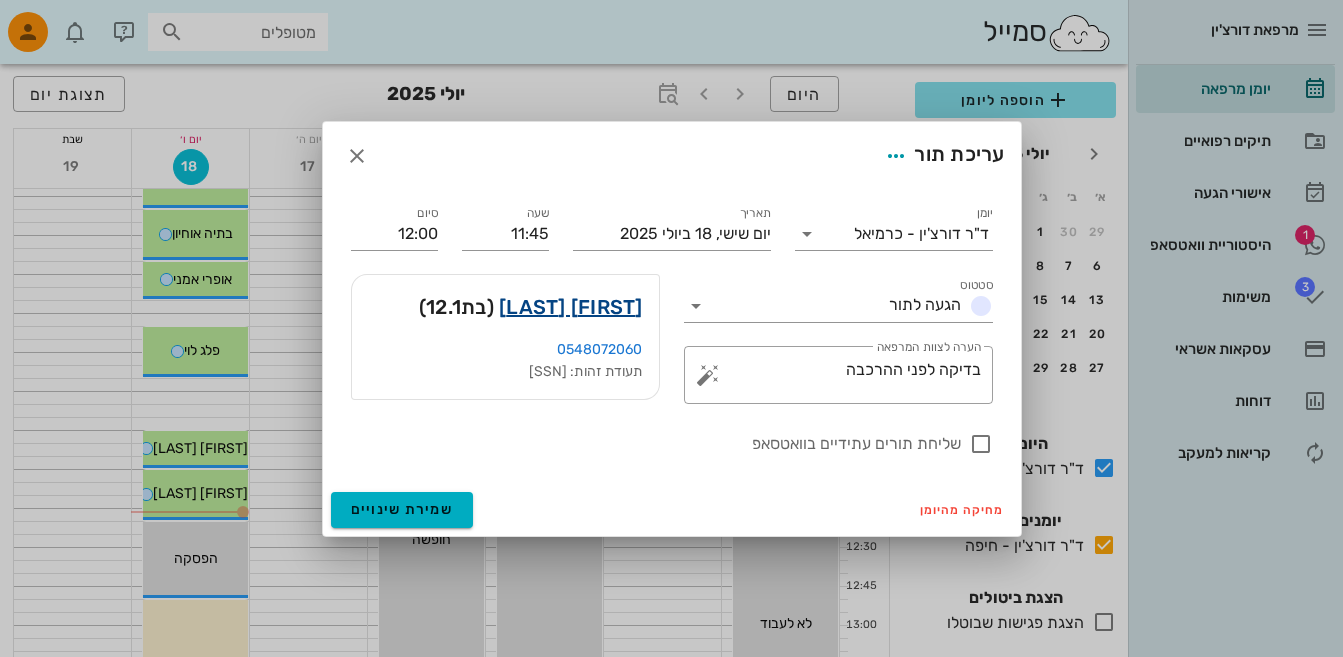 click on "[FIRST]
[LAST]" at bounding box center [571, 307] 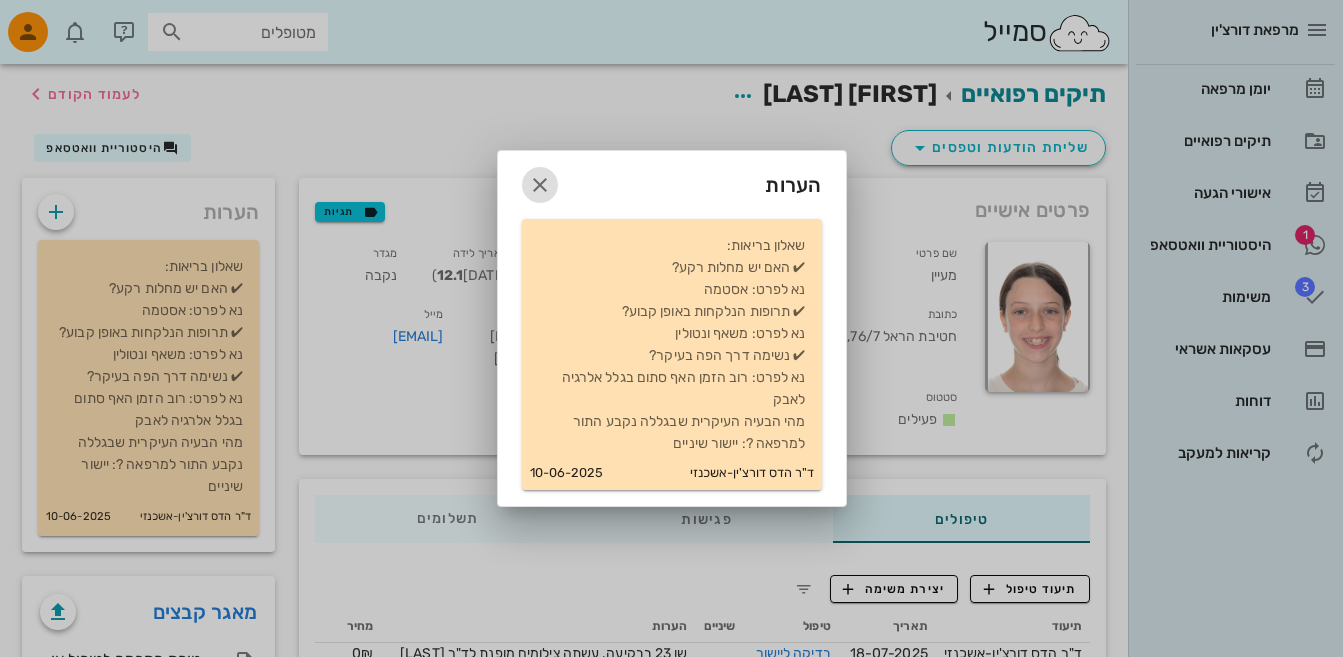 click at bounding box center (540, 185) 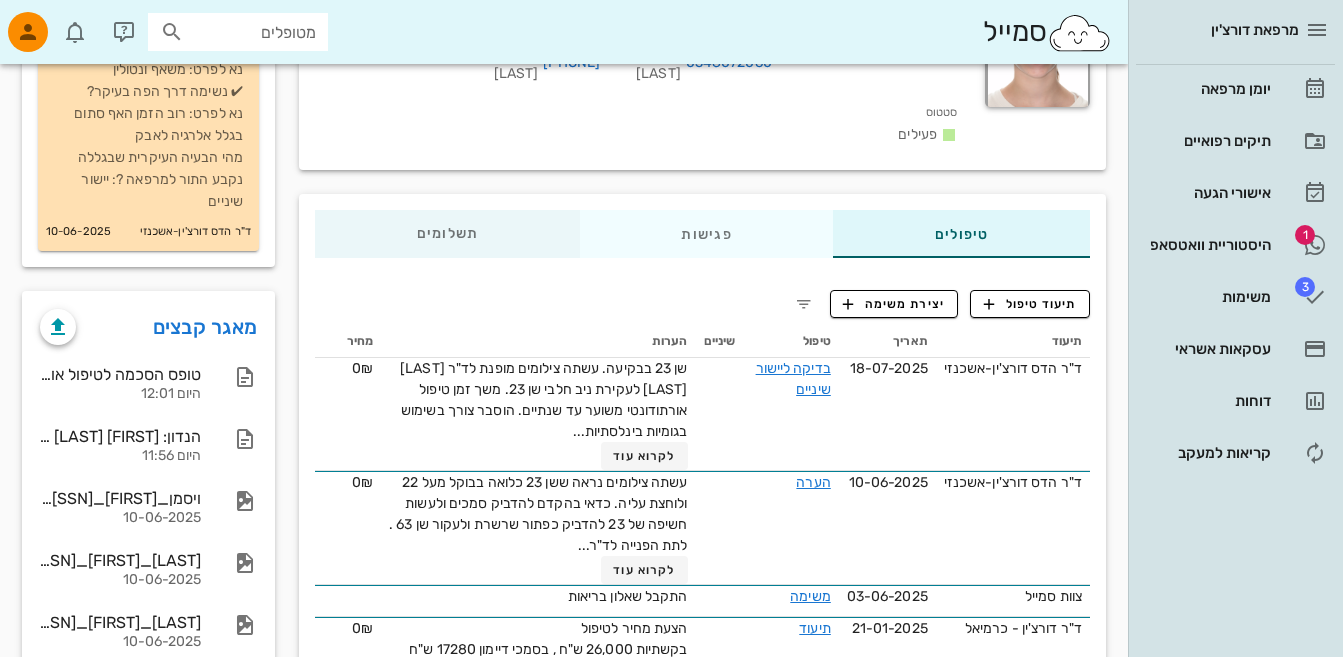 scroll, scrollTop: 300, scrollLeft: 0, axis: vertical 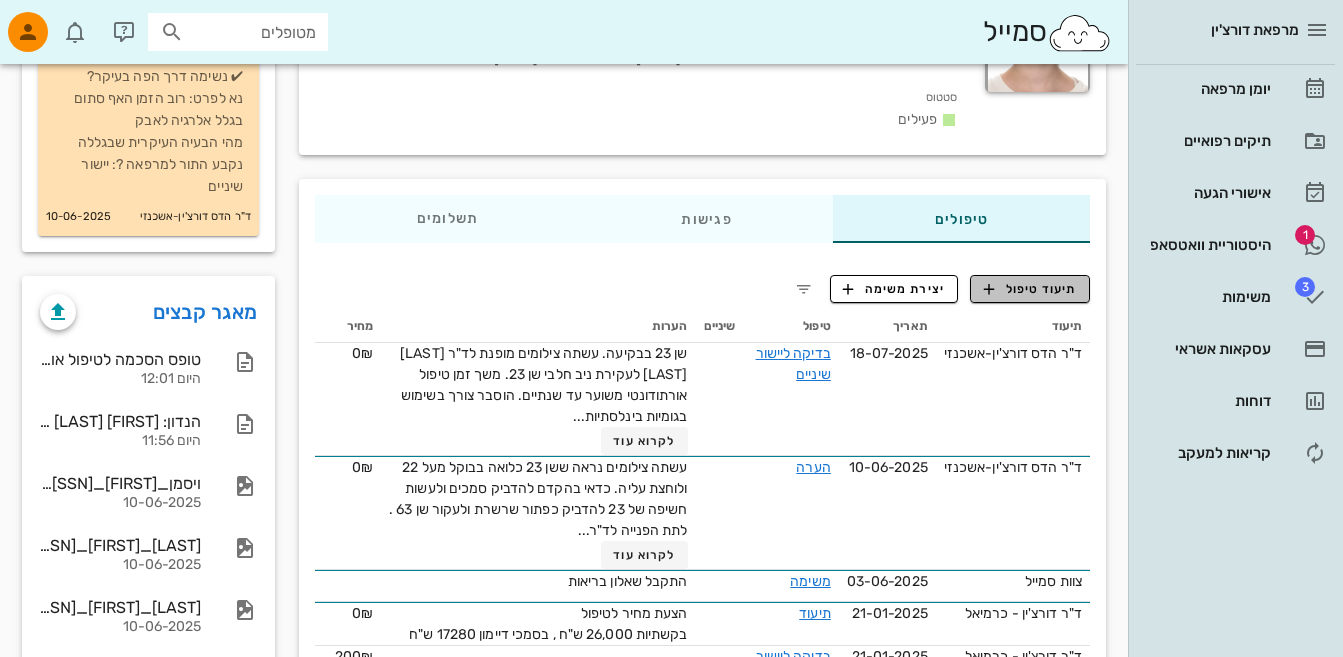 click on "תיעוד טיפול" at bounding box center (1030, 289) 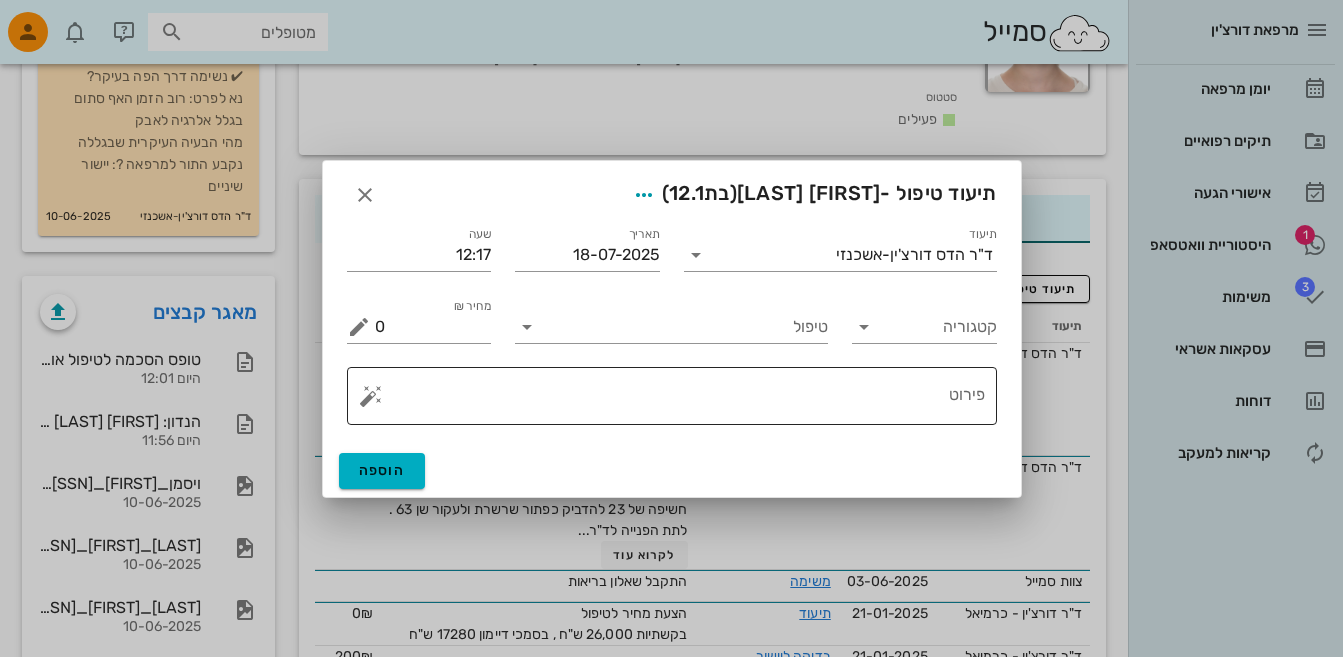 click on "פירוט" at bounding box center (680, 401) 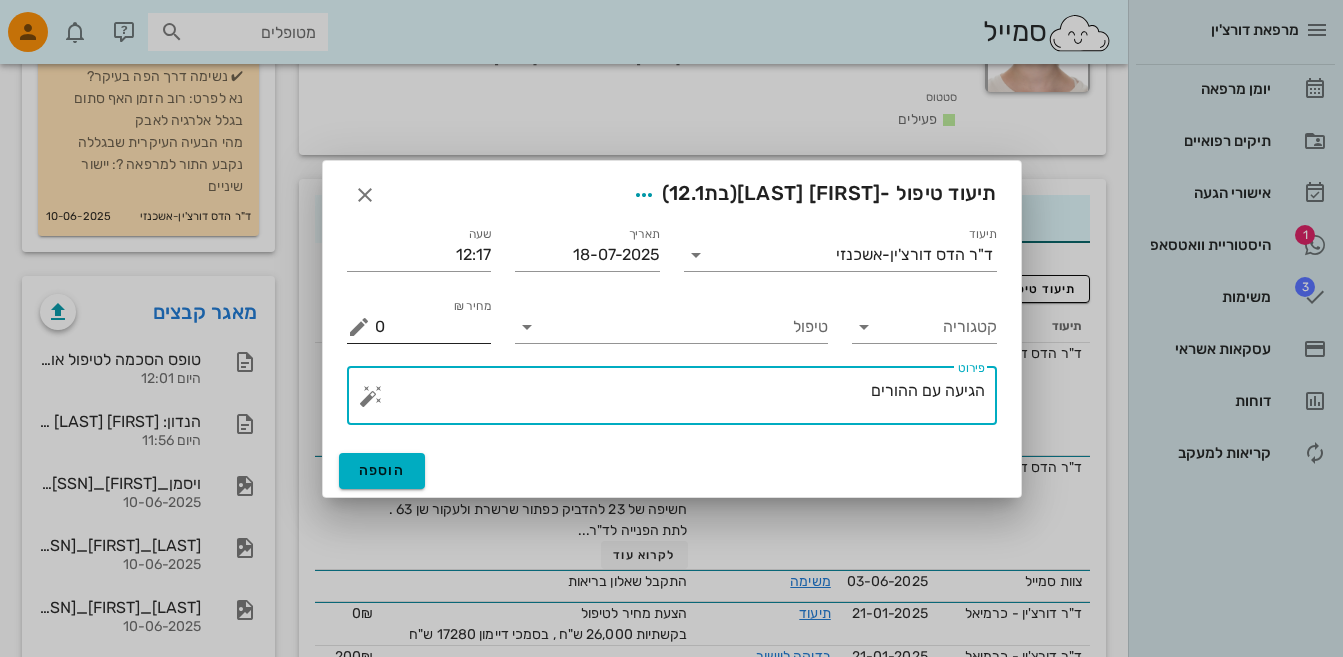 type on "הגיעה עם ההורים" 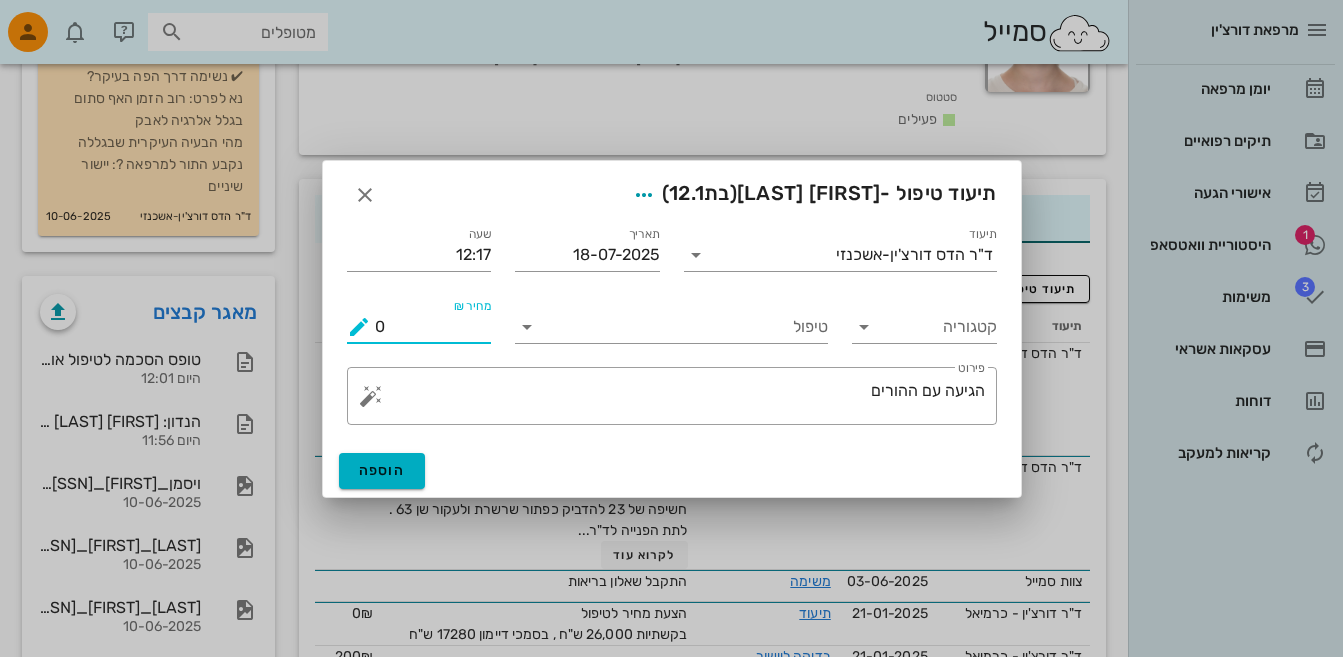 click on "0" at bounding box center [433, 327] 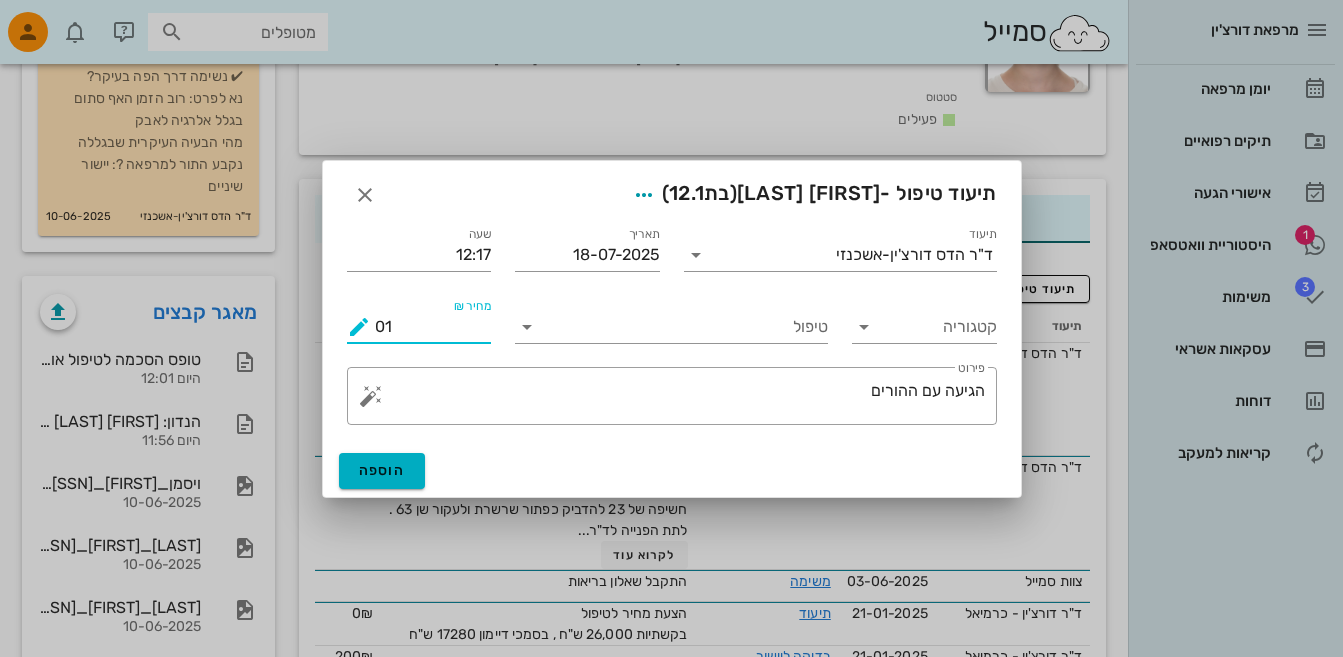 type on "0" 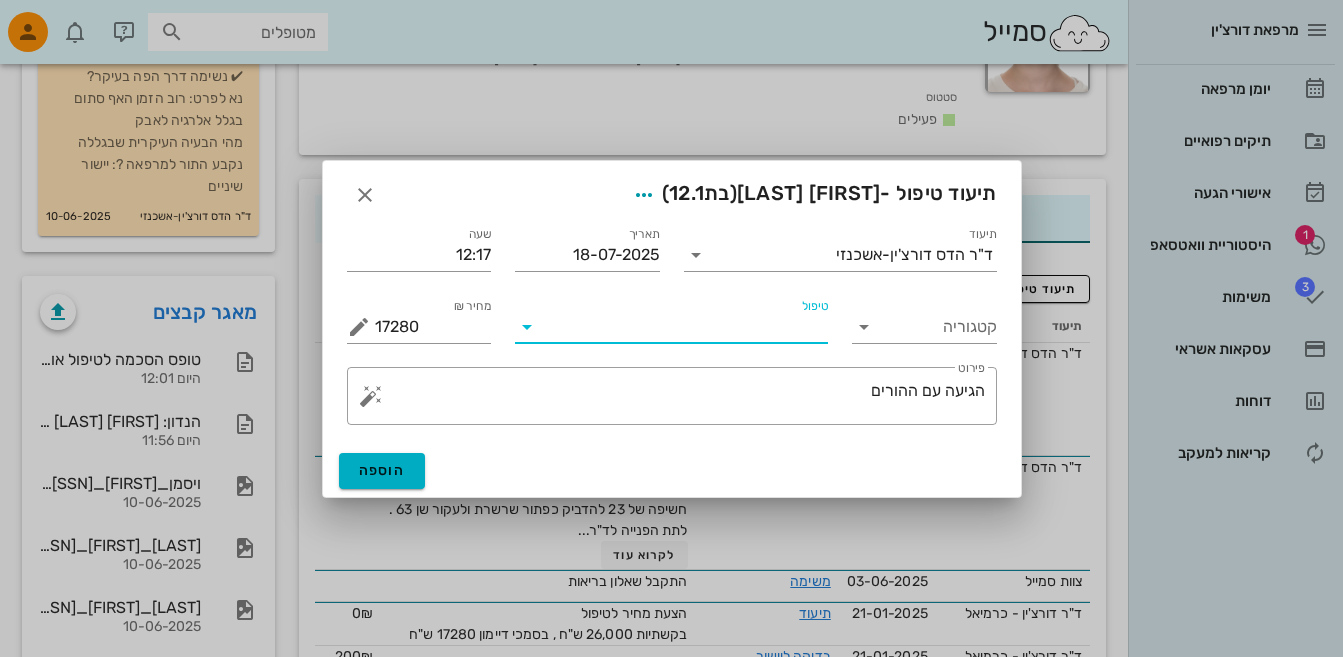 click on "טיפול" at bounding box center [685, 327] 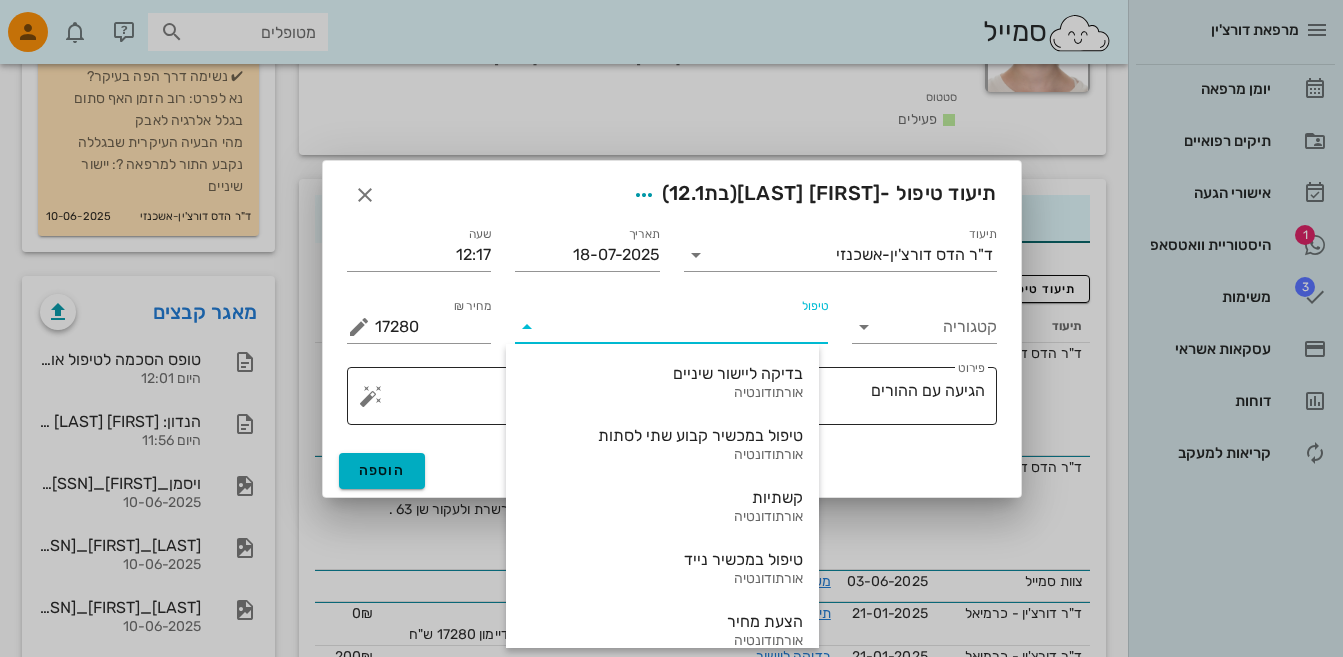 click on "בדיקה ליישור שיניים" at bounding box center [662, 373] 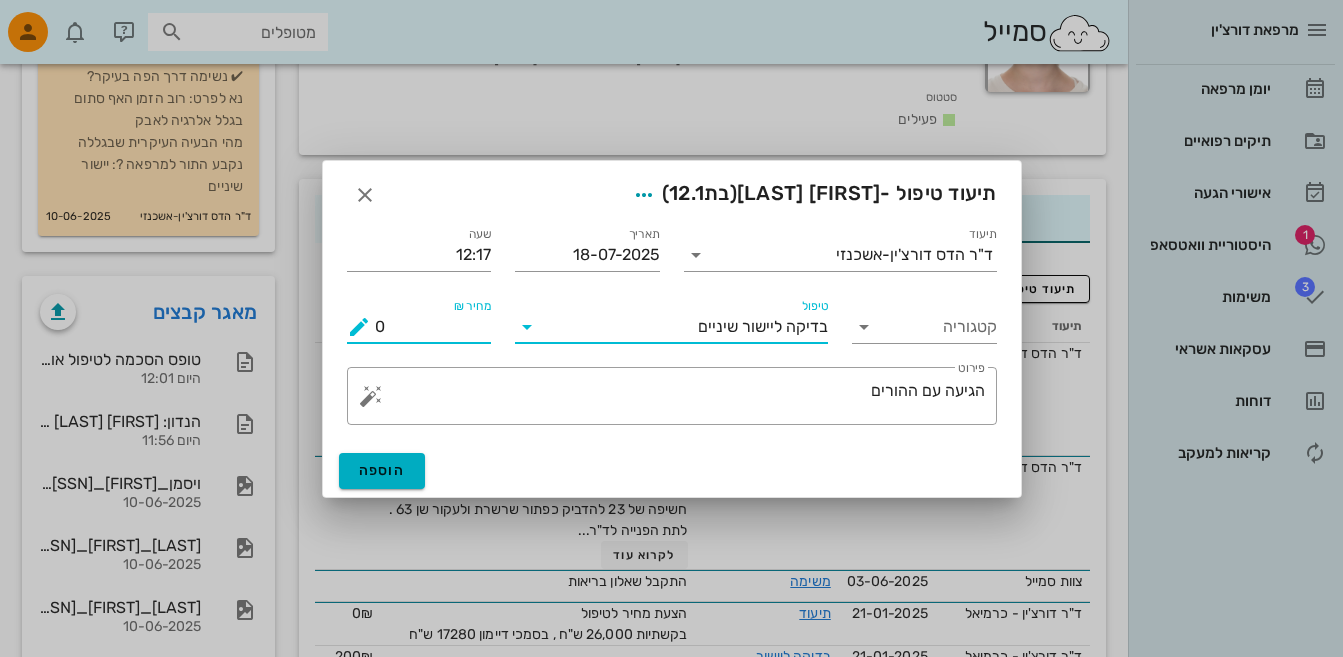drag, startPoint x: 366, startPoint y: 332, endPoint x: 268, endPoint y: 326, distance: 98.1835 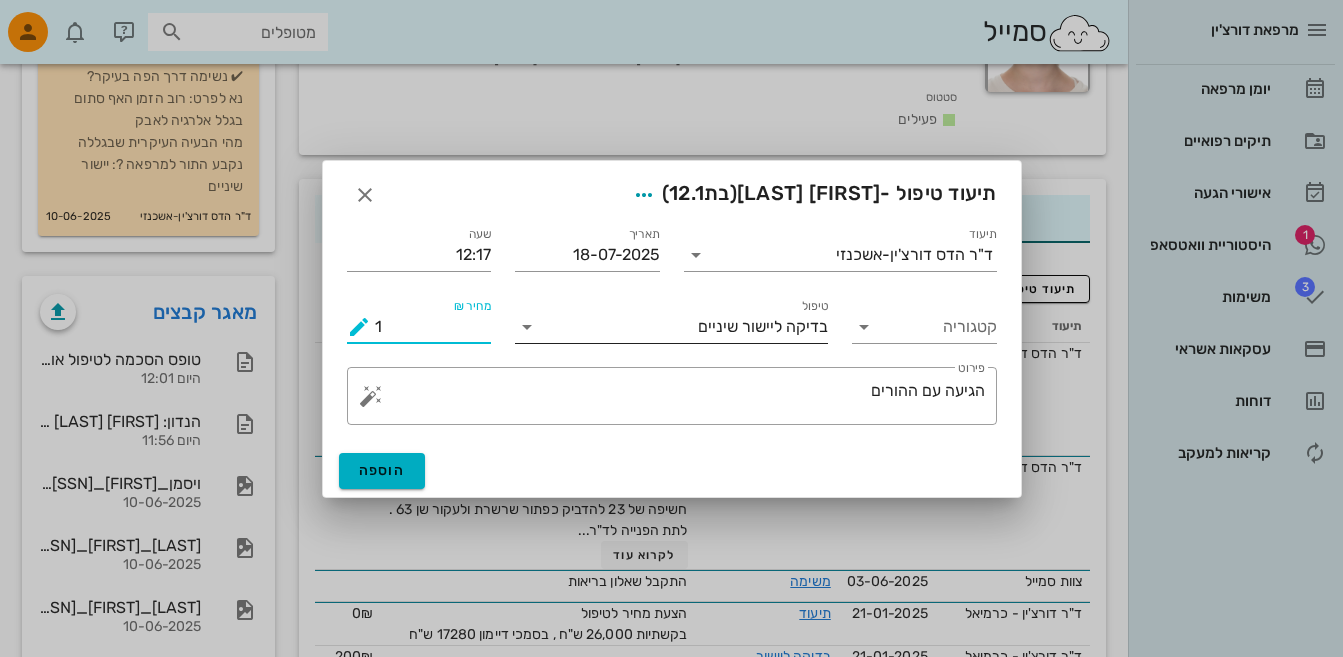 click on "טיפול" at bounding box center [620, 327] 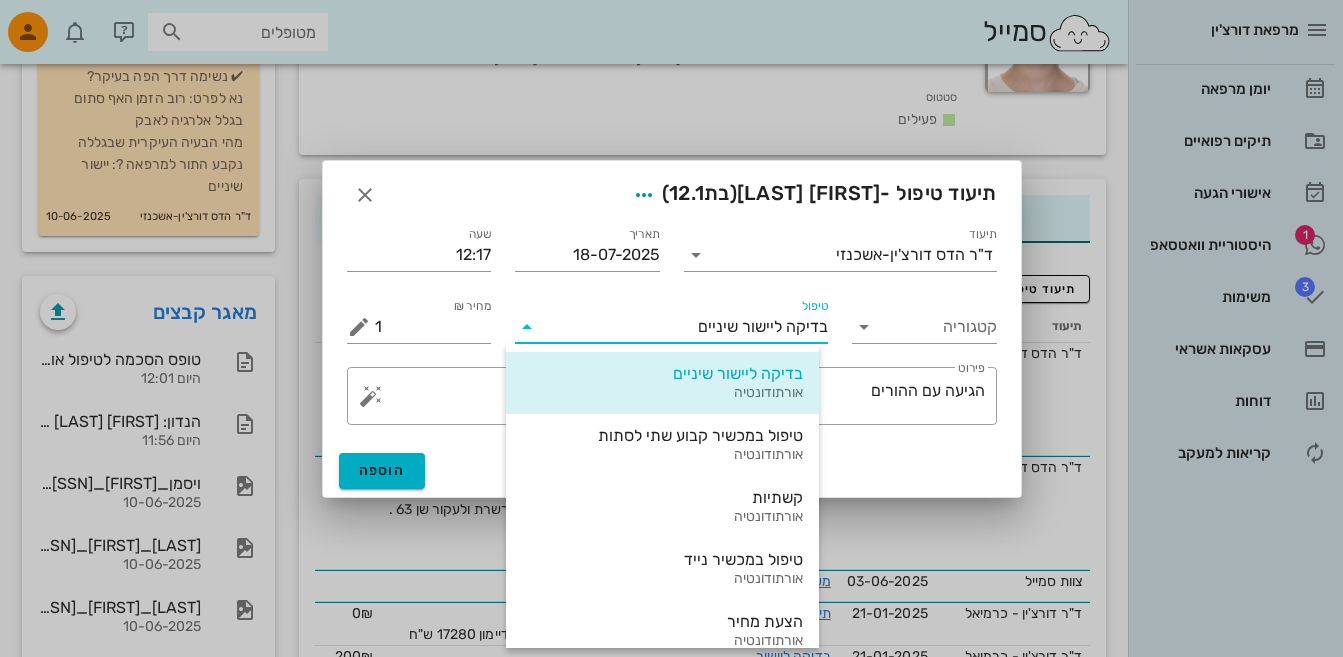 drag, startPoint x: 755, startPoint y: 442, endPoint x: 731, endPoint y: 432, distance: 26 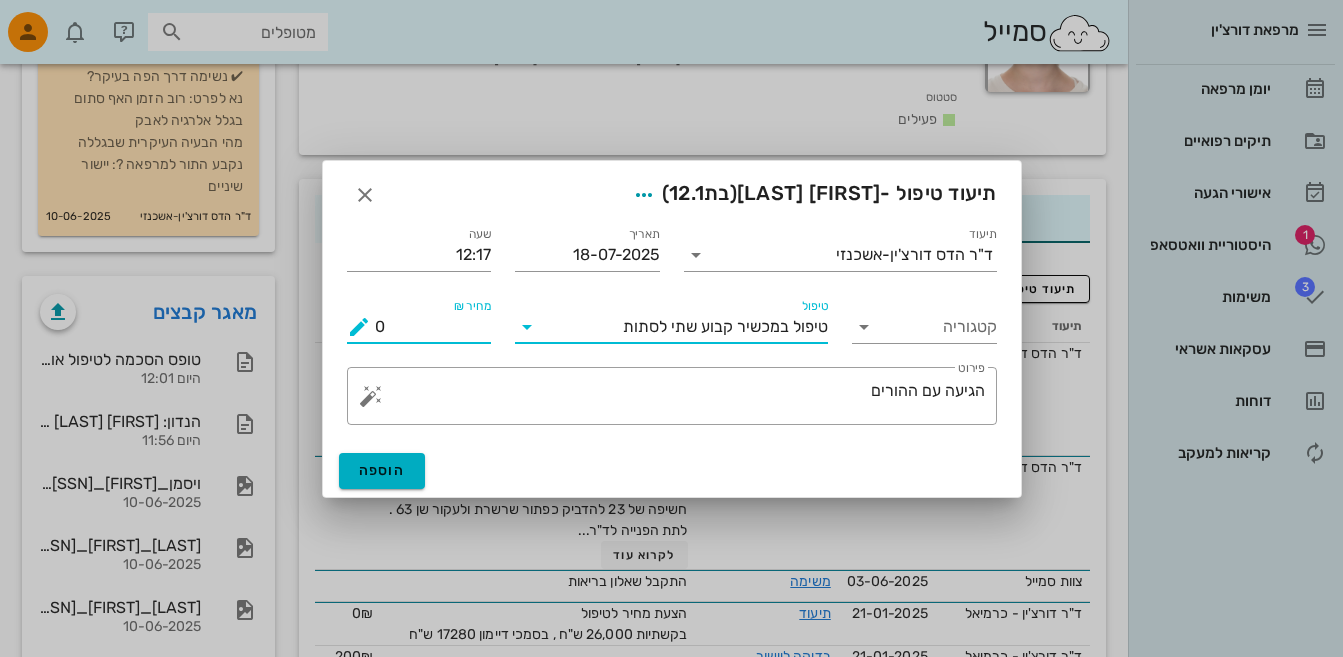 click on "0" at bounding box center (433, 327) 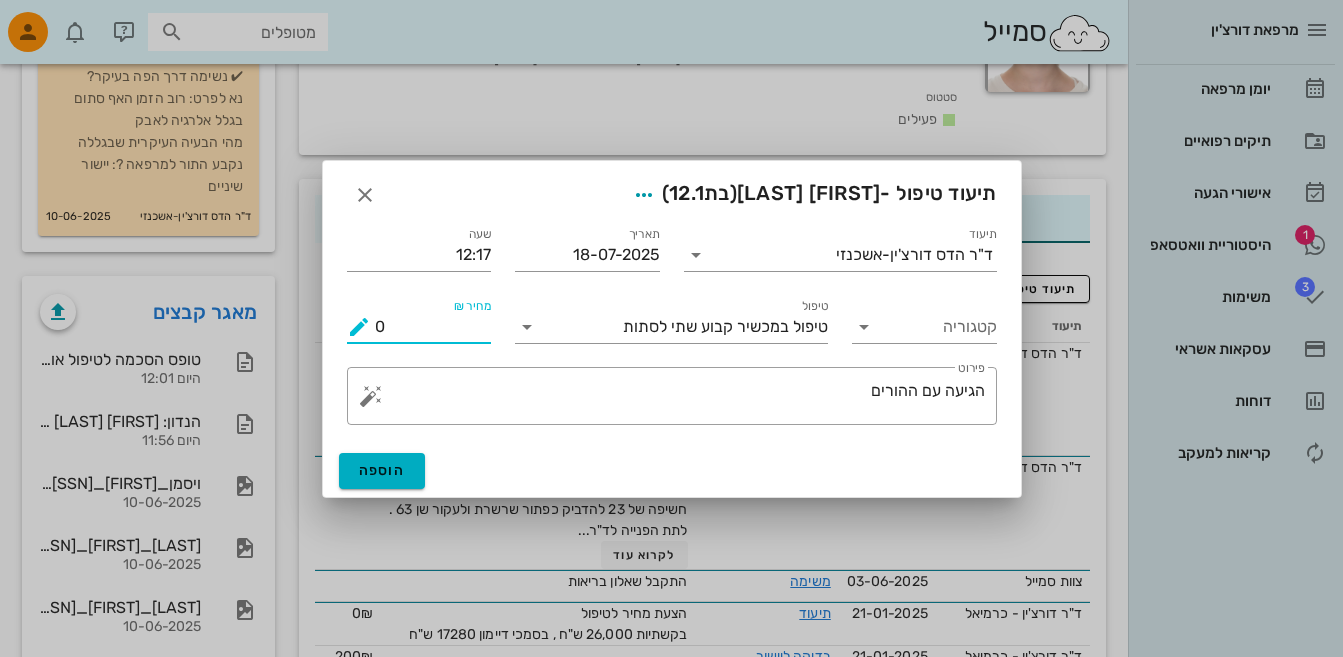 click on "מרפאת דורצ'ין יומן מרפאה תיקים רפואיים אישורי הגעה 1 היסטוריית וואטסאפ 3 משימות עסקאות אשראי דוחות קריאות למעקב
סמייל
מטופלים
תיקים רפואיים
[NAME] [LAST] לעמוד הקודם
שליחת הודעות וטפסים
היסטוריית וואטסאפ
פרטים אישיים
תגיות
שם פרטי  [NAME]  שם משפחה  [LAST]  טלפון [PHONE]
תעודת זהות [ID] תאריך לידה [DATE]
( 12.1 )
מגדר  נקבה
כתובת [STREET],
[CITY] הורה 1 [PHONE]
[NAME] [LAST]
הורה 2 [PHONE]
[NAME] [LAST]
מייל [EMAIL] סטטוס פעילים 0₪ 0" at bounding box center [671, 274] 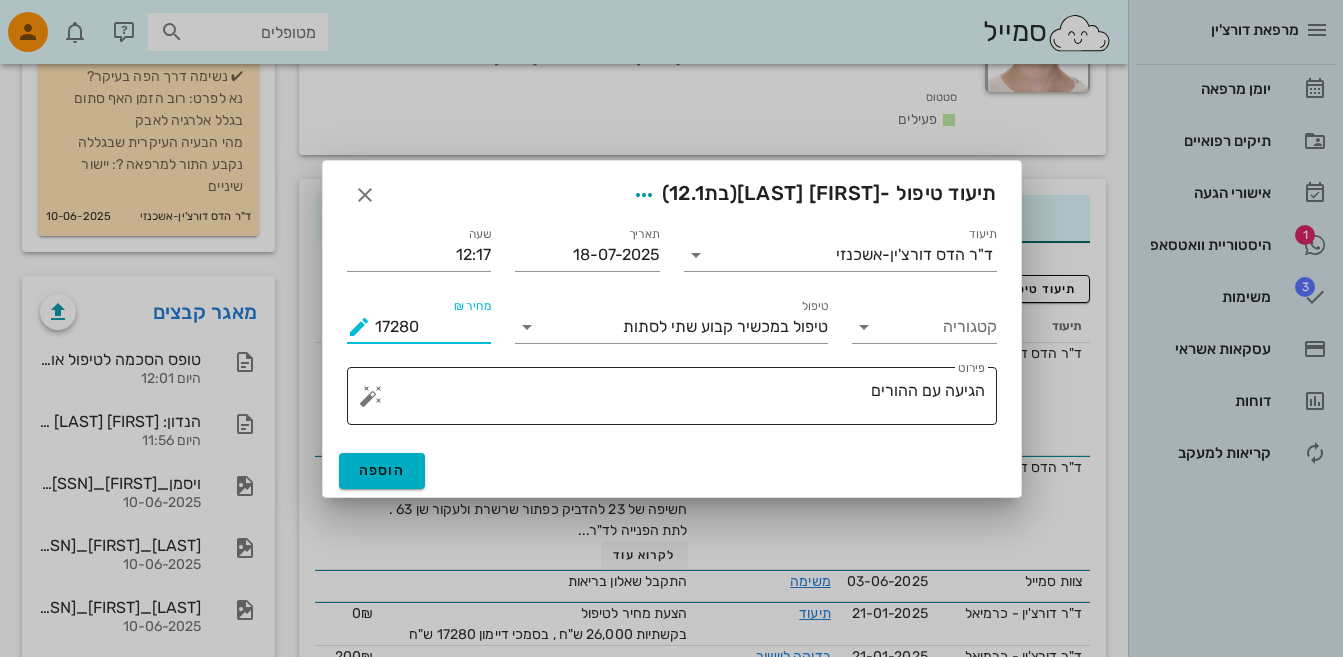 type on "17280" 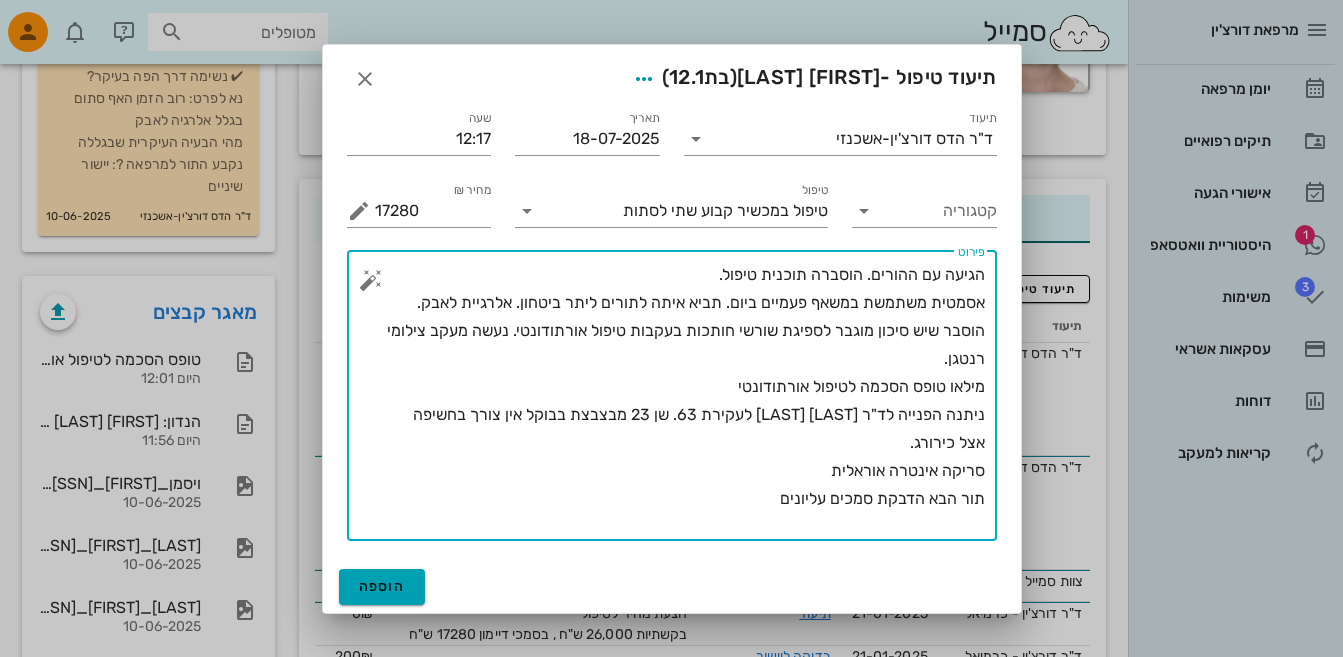 type on "הגיעה עם ההורים. הוסברה תוכנית טיפול.
אסמטית משתמשת במשאף פעמיים ביום. תביא איתה לתורים ליתר ביטחון. אלרגיית לאבק.
הוסבר שיש סיכון מוגבר לספיגת שורשי חותכות בעקבות טיפול אורתודונטי. נעשה מעקב צילומי רנטגן.
מילאו טופס הסכמה לטיפול אורתודונטי
ניתנה הפנייה לד"ר [LAST] [LAST] לעקירת 63. שן 23 מבצבצת בבוקל אין צורך בחשיפה אצל כירורג.
סריקה אינטרה אוראלית
תור הבא הדבקת סמכים עליונים" 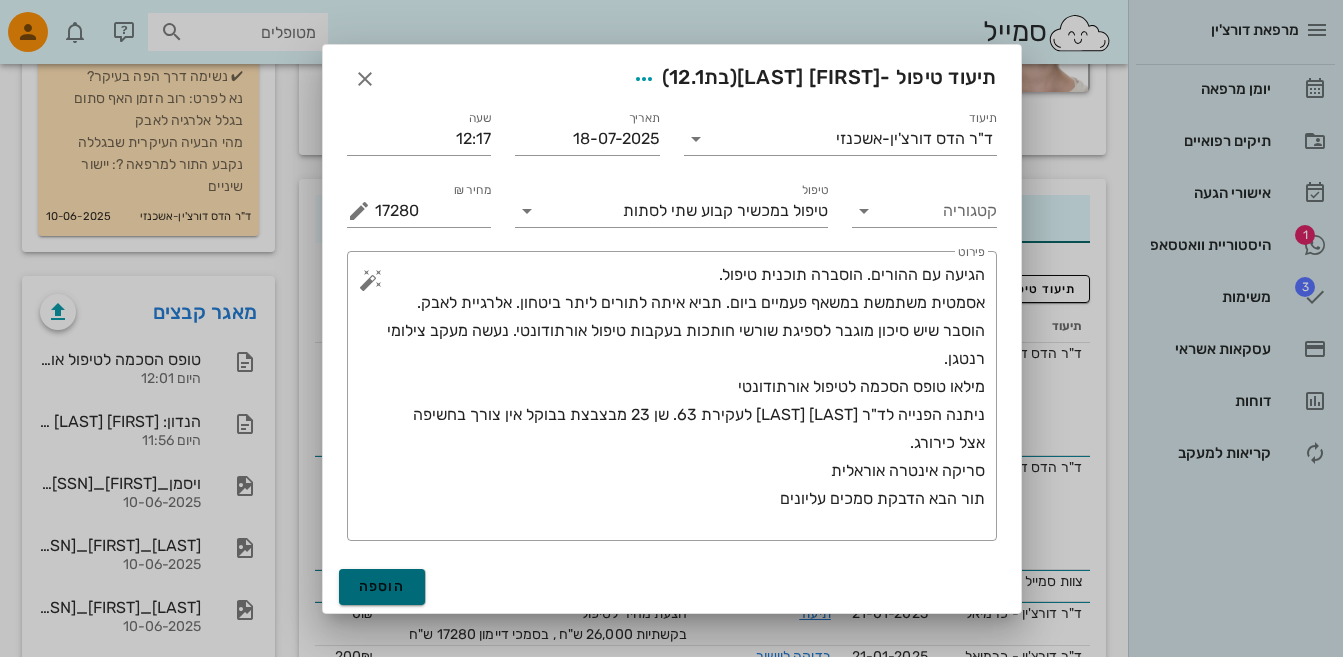 click on "הוספה" at bounding box center (382, 587) 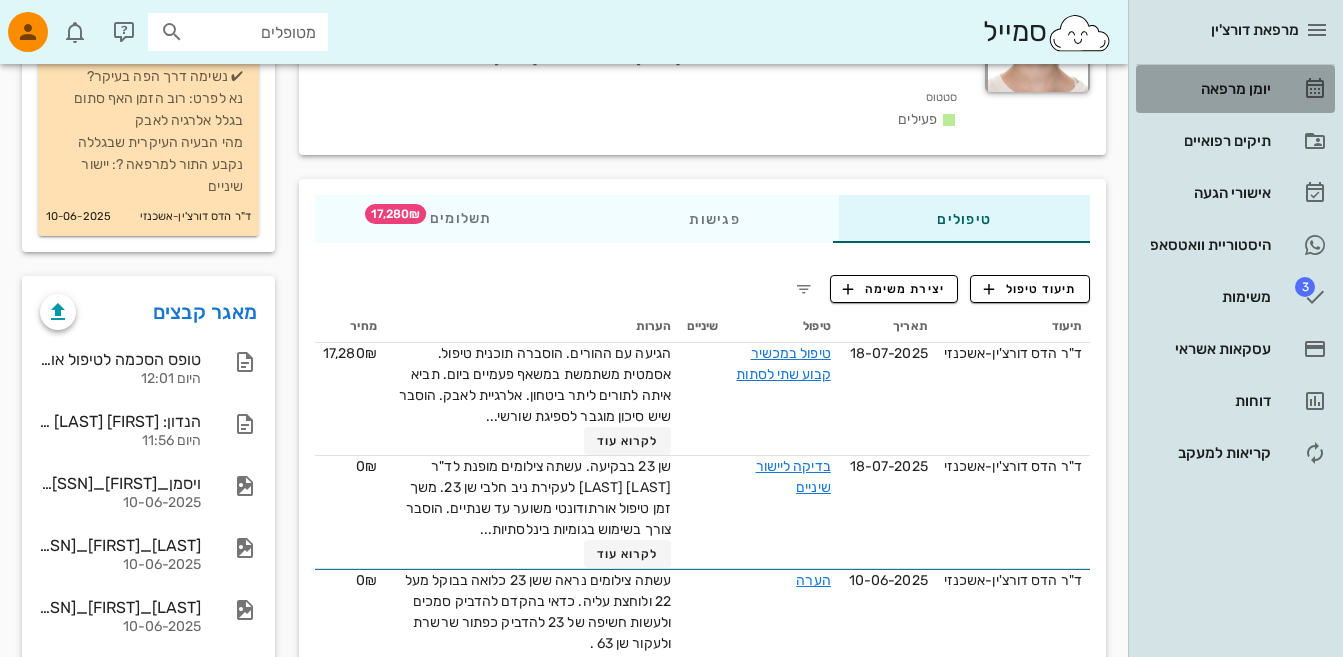 click on "יומן מרפאה" at bounding box center (1207, 89) 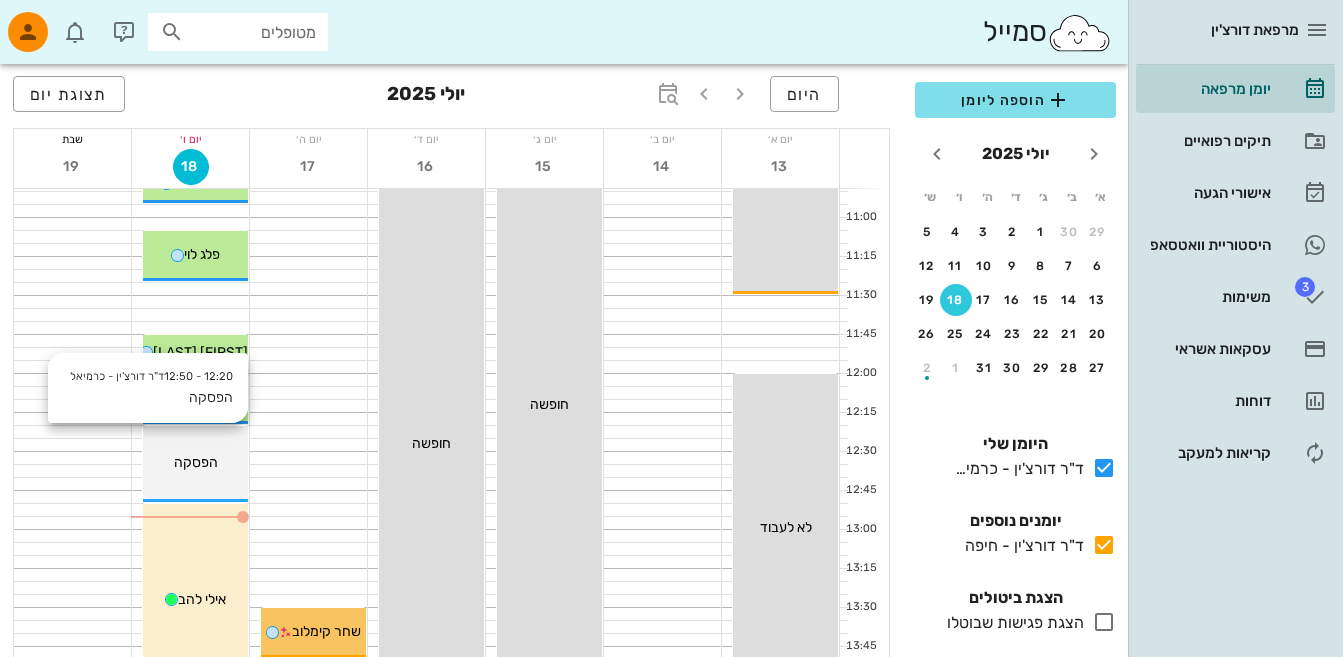 scroll, scrollTop: 700, scrollLeft: 0, axis: vertical 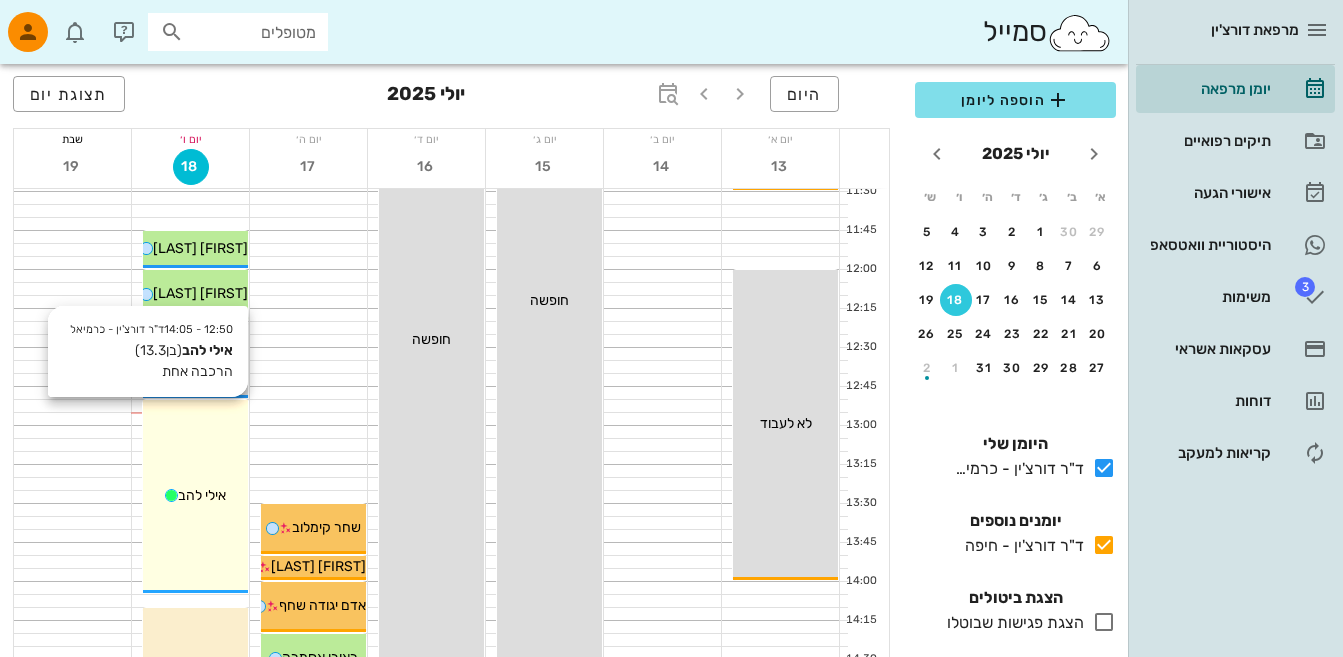 click on "12:50
- 14:05
ד"ר דורצ'ין - [CITY]
[FIRST]
[LAST]
(בן
13.3 )
הרכבה אחת
[FIRST] [LAST]" at bounding box center (195, 496) 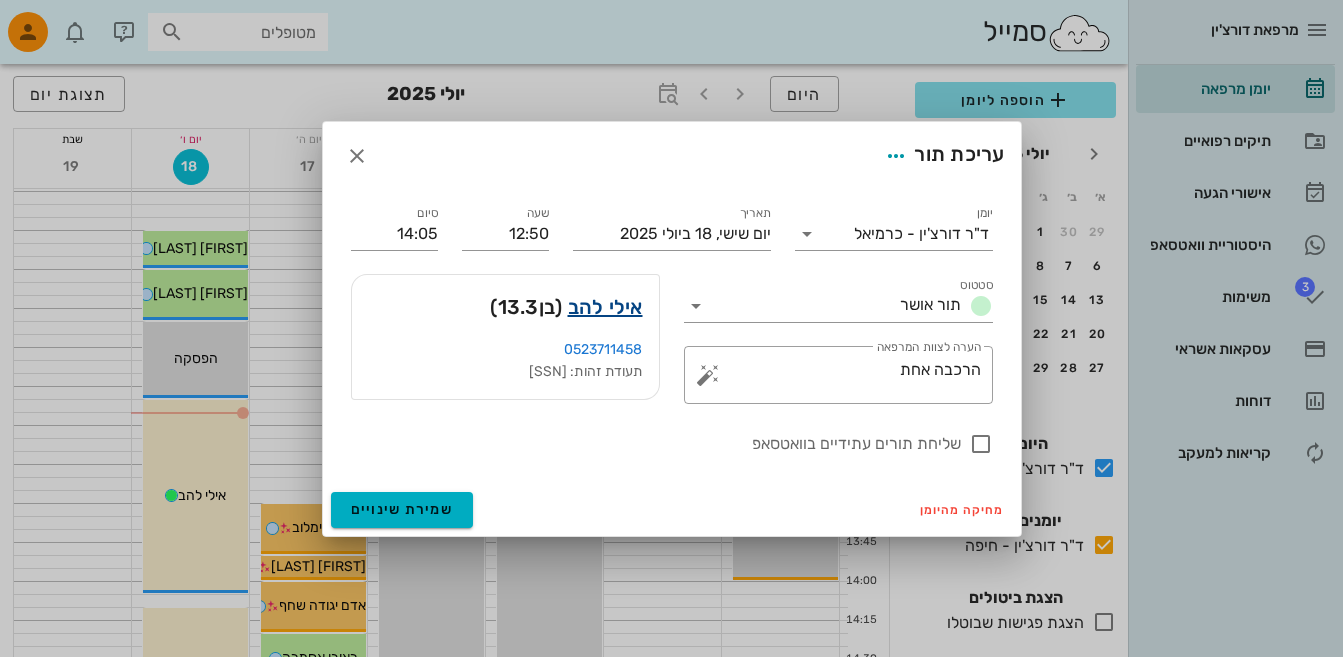 click on "אילי
להב" at bounding box center [605, 307] 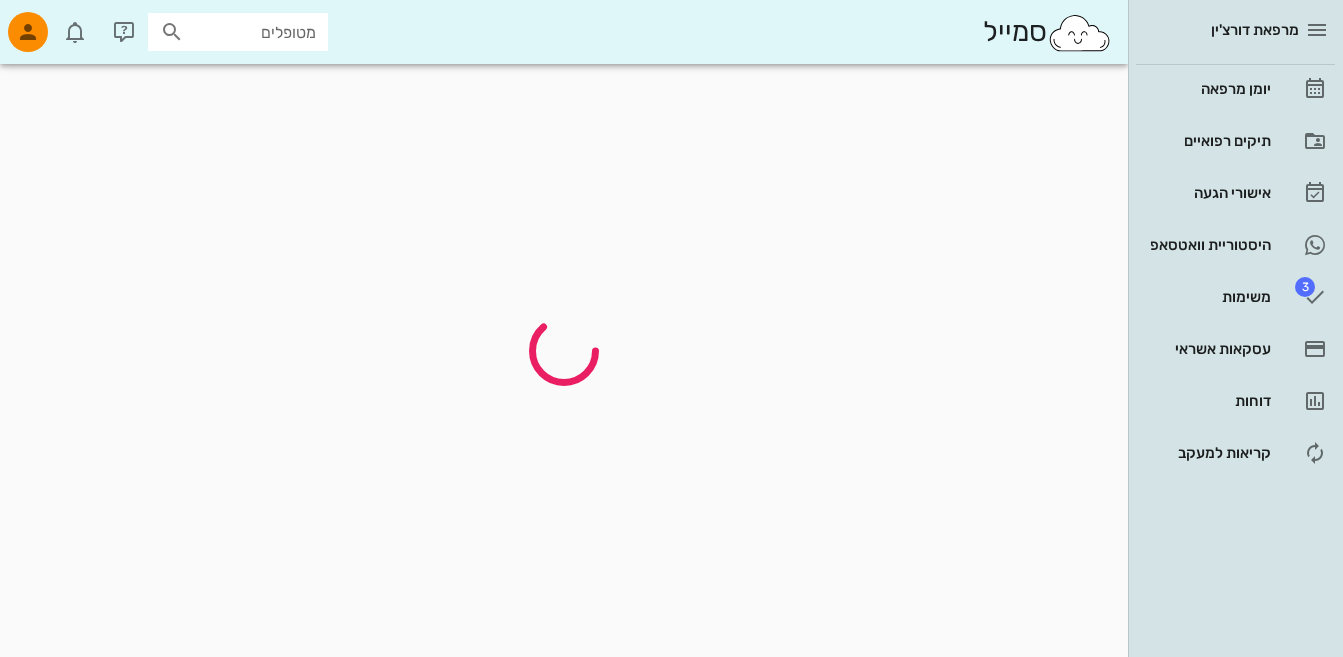 scroll, scrollTop: 0, scrollLeft: 0, axis: both 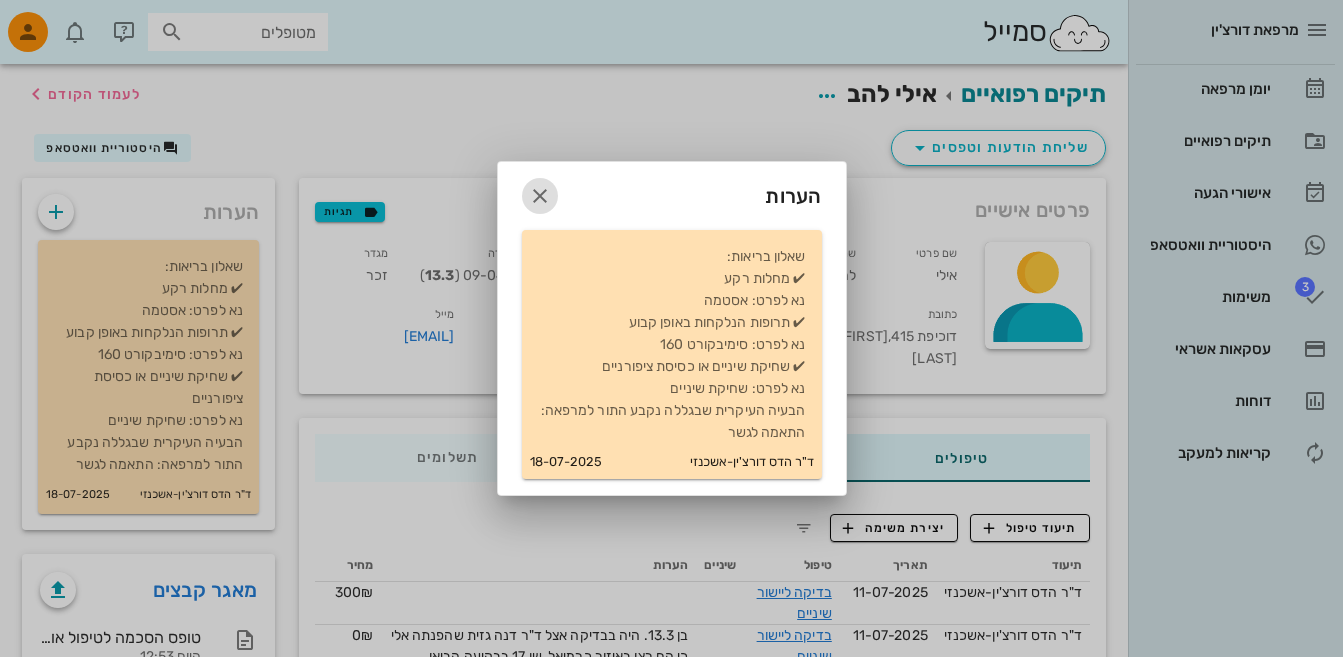 click at bounding box center [540, 196] 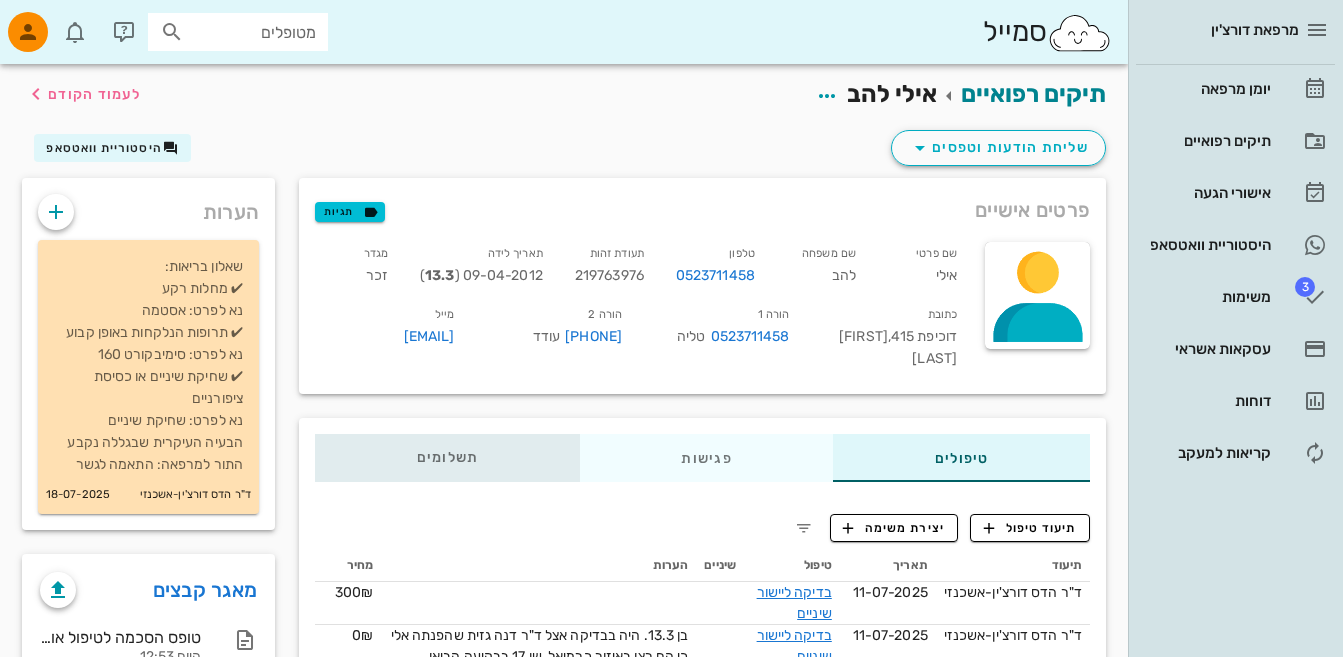 click on "תשלומים
0₪" at bounding box center [447, 458] 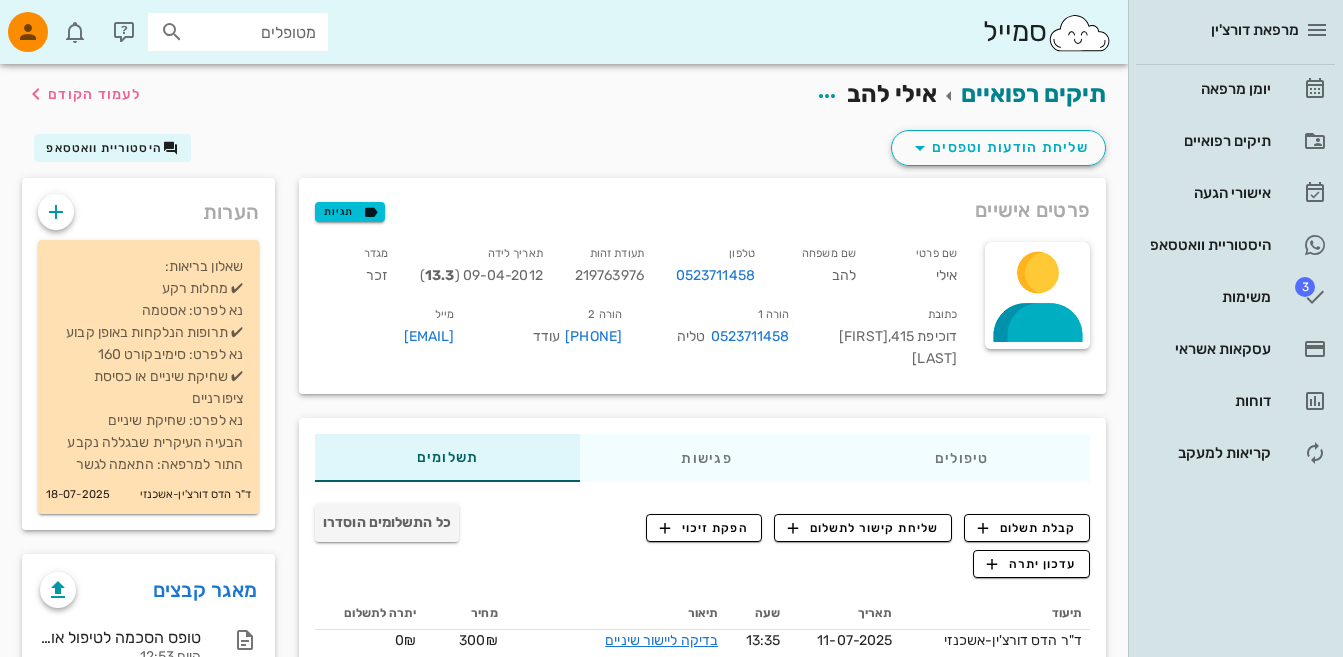 scroll, scrollTop: 300, scrollLeft: 0, axis: vertical 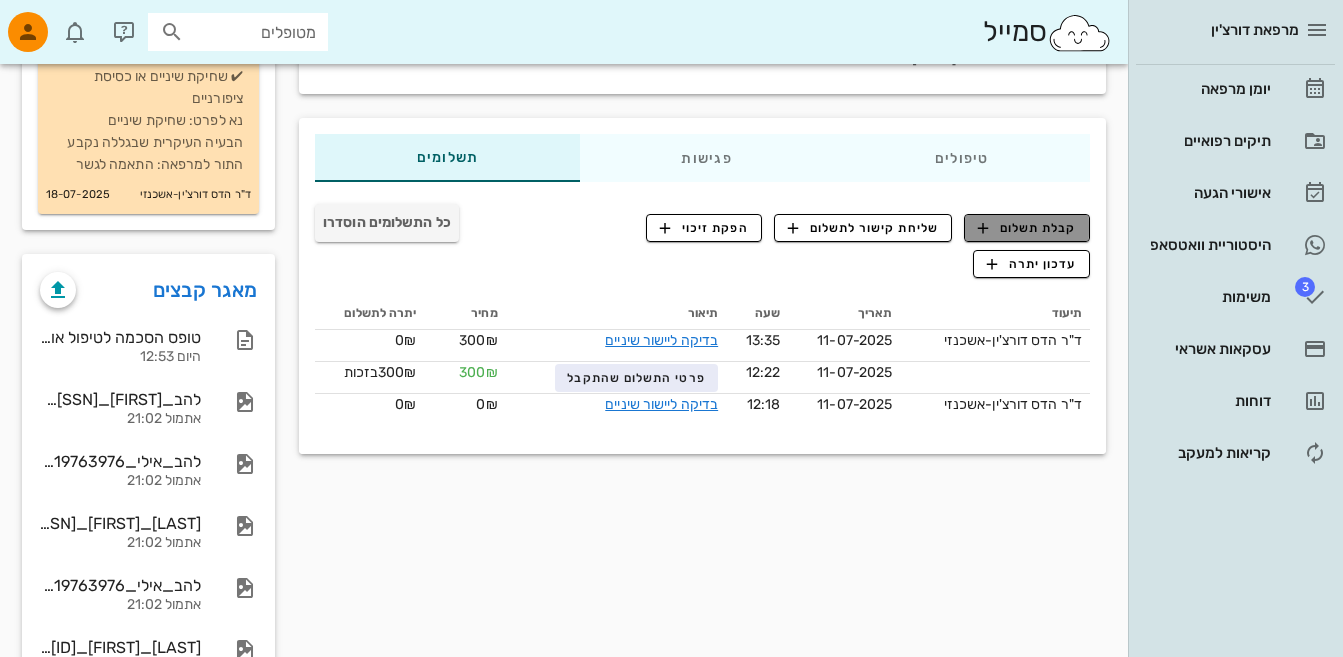 click on "קבלת תשלום" at bounding box center [1027, 228] 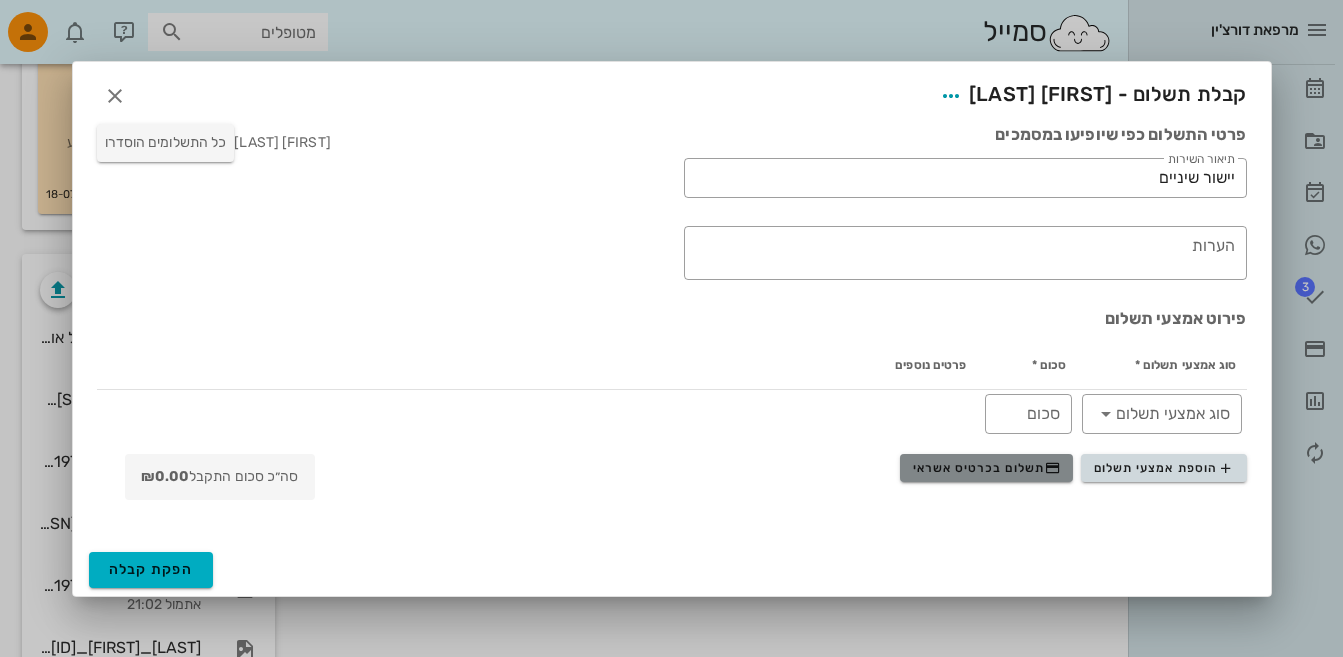 click at bounding box center (1053, 468) 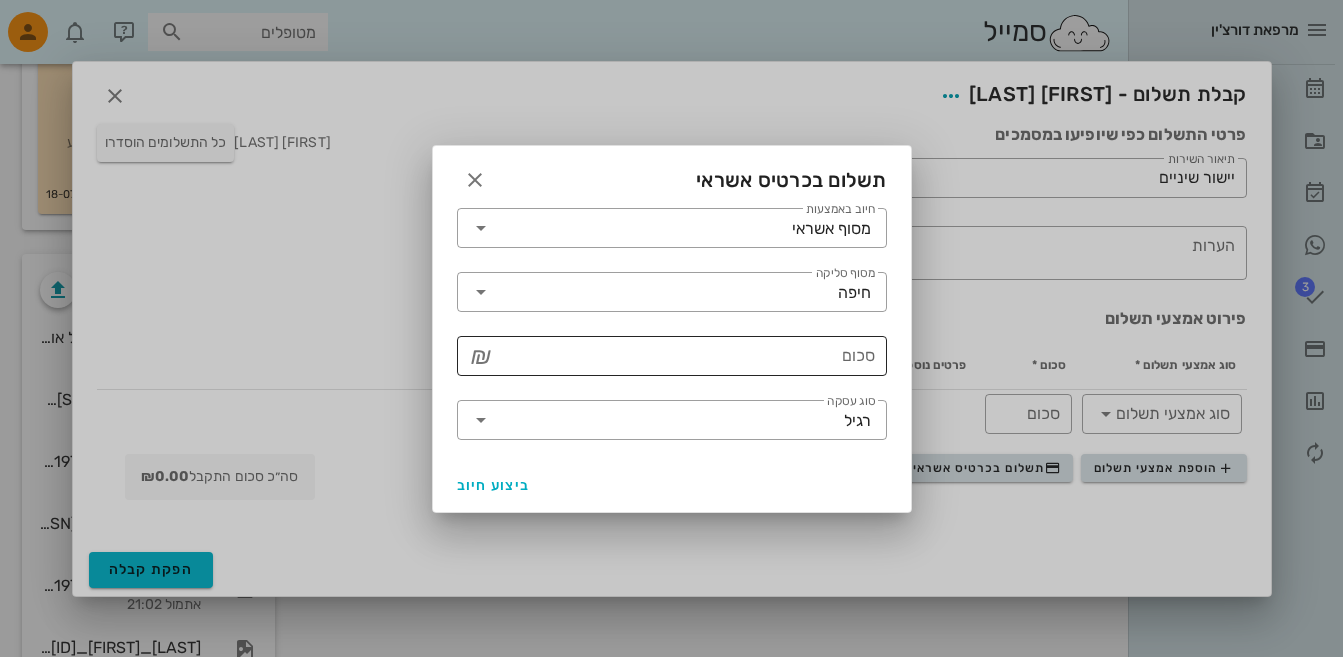 click on "סכום" at bounding box center (686, 356) 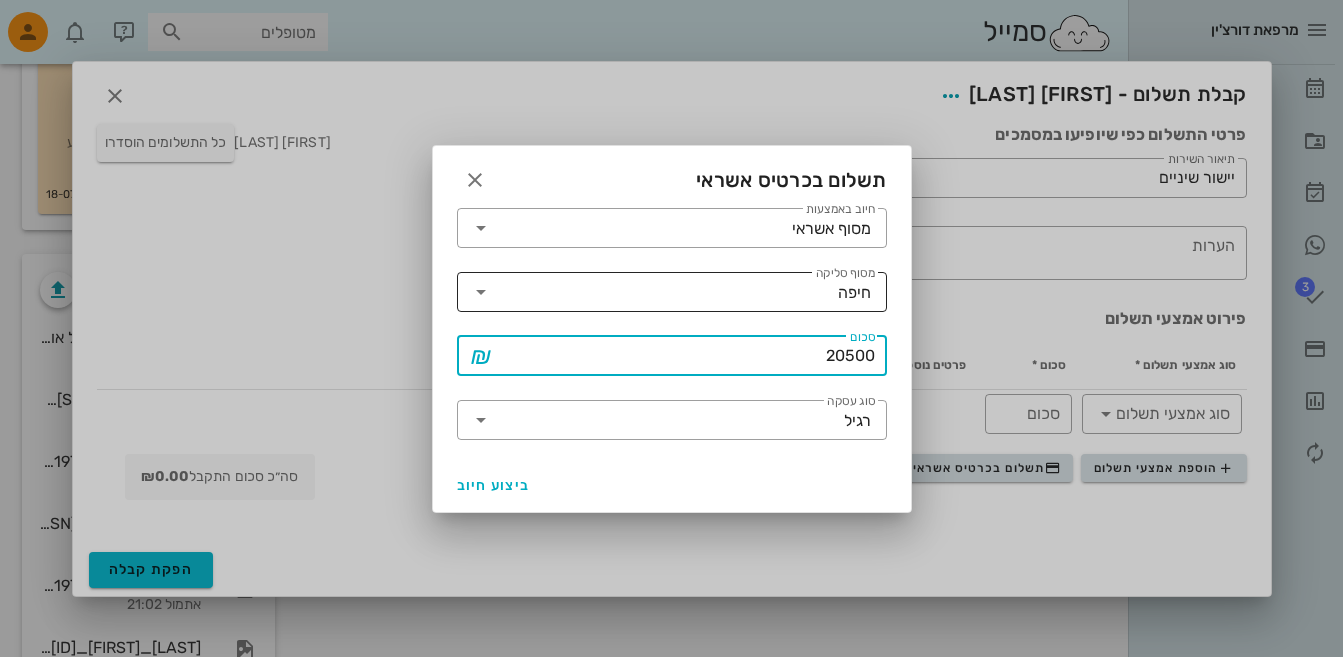 type on "20500" 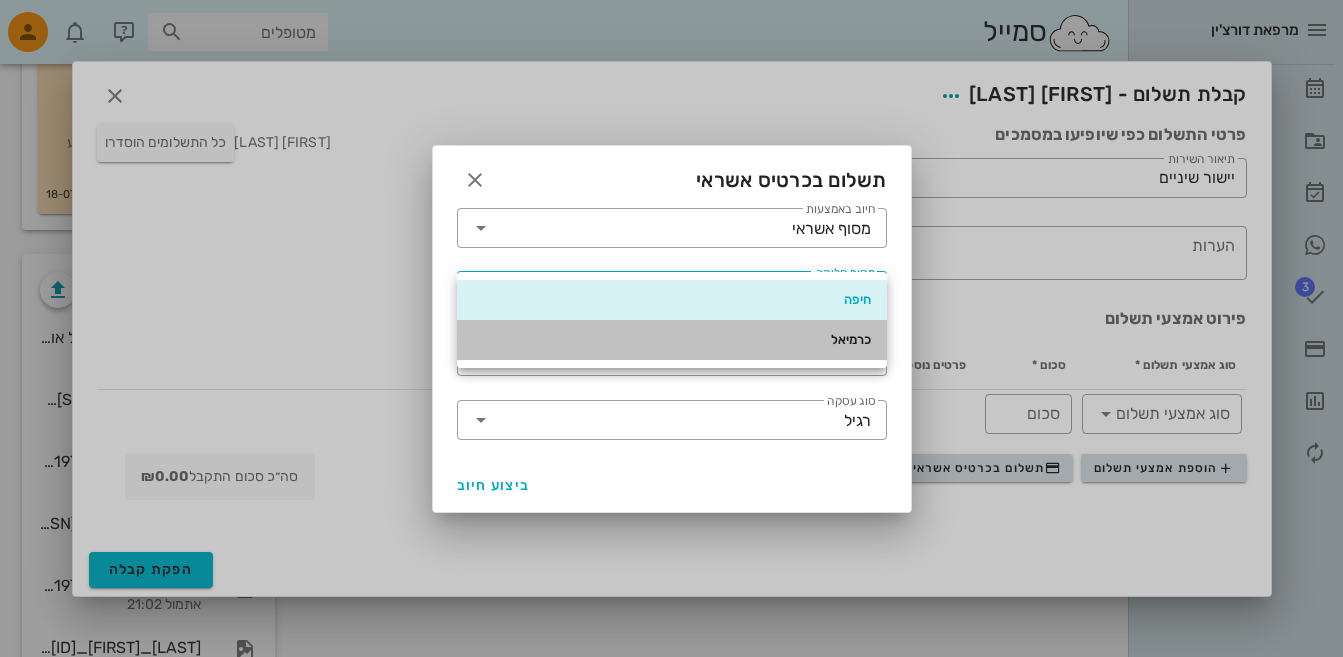 click on "כרמיאל" at bounding box center [672, 340] 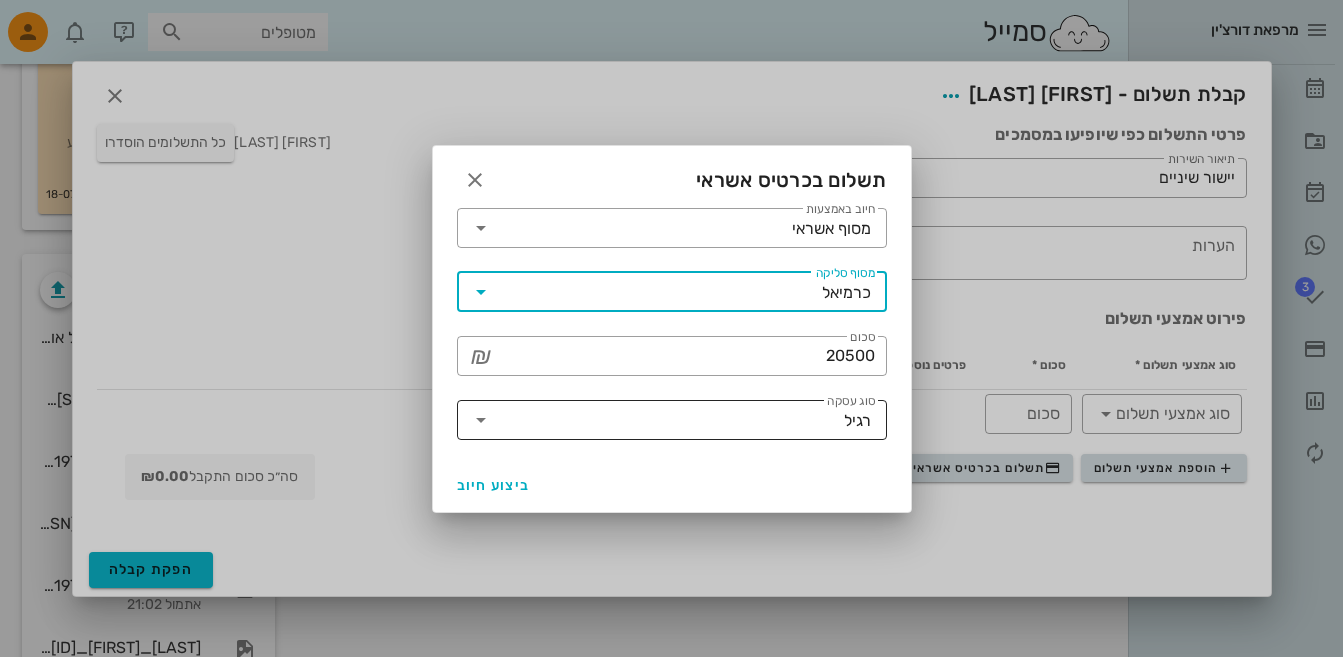 click on "סוג עסקה" at bounding box center [670, 420] 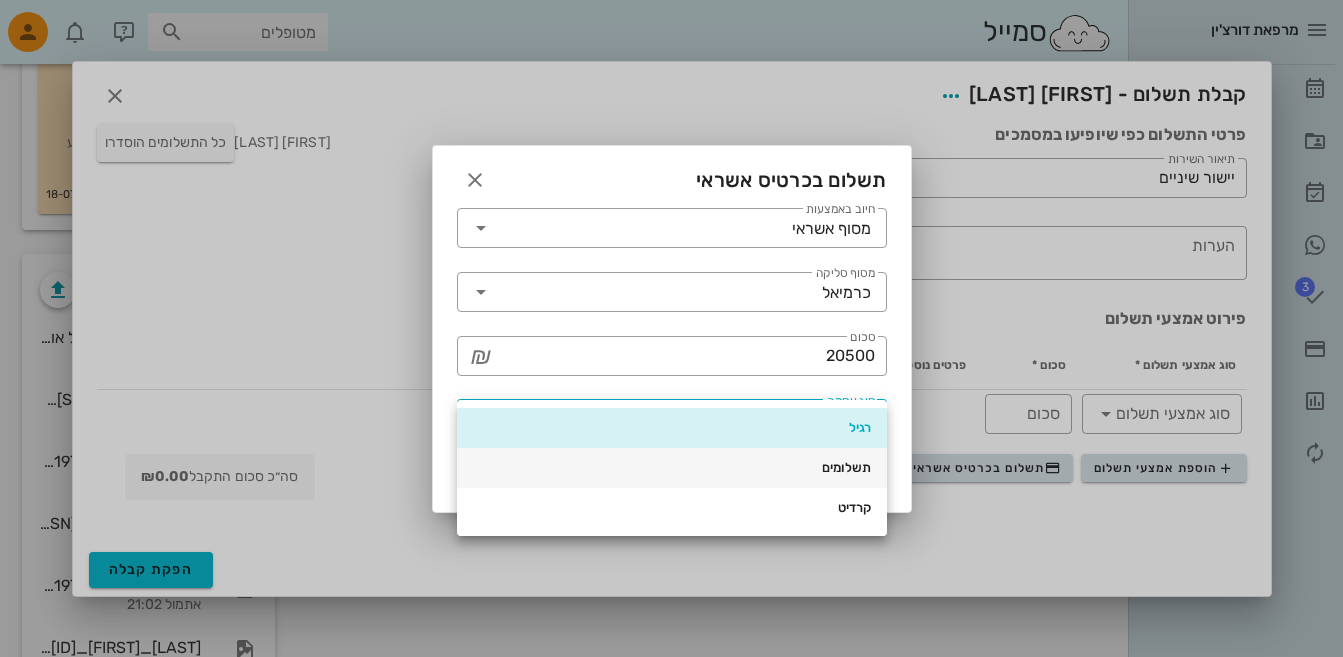click on "תשלומים" at bounding box center (672, 468) 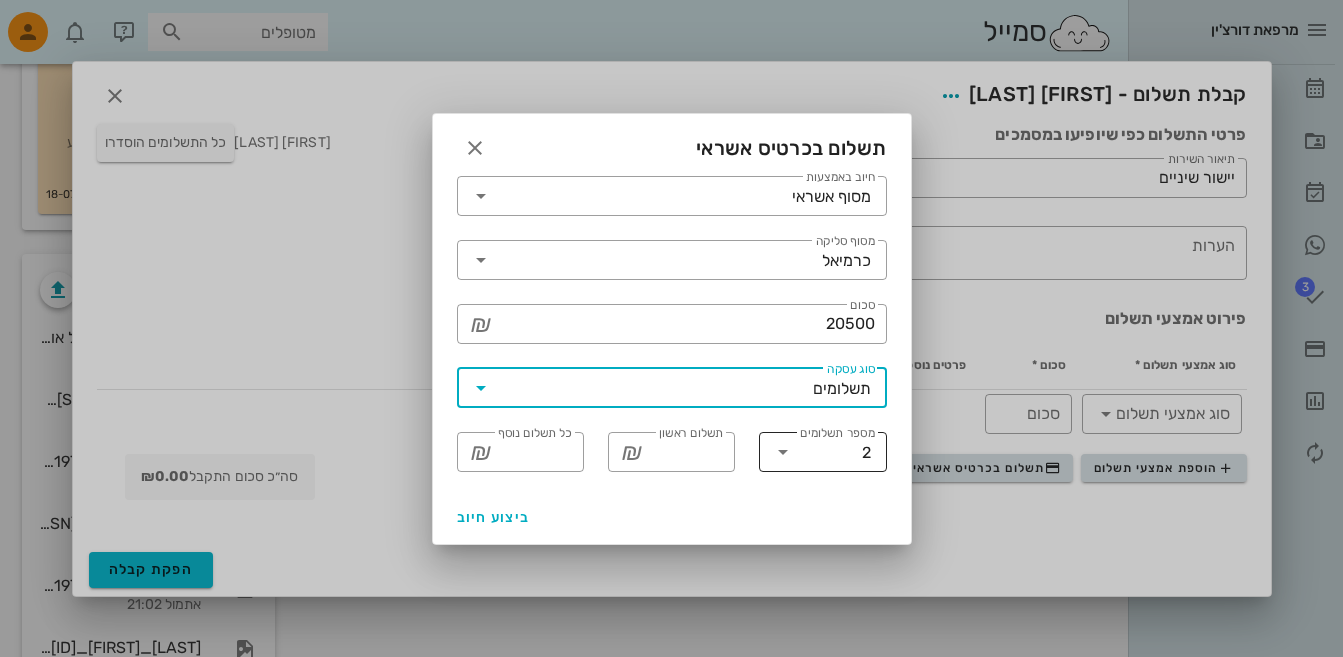 click at bounding box center (783, 452) 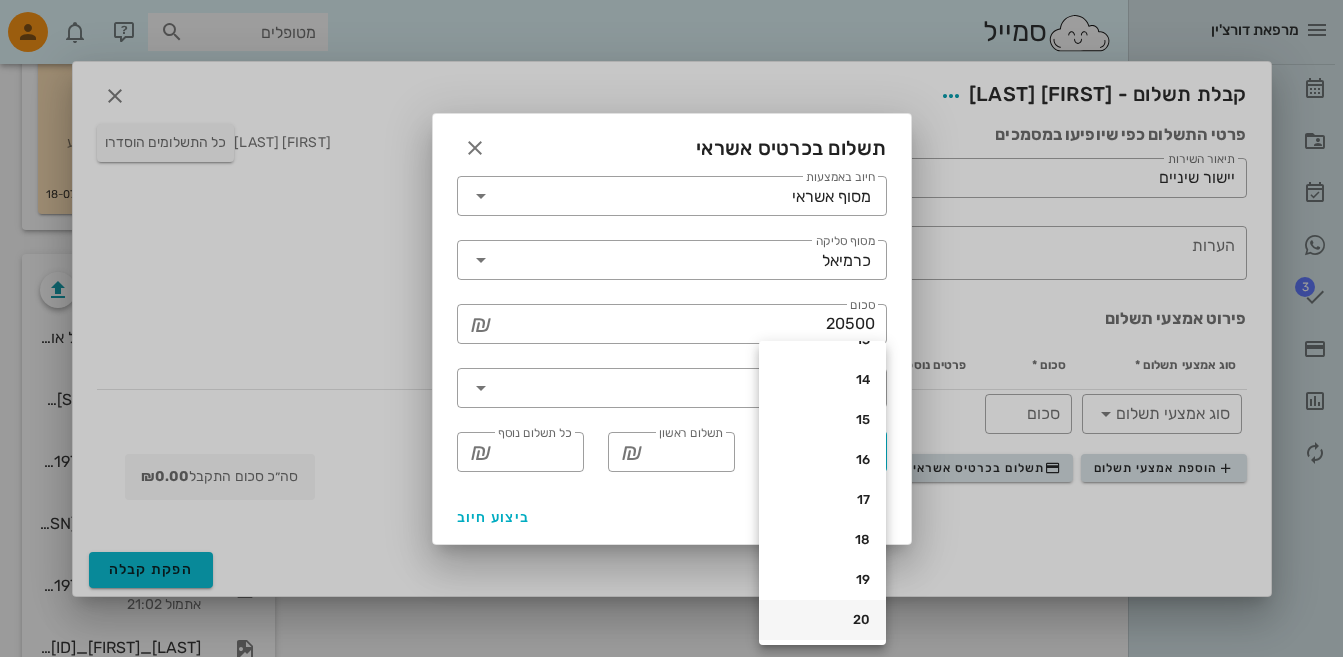 scroll, scrollTop: 432, scrollLeft: 0, axis: vertical 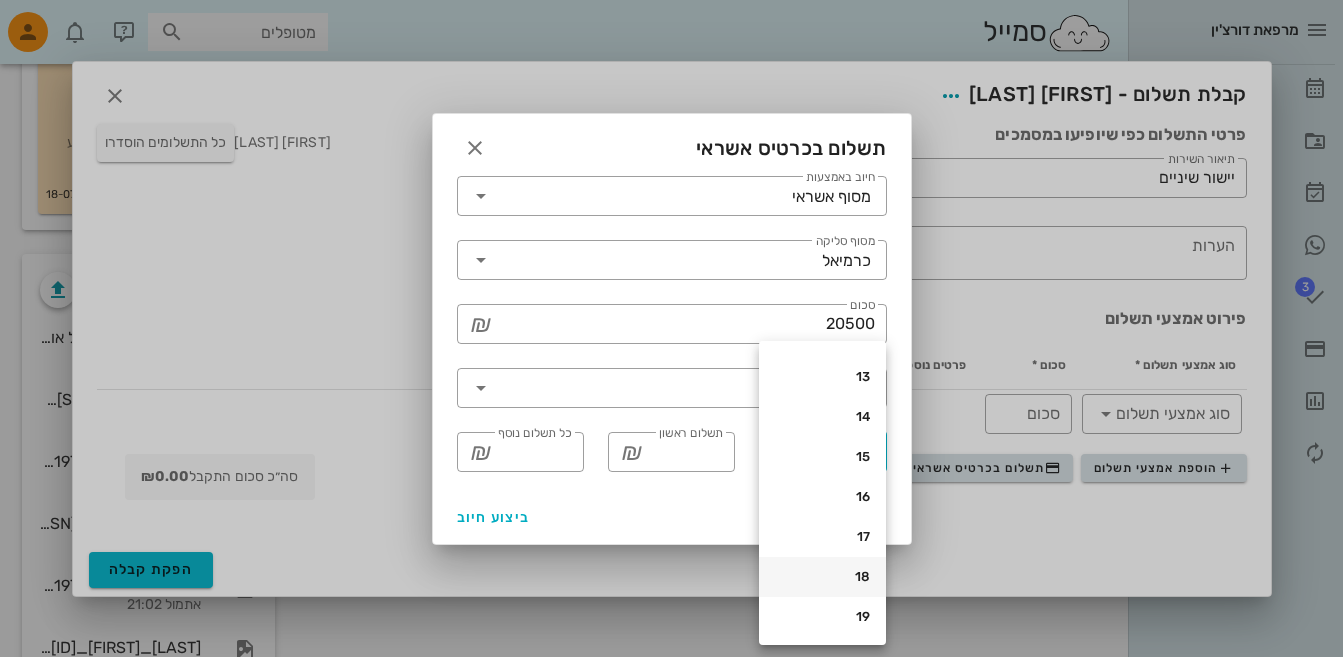 click on "18" at bounding box center [822, 577] 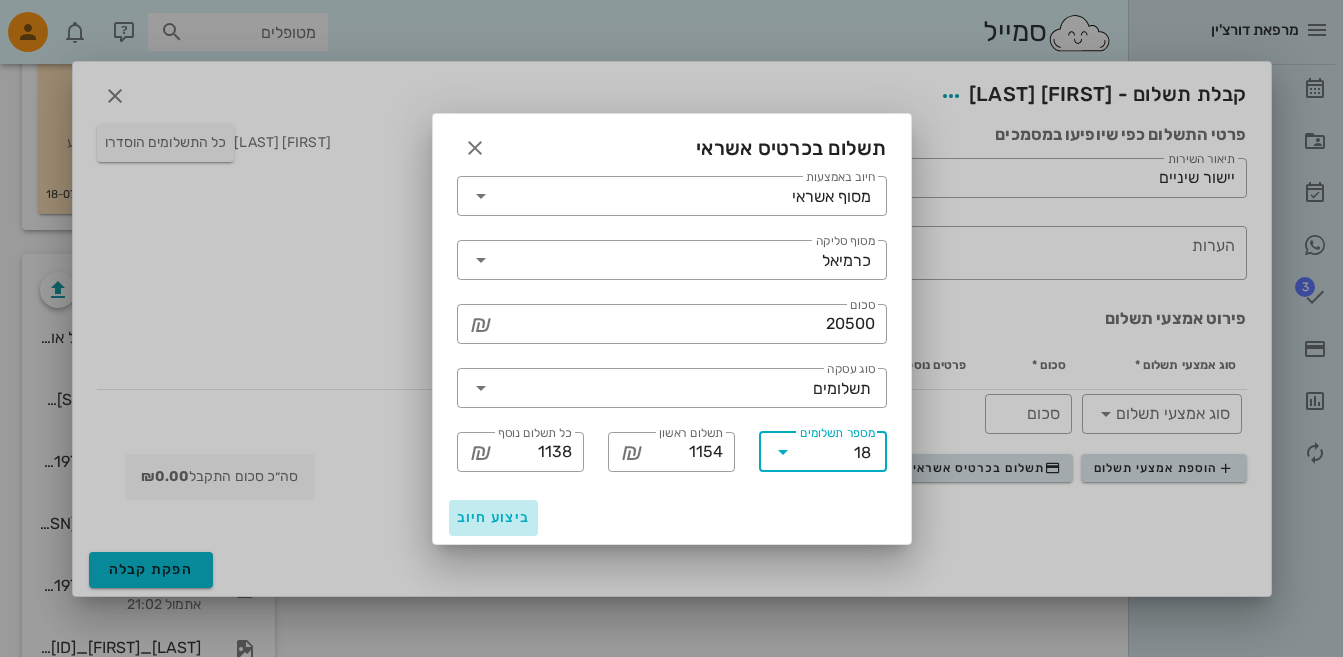 click on "ביצוע חיוב" at bounding box center [494, 517] 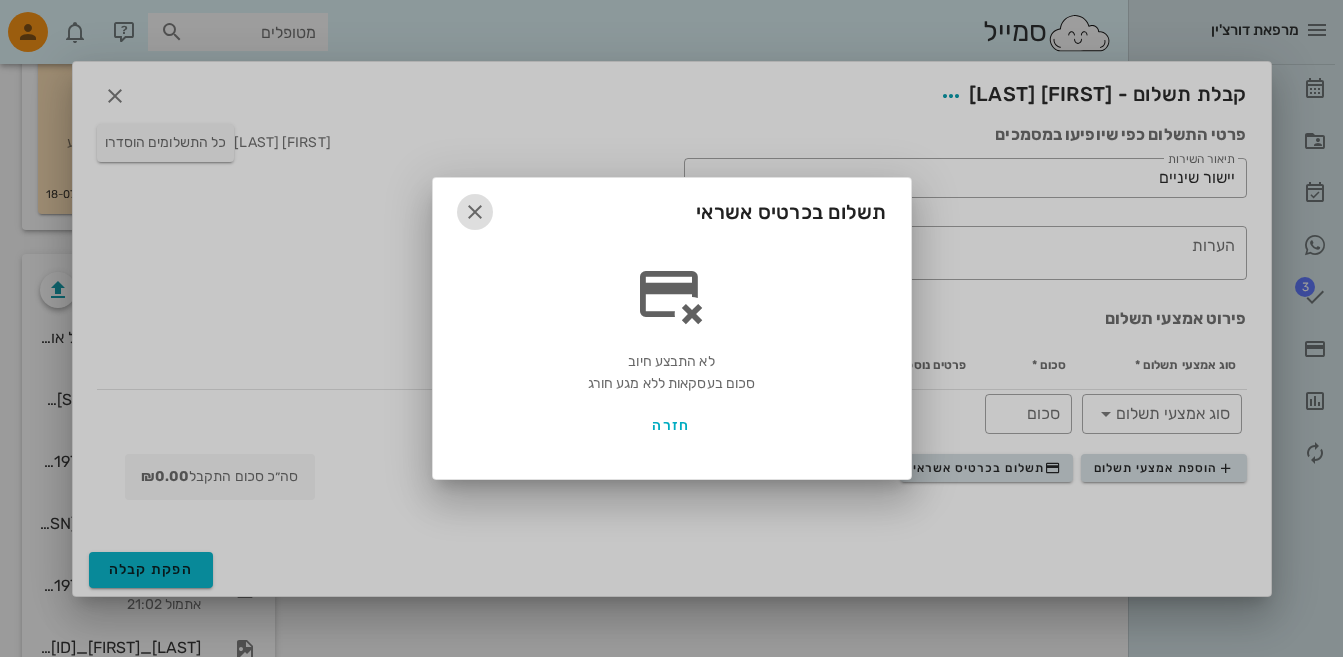 click at bounding box center (475, 212) 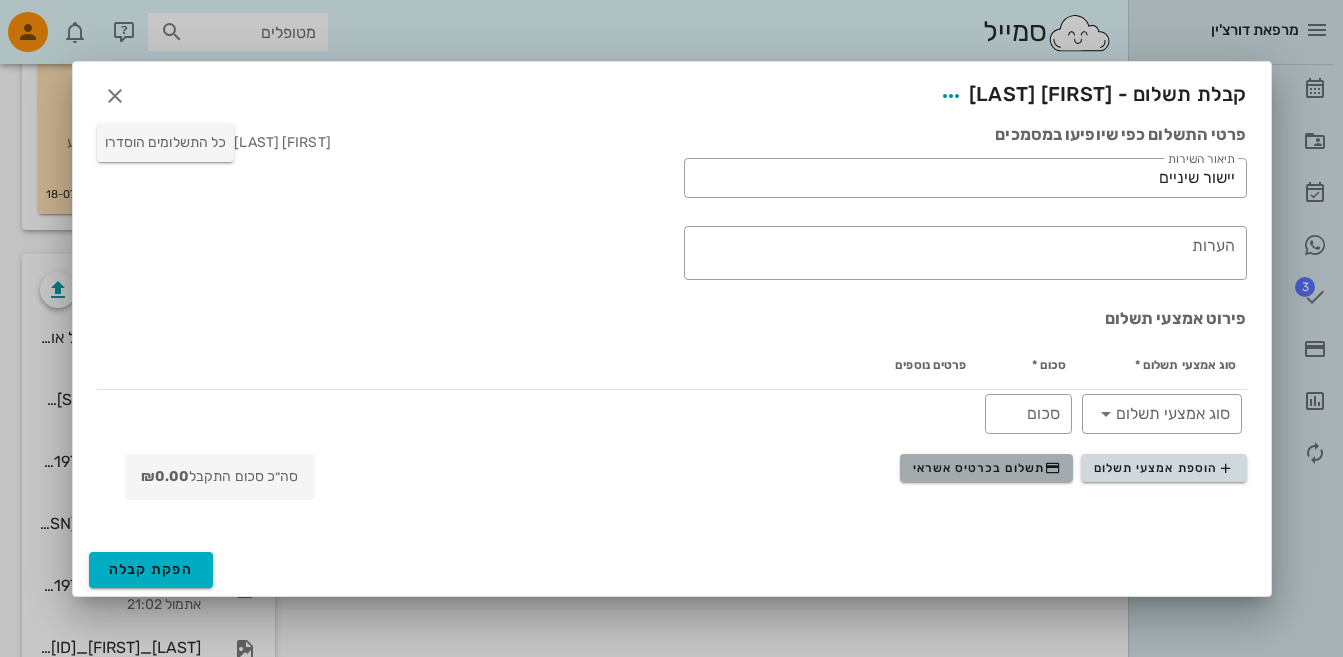 click on "תשלום בכרטיס אשראי" at bounding box center (987, 468) 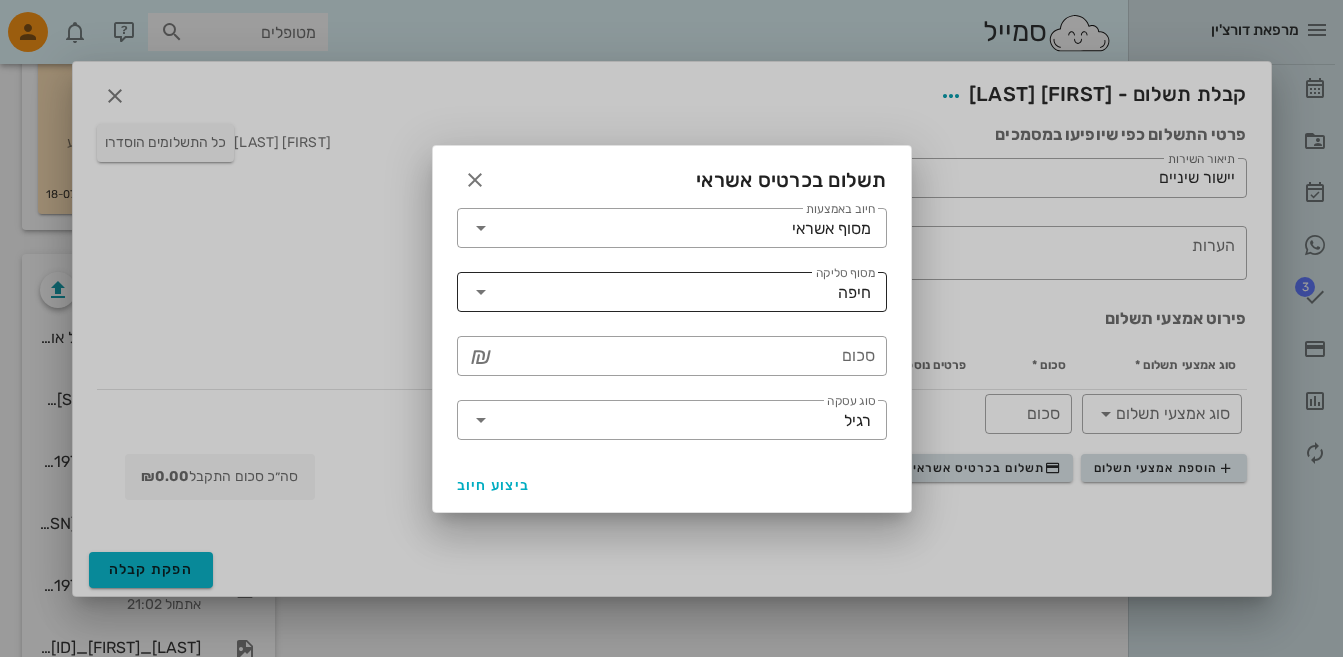 click on "מסוף סליקה" at bounding box center (667, 292) 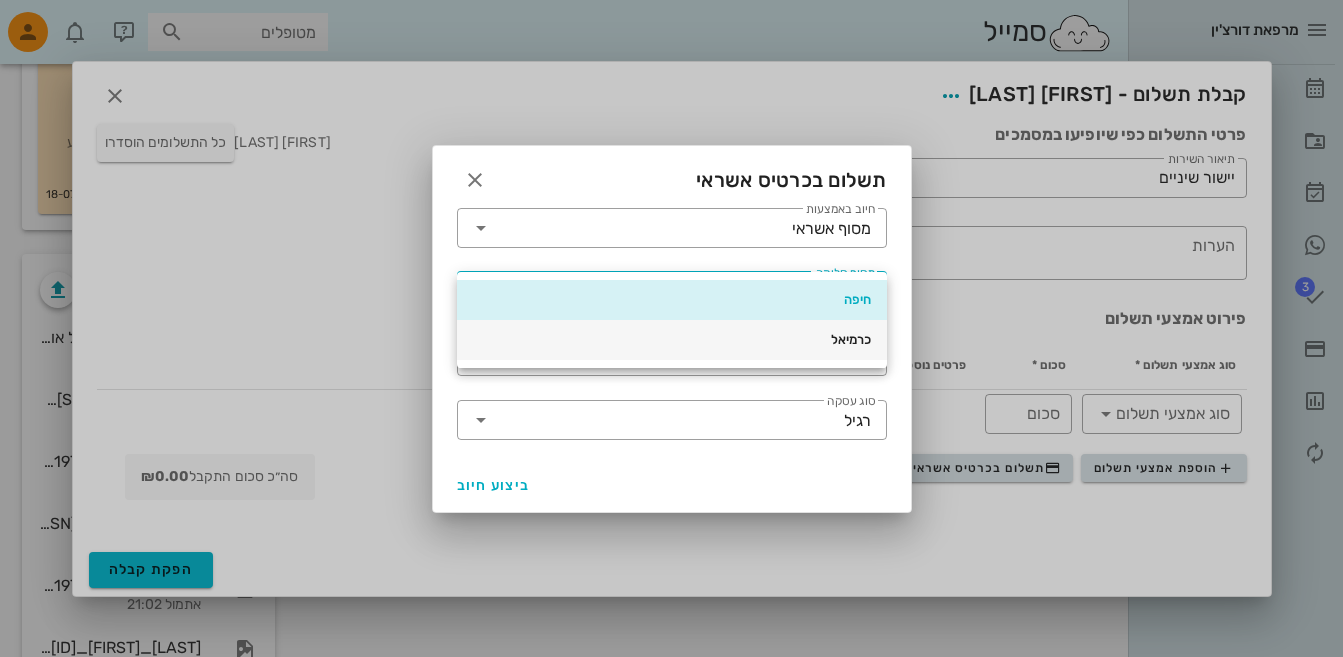click on "כרמיאל" at bounding box center (672, 340) 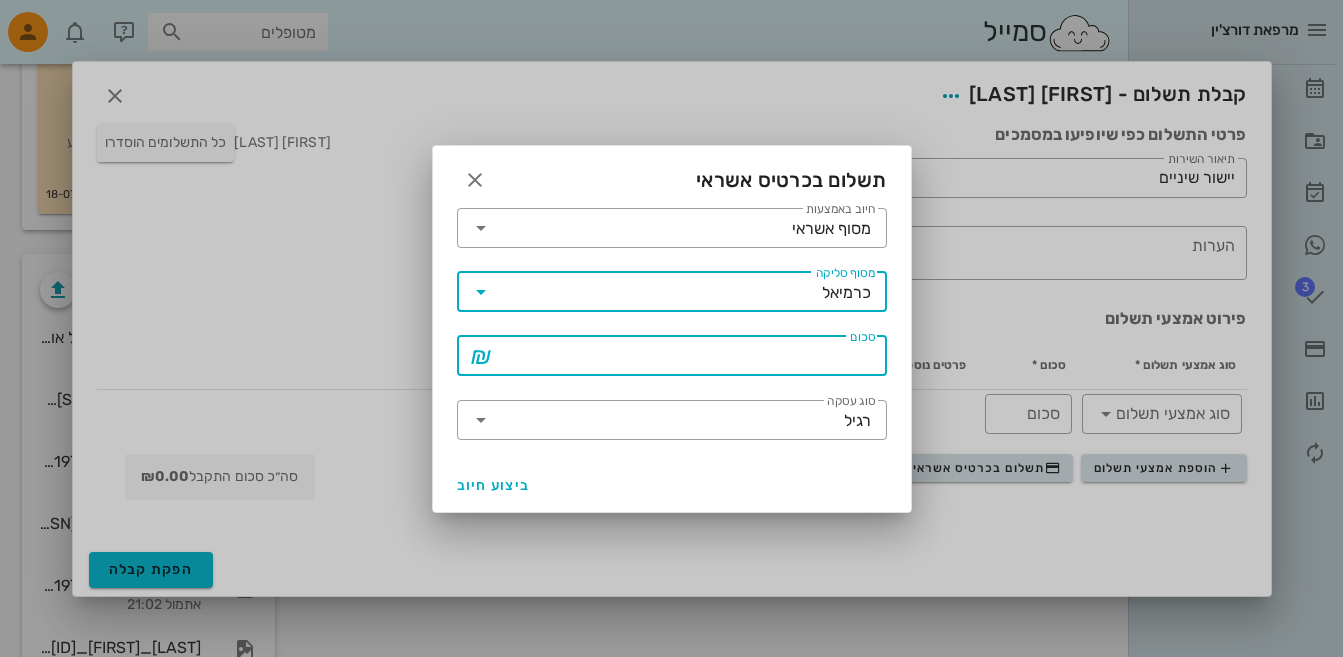 click on "סכום" at bounding box center (686, 356) 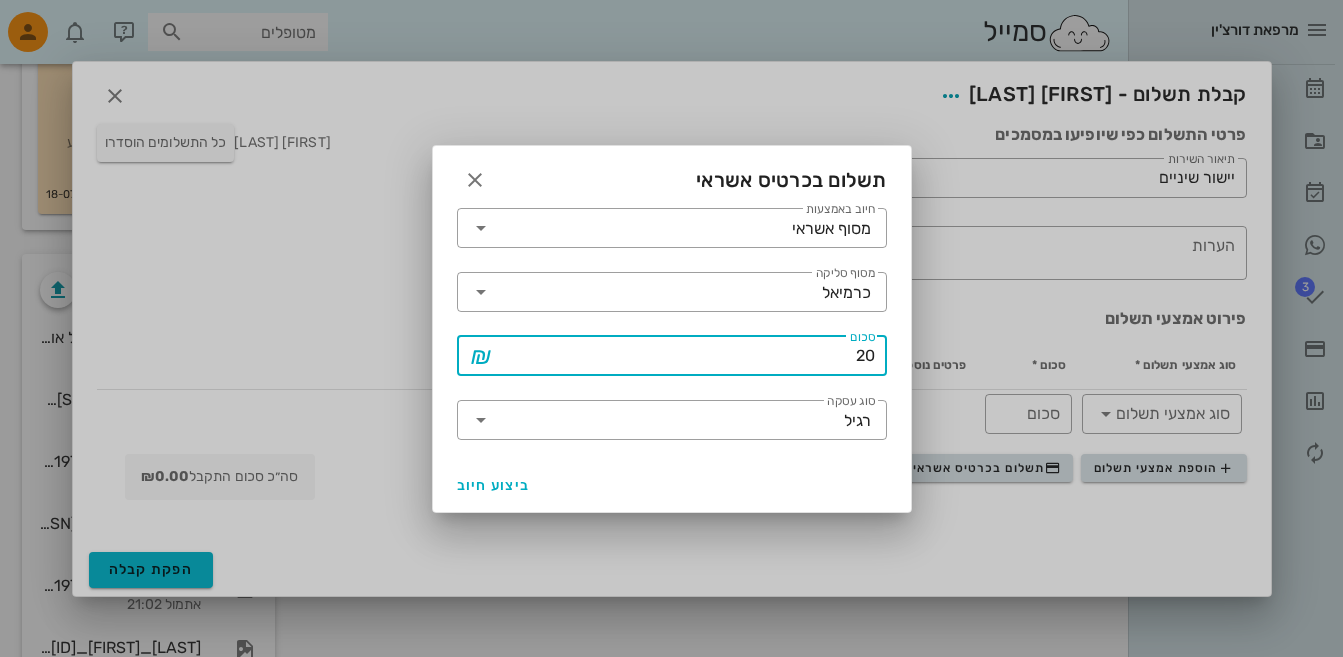 type on "2" 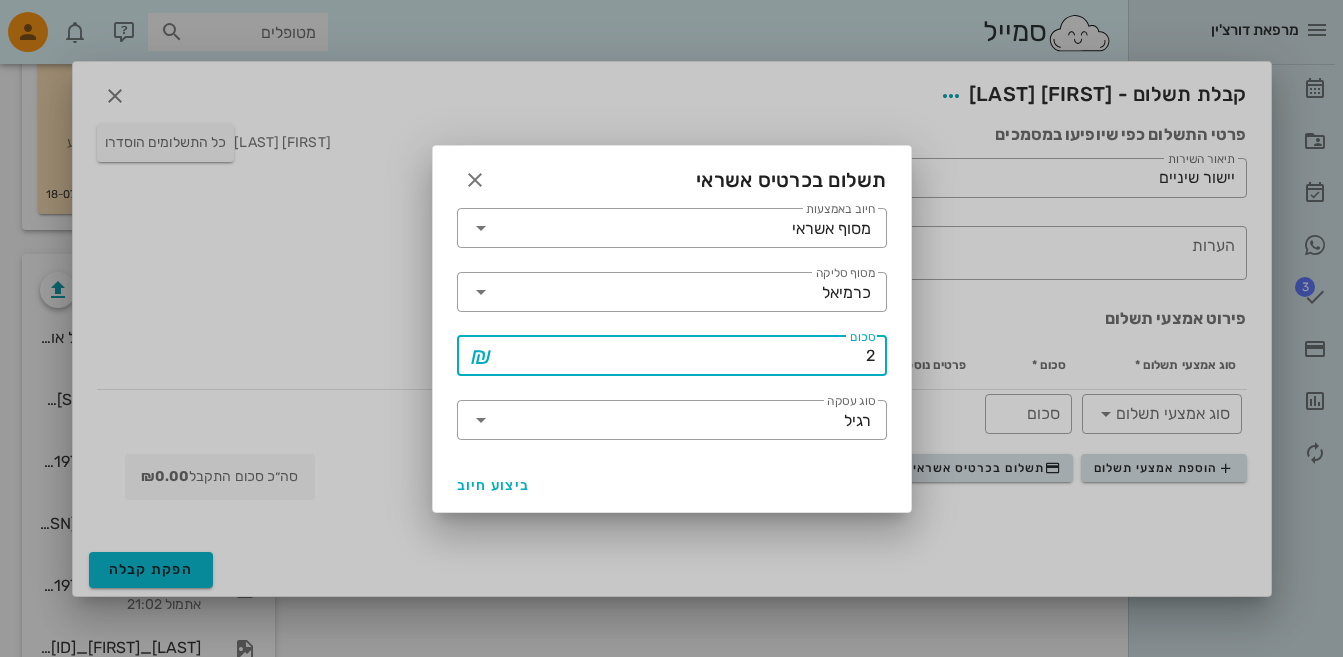 type 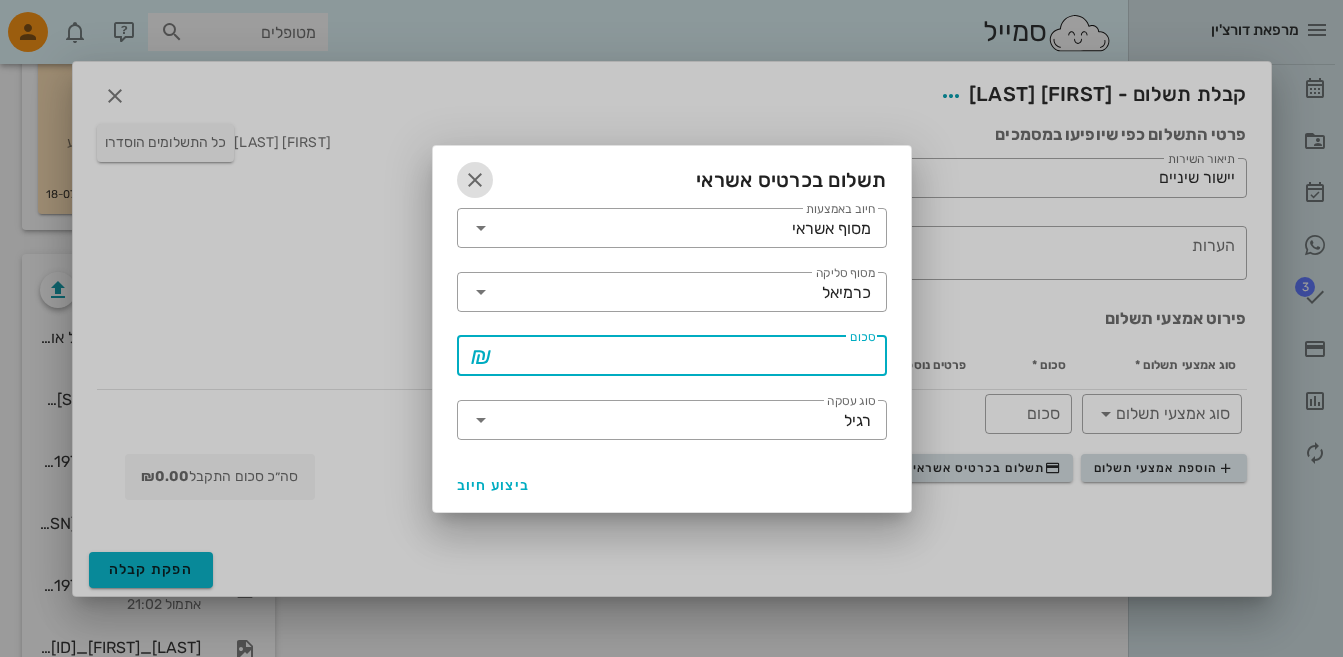 click at bounding box center (475, 180) 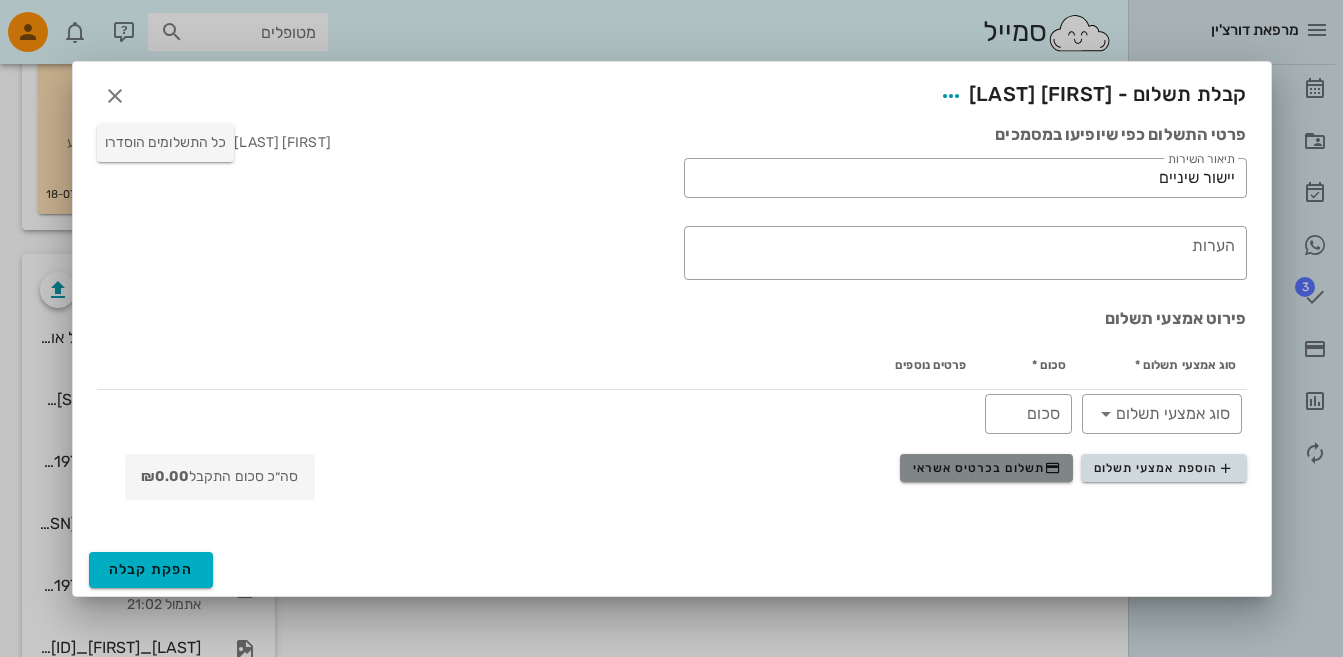 click on "תשלום בכרטיס אשראי" at bounding box center (987, 468) 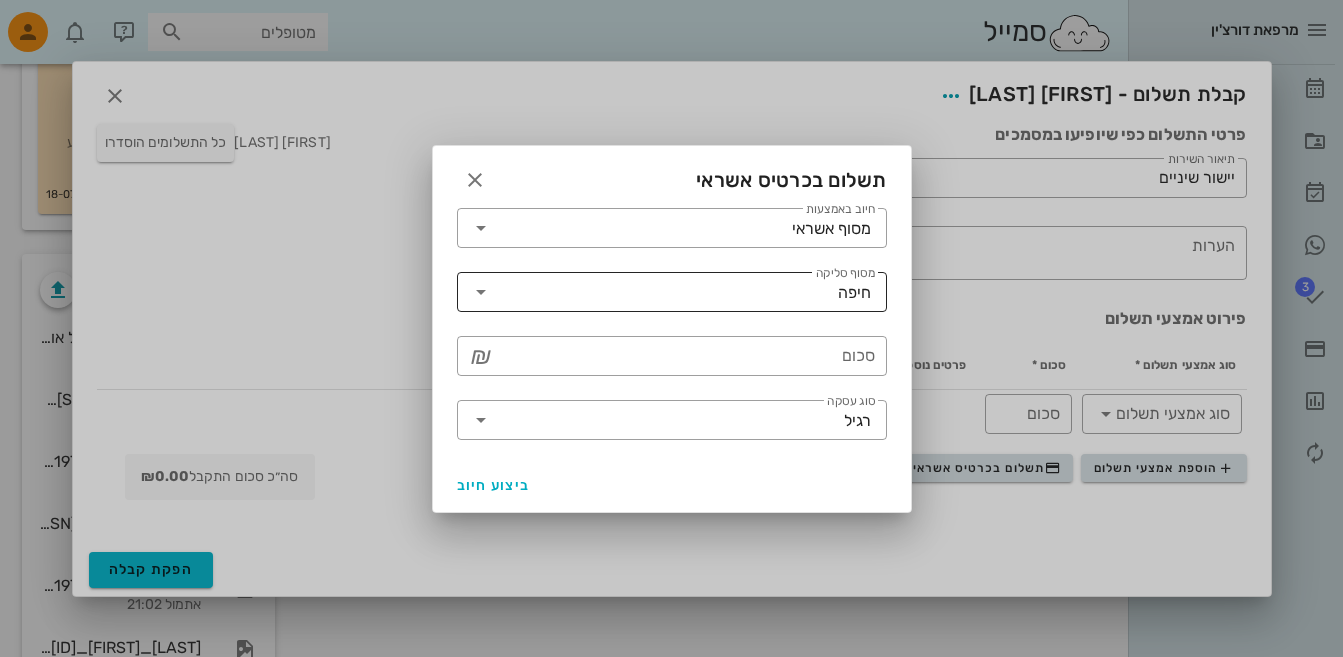 click on "מסוף סליקה" at bounding box center (667, 292) 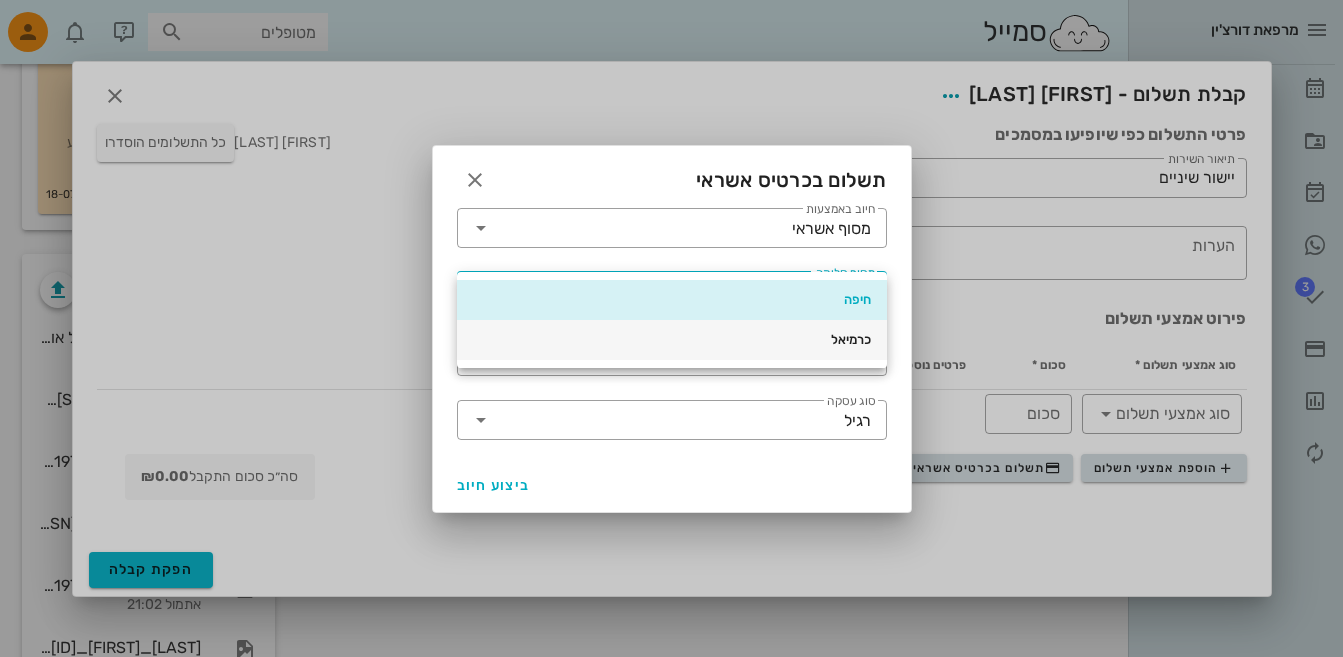 click on "כרמיאל" at bounding box center [672, 340] 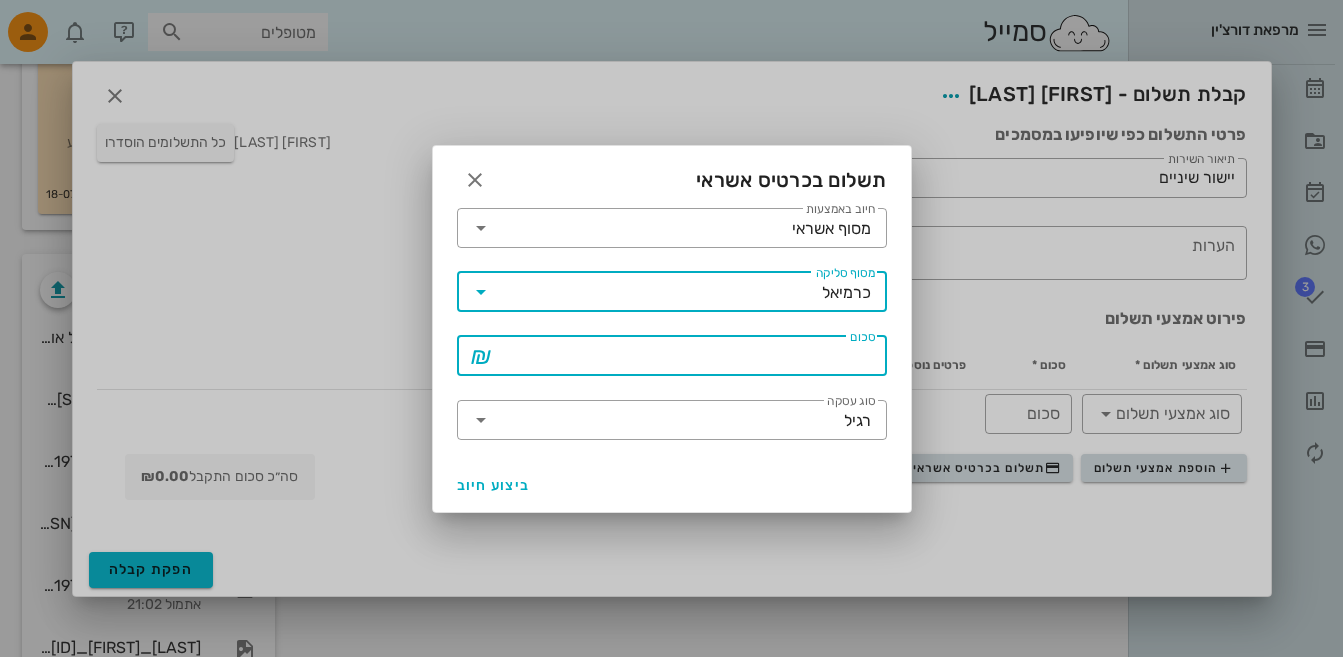 click on "סכום" at bounding box center (686, 356) 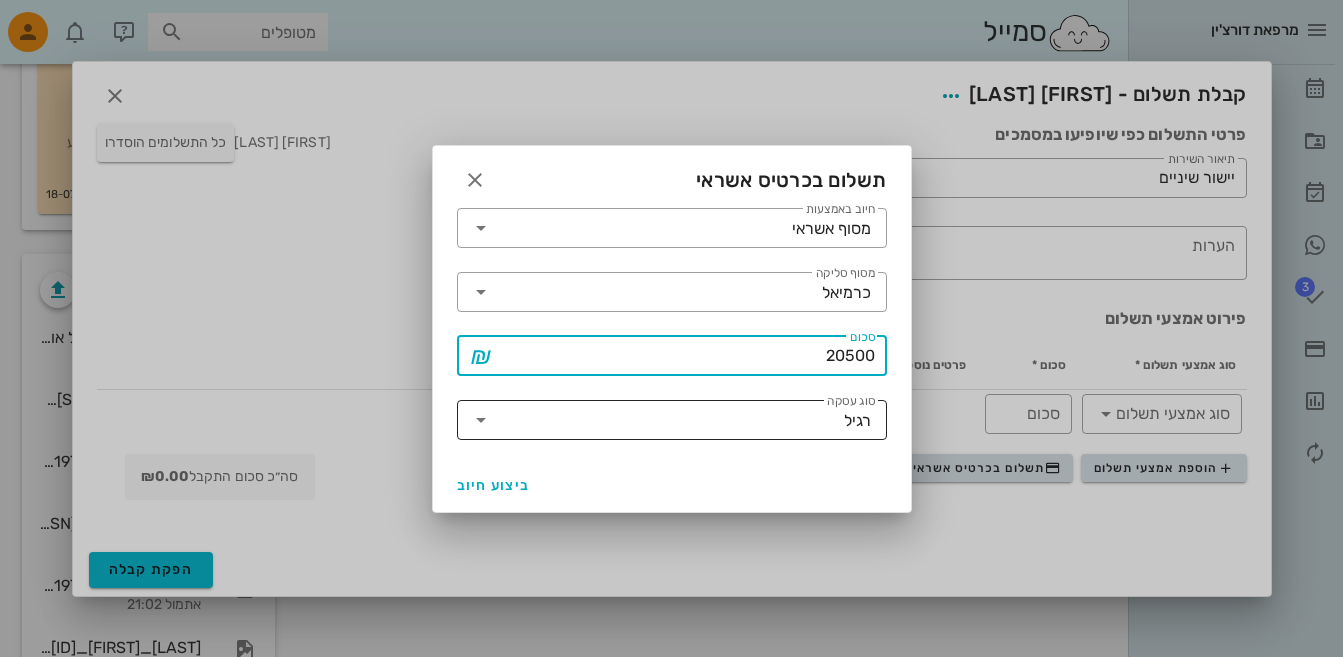 type on "20500" 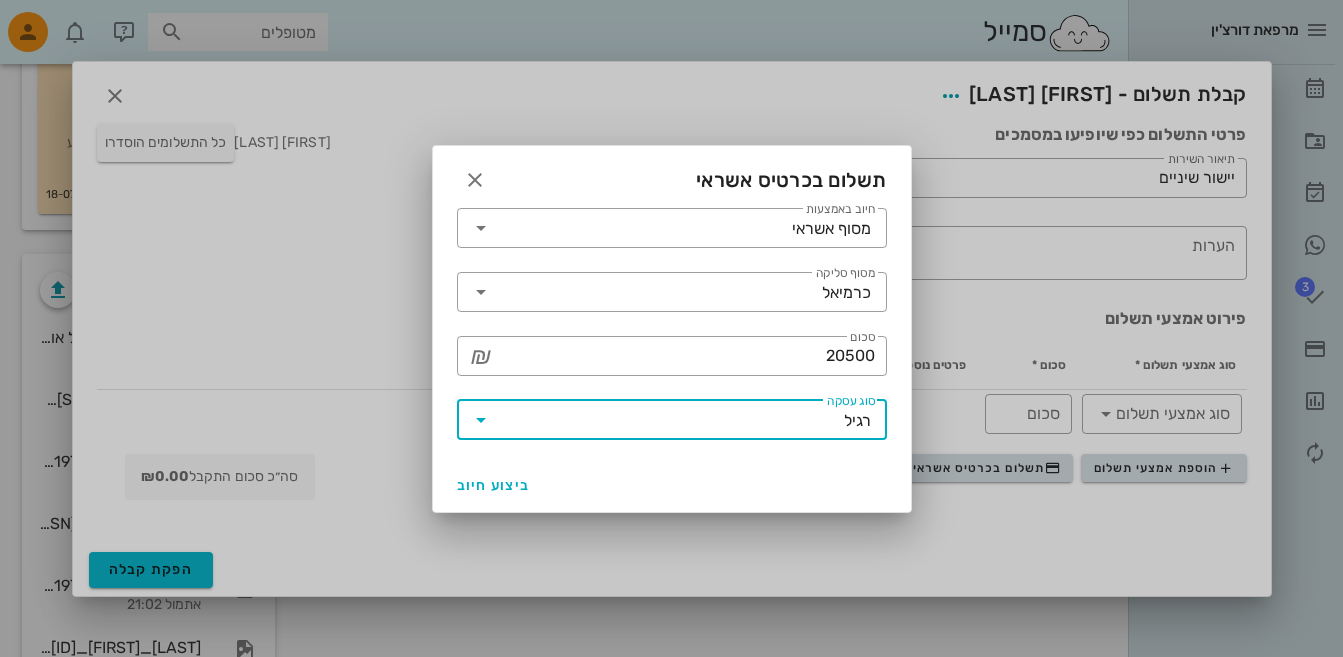 click on "סוג עסקה" at bounding box center [670, 420] 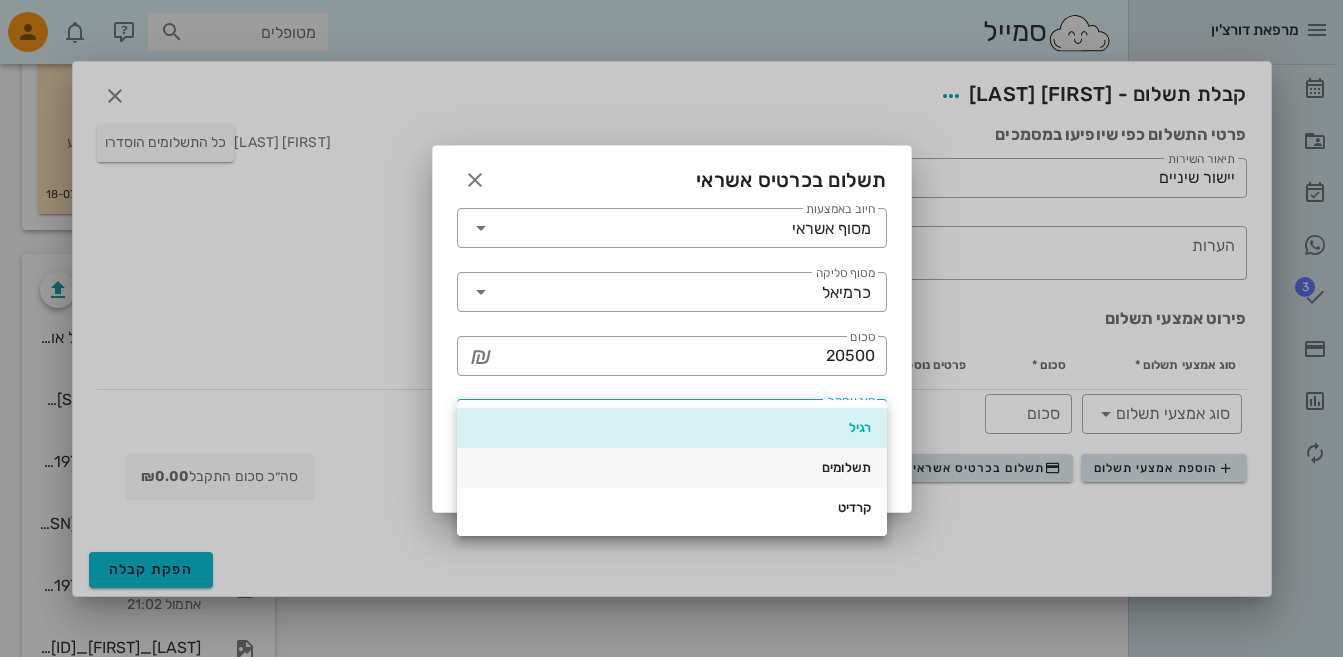 click on "תשלומים" at bounding box center [672, 468] 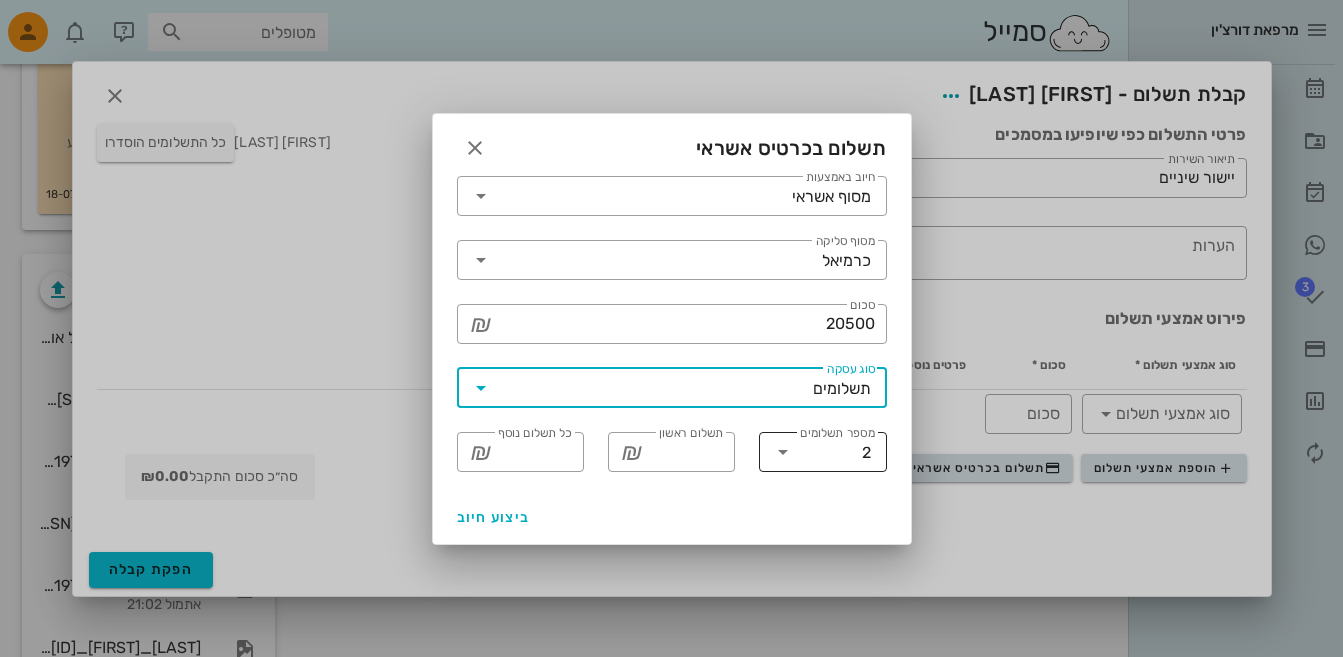 click on "מספר תשלומים" at bounding box center (830, 452) 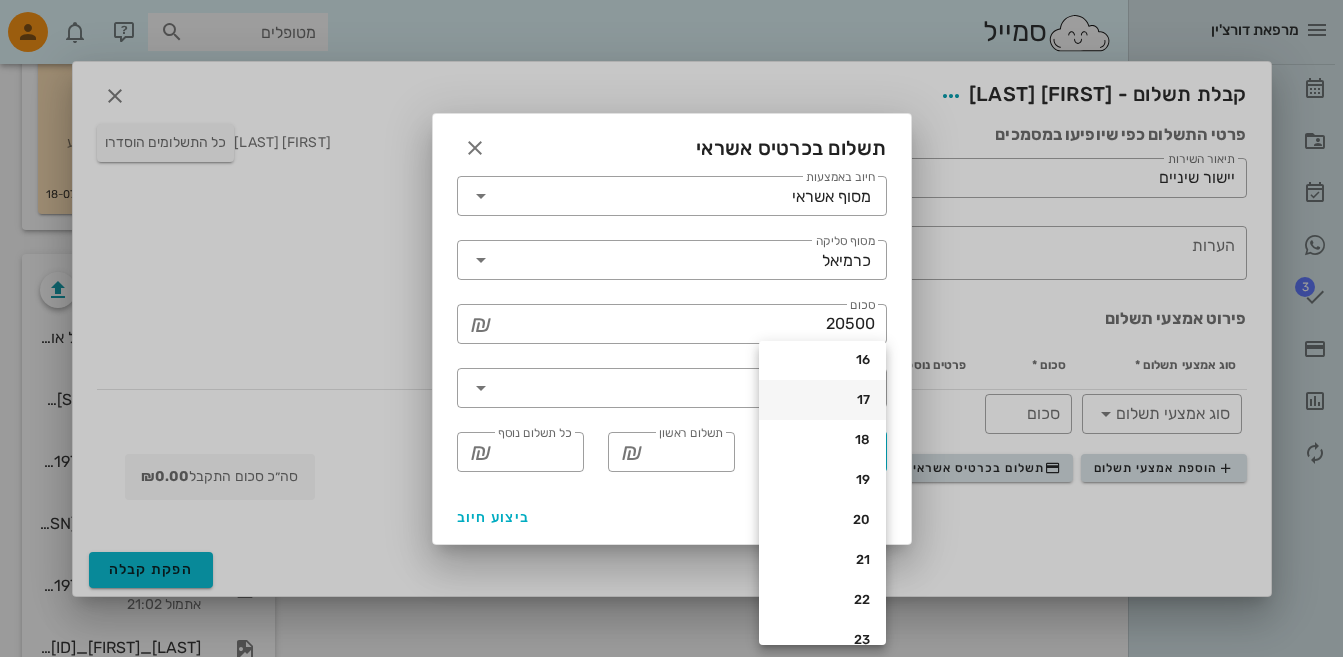 scroll, scrollTop: 632, scrollLeft: 0, axis: vertical 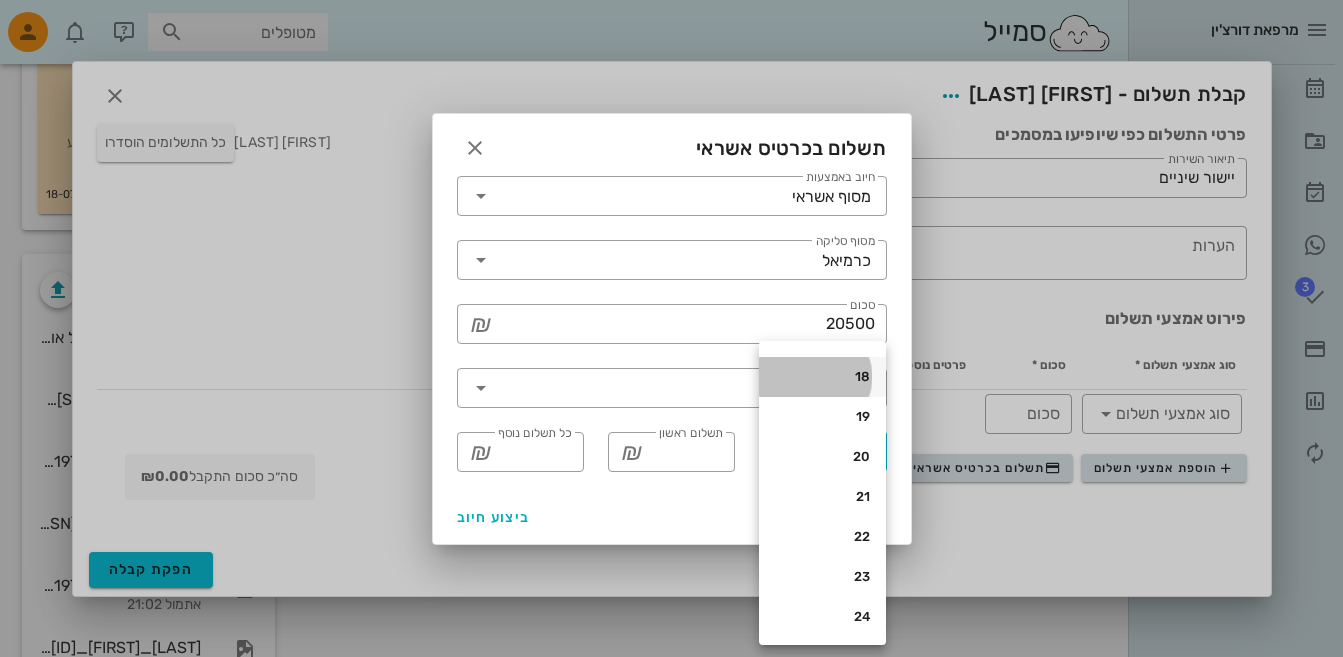 click on "18" at bounding box center [822, 377] 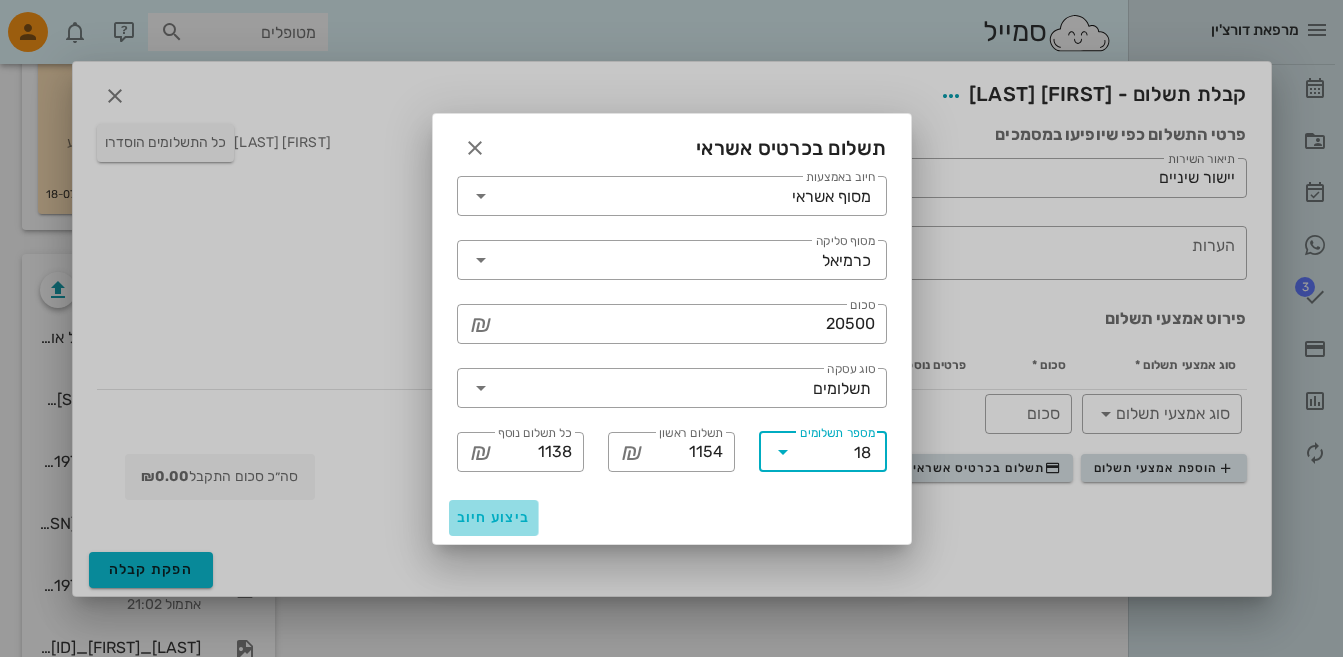 click on "ביצוע חיוב" at bounding box center (494, 517) 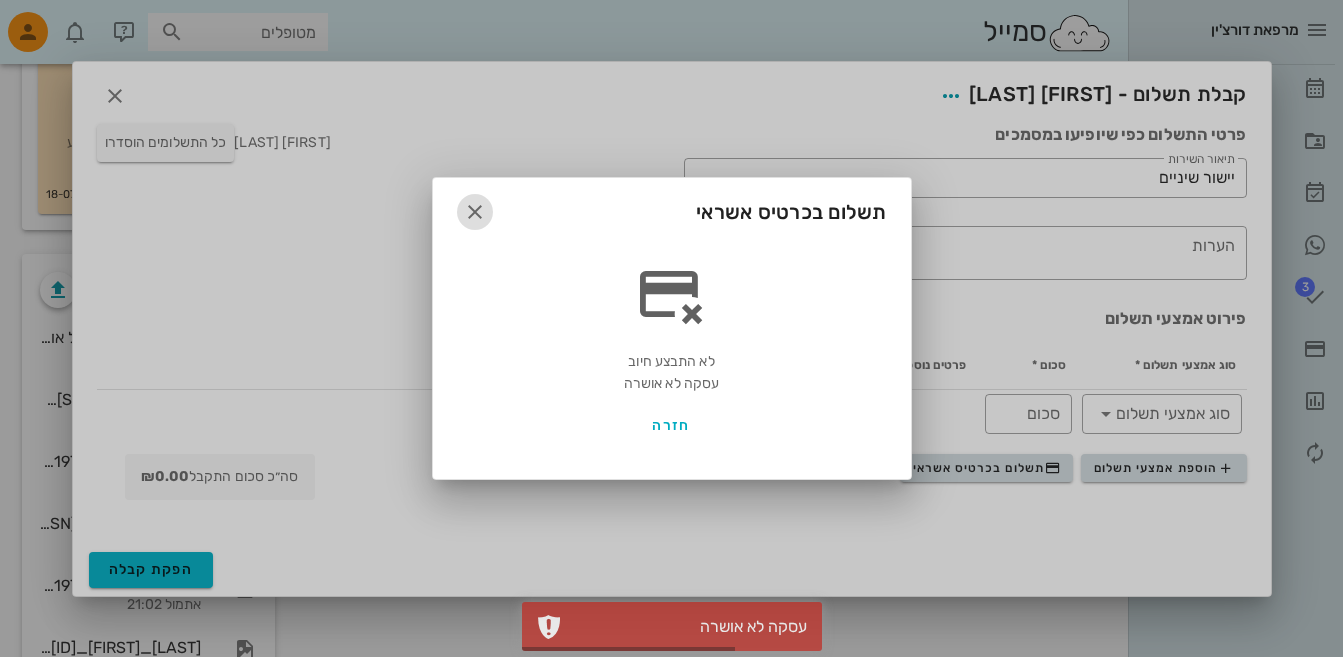 click at bounding box center [475, 212] 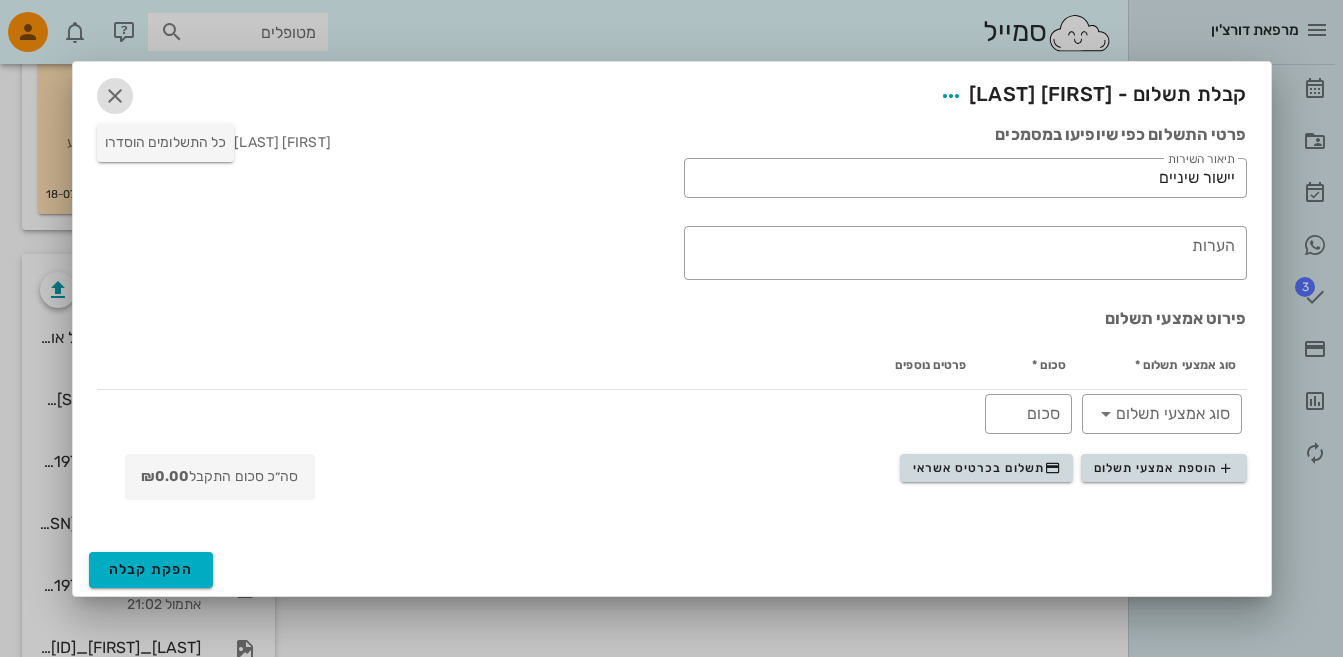 click at bounding box center [115, 96] 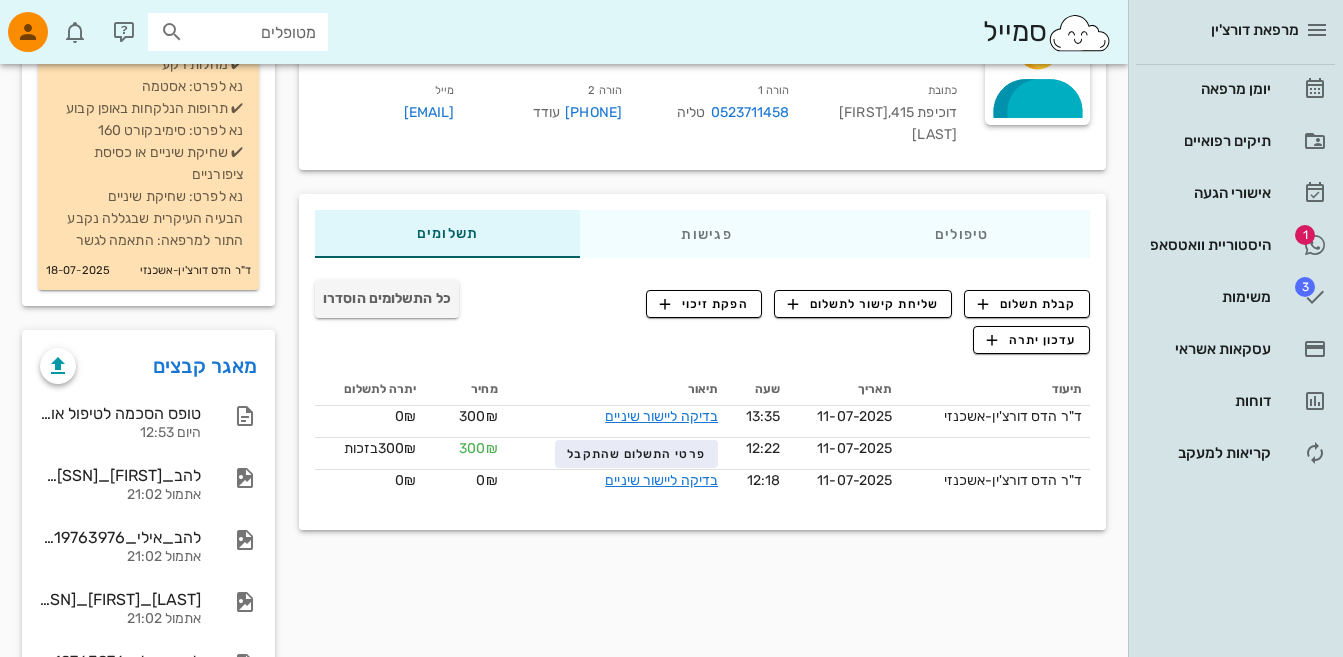scroll, scrollTop: 21, scrollLeft: 0, axis: vertical 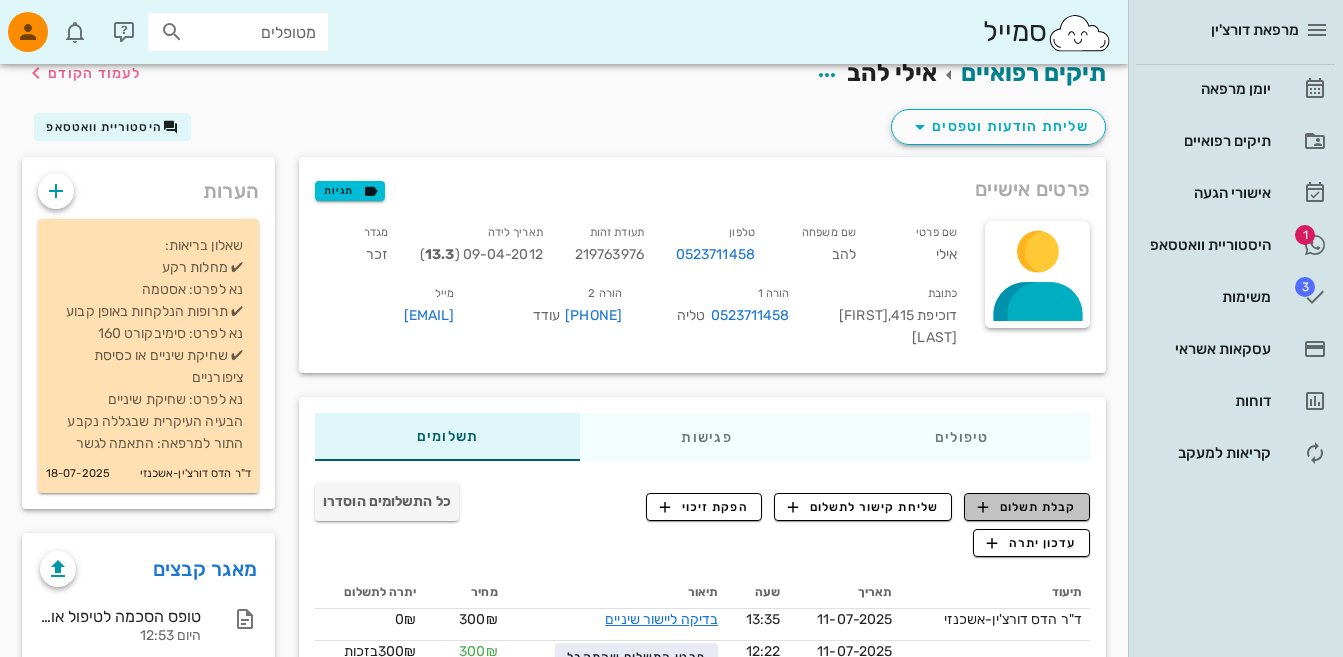 click on "קבלת תשלום" at bounding box center (1027, 507) 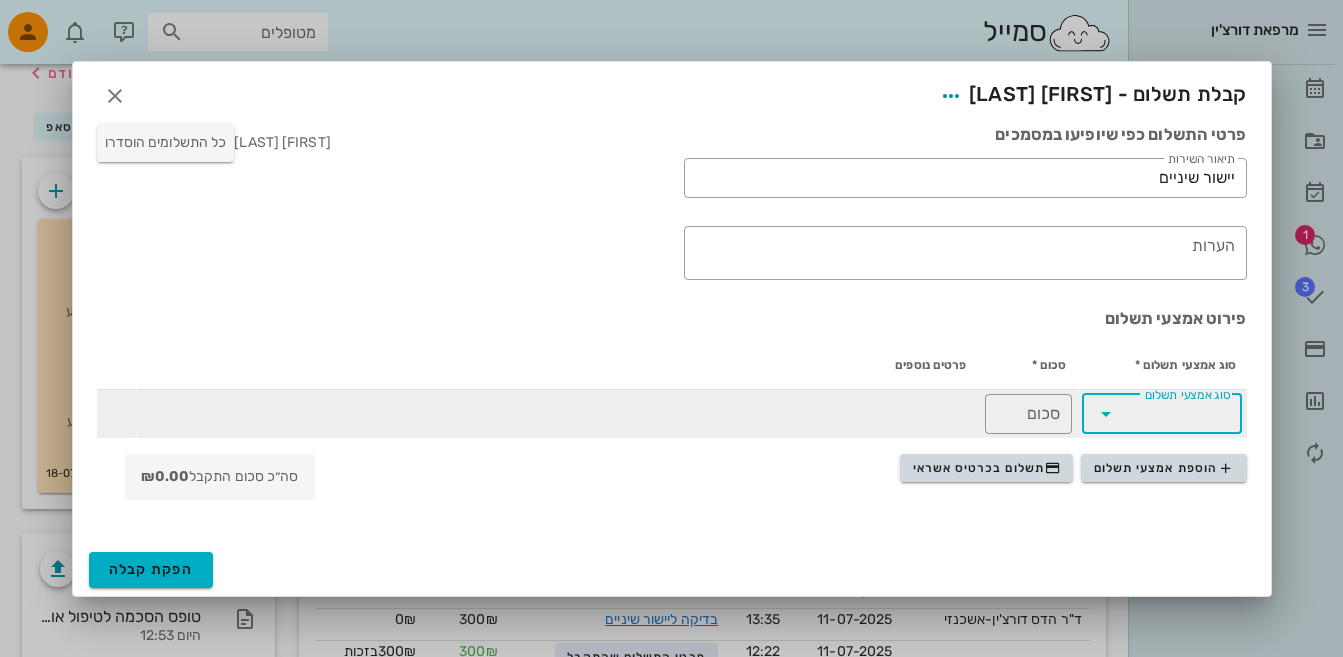 click on "סוג אמצעי תשלום" at bounding box center [1176, 414] 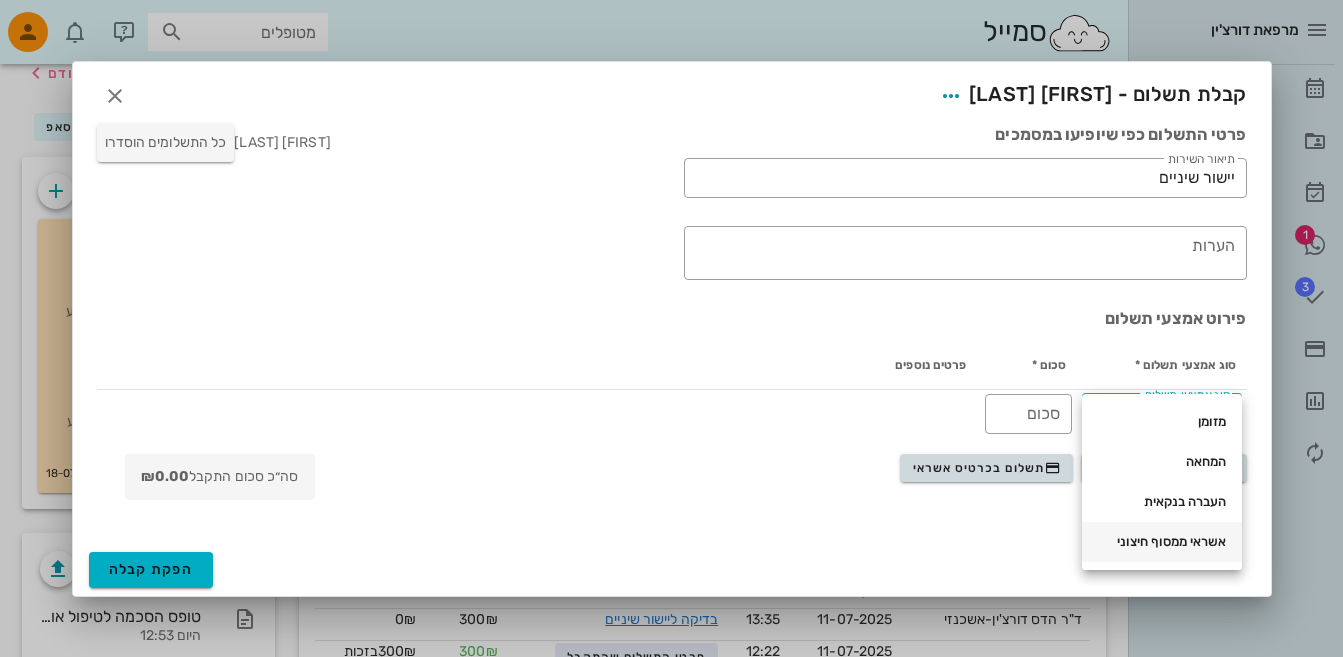 click on "אשראי ממסוף חיצוני" at bounding box center (1162, 542) 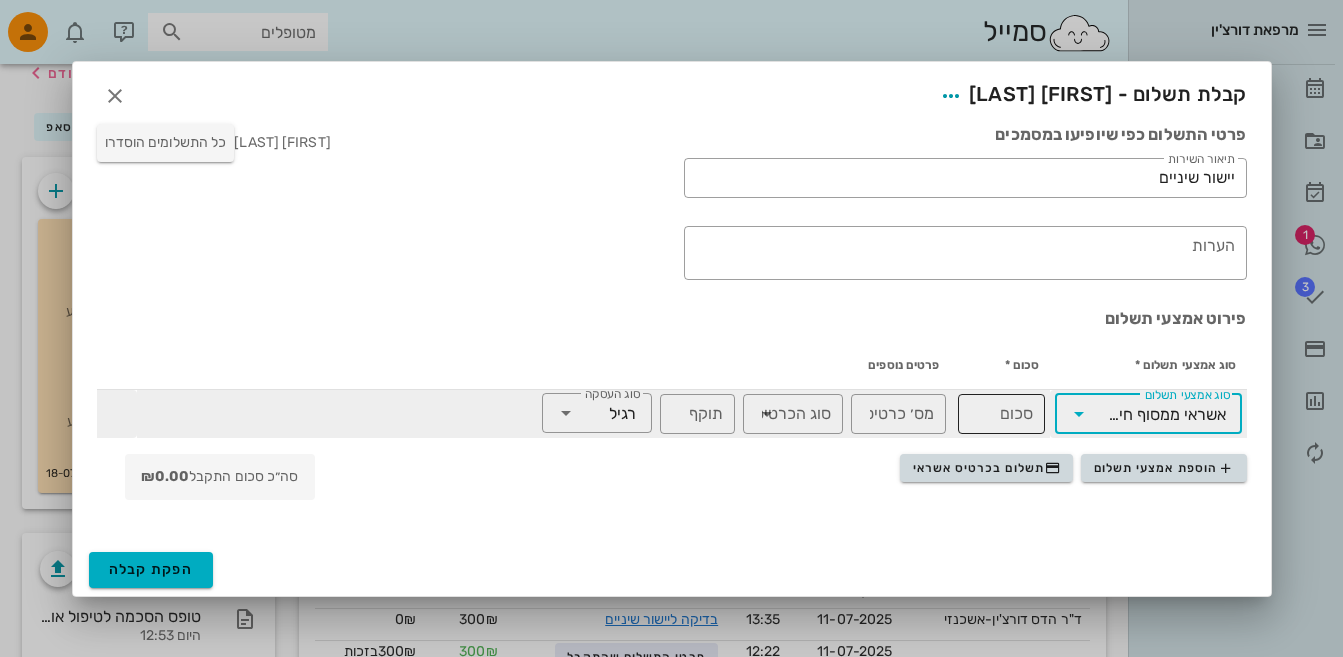 click on "סכום" at bounding box center [1001, 414] 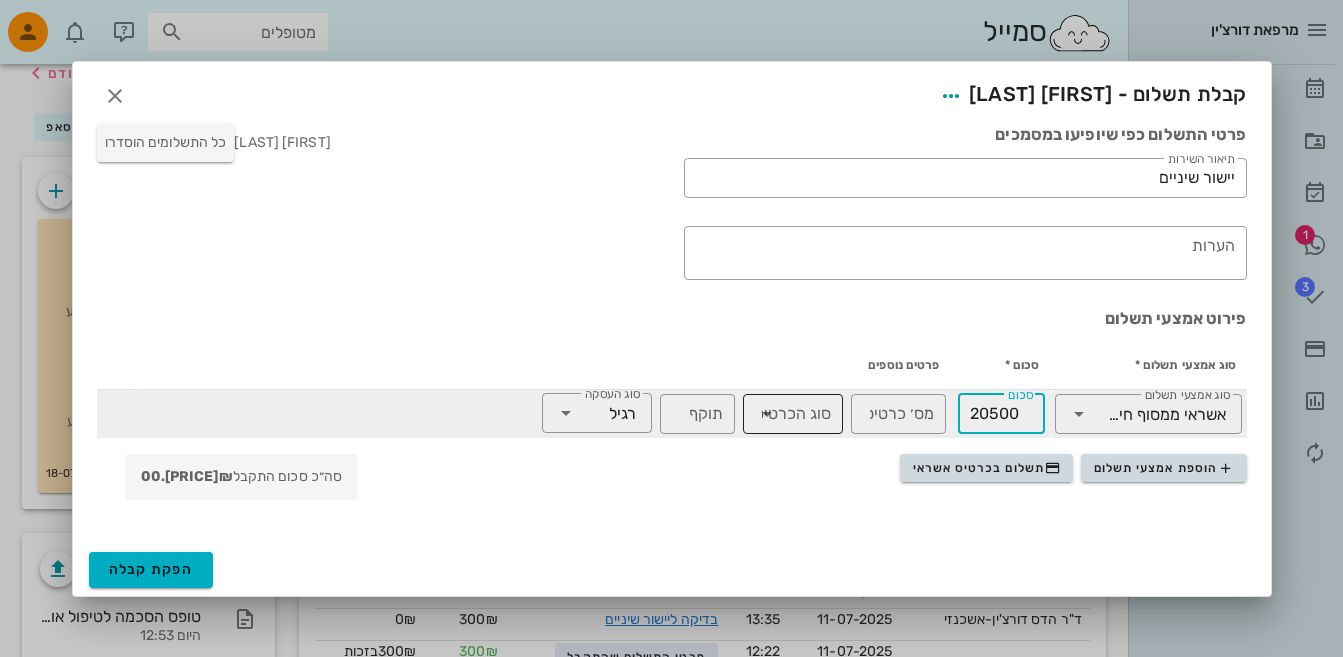 type on "20500" 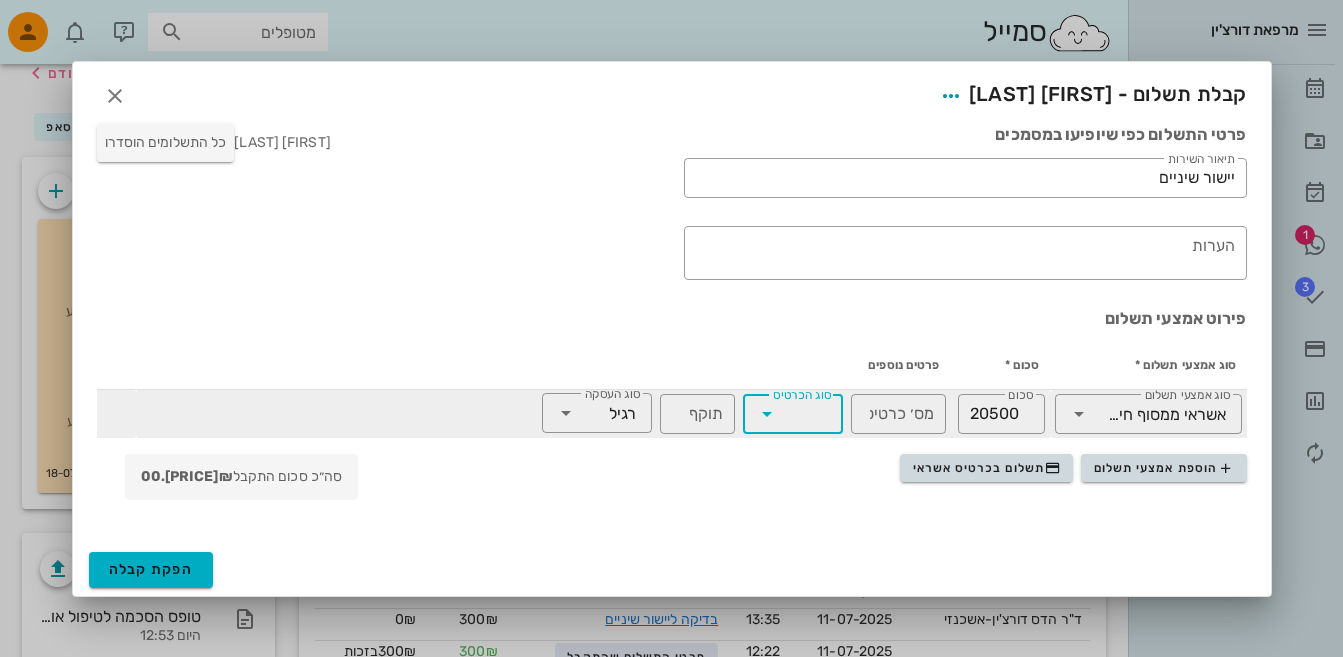 click on "סוג הכרטיס" at bounding box center [807, 414] 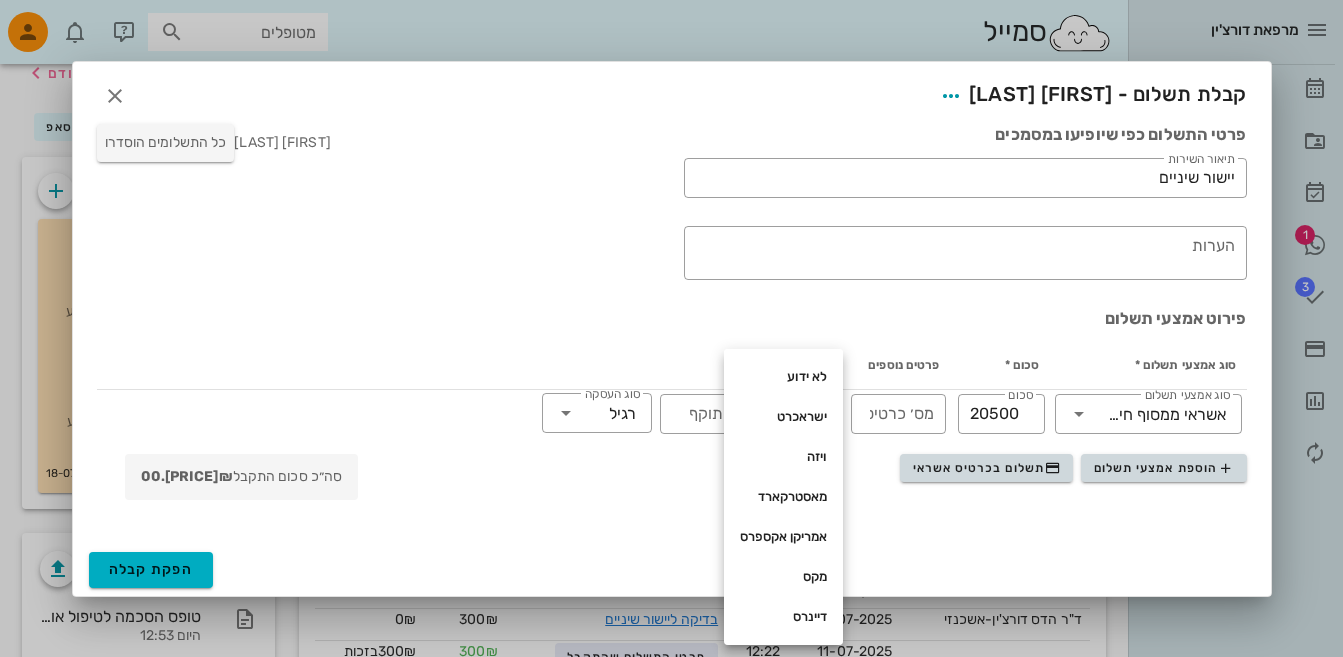 click on "פירוט אמצעי תשלום" at bounding box center (672, 319) 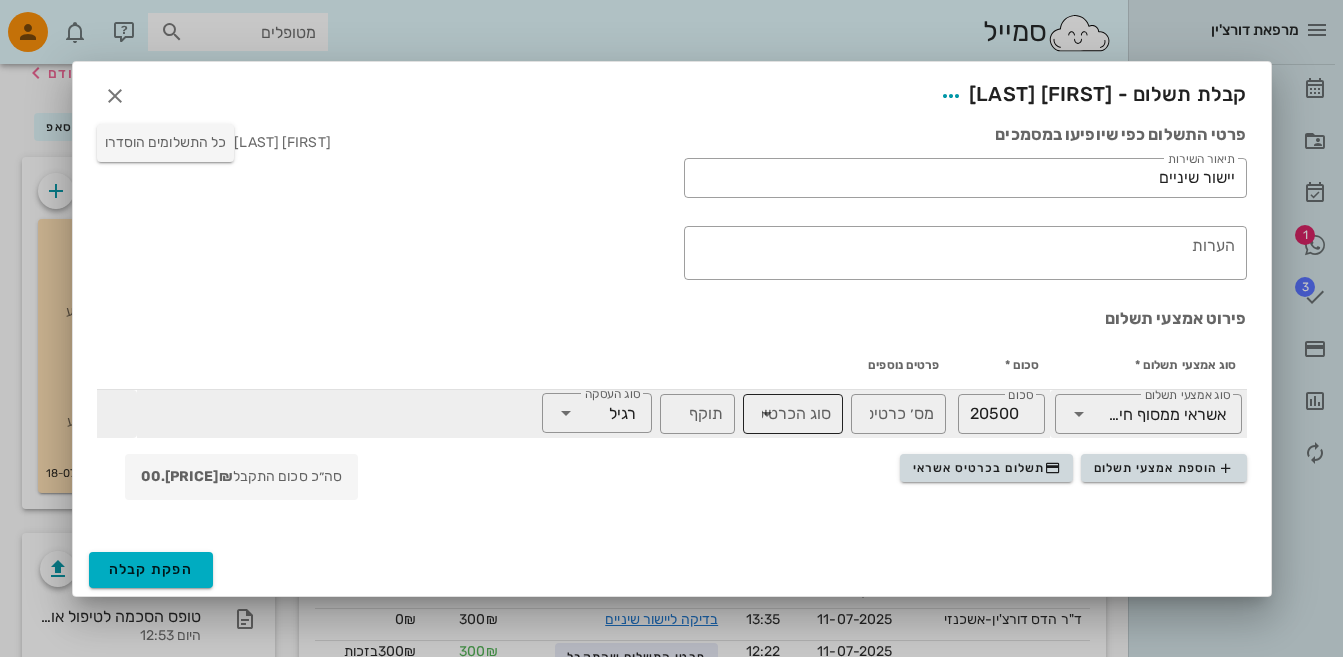 click on "סוג הכרטיס" at bounding box center [807, 414] 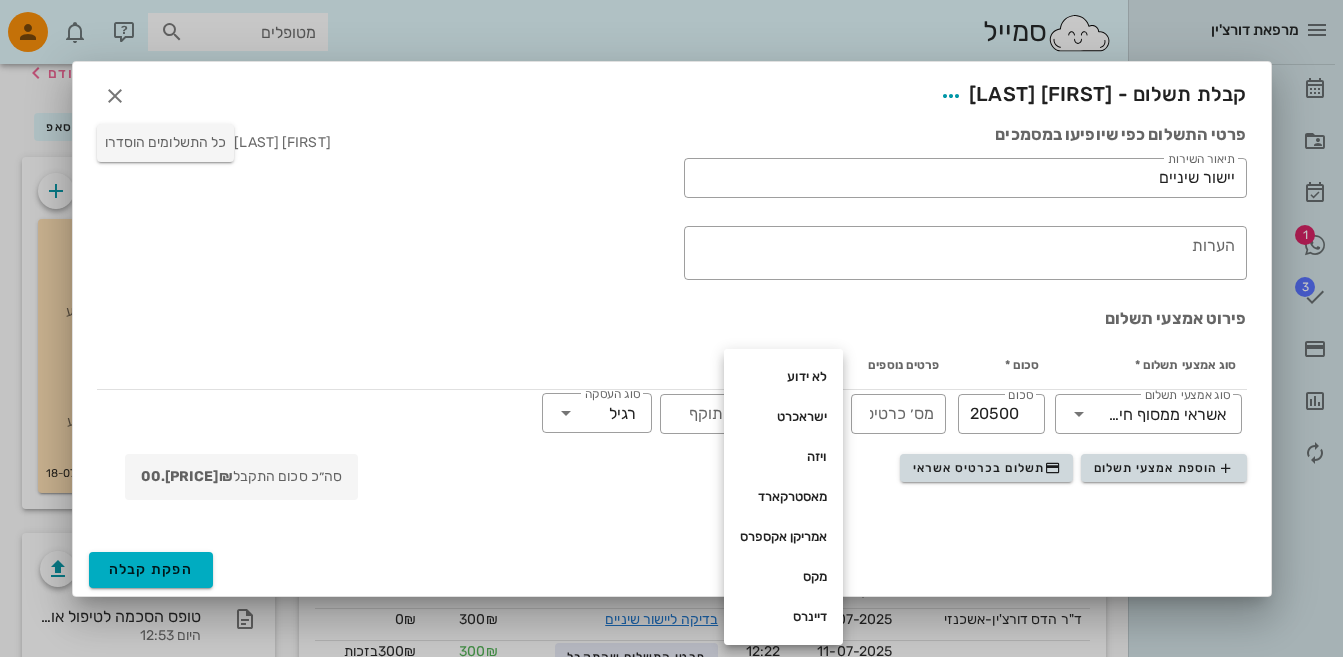 click on "ויזה" at bounding box center (783, 457) 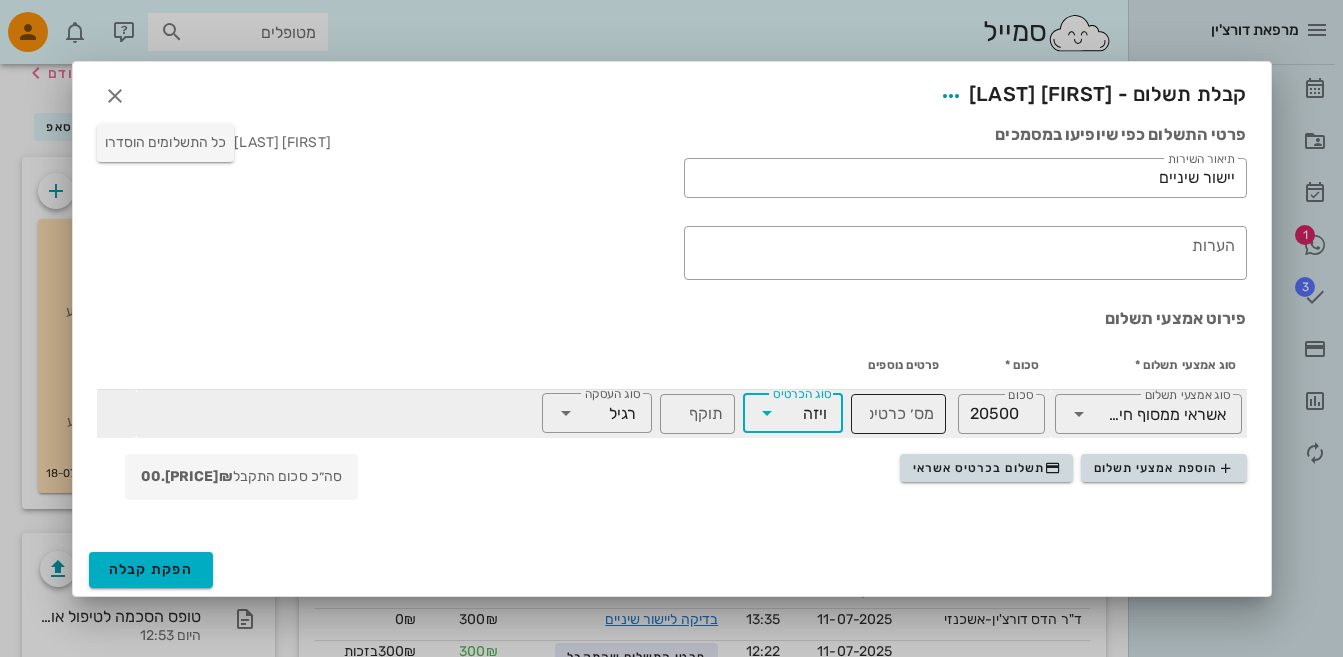 click on "מס׳ כרטיס" at bounding box center [898, 414] 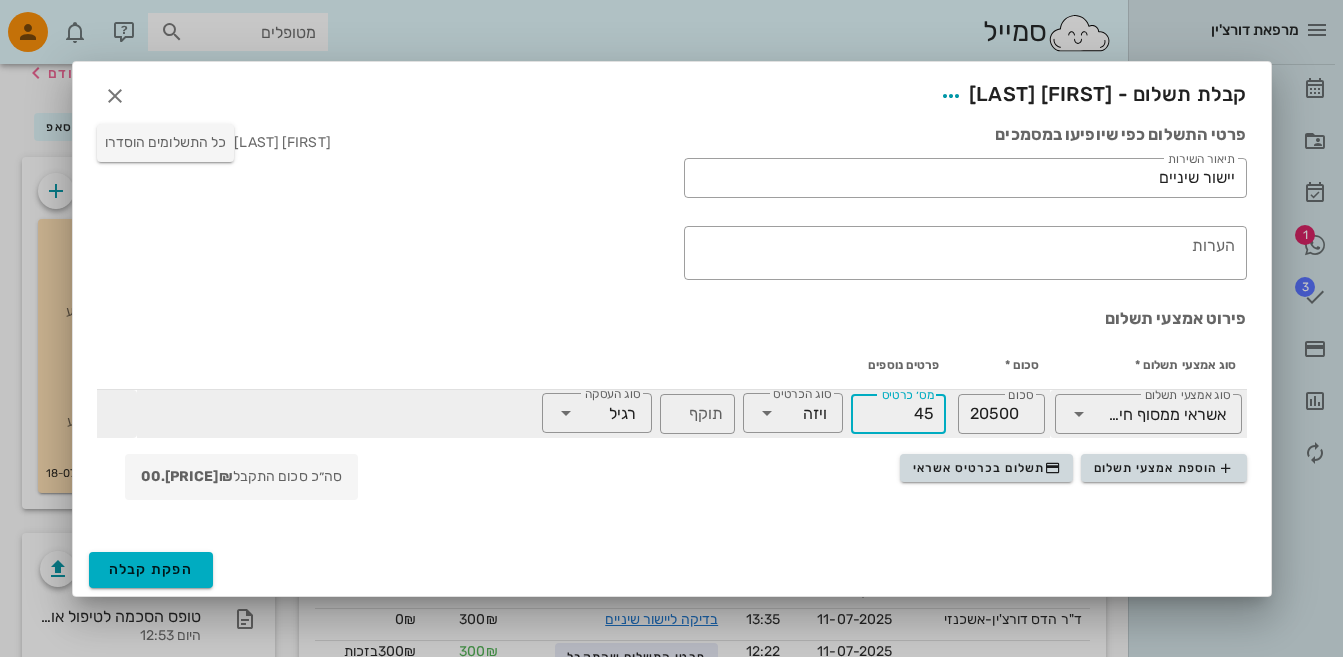 type on "4" 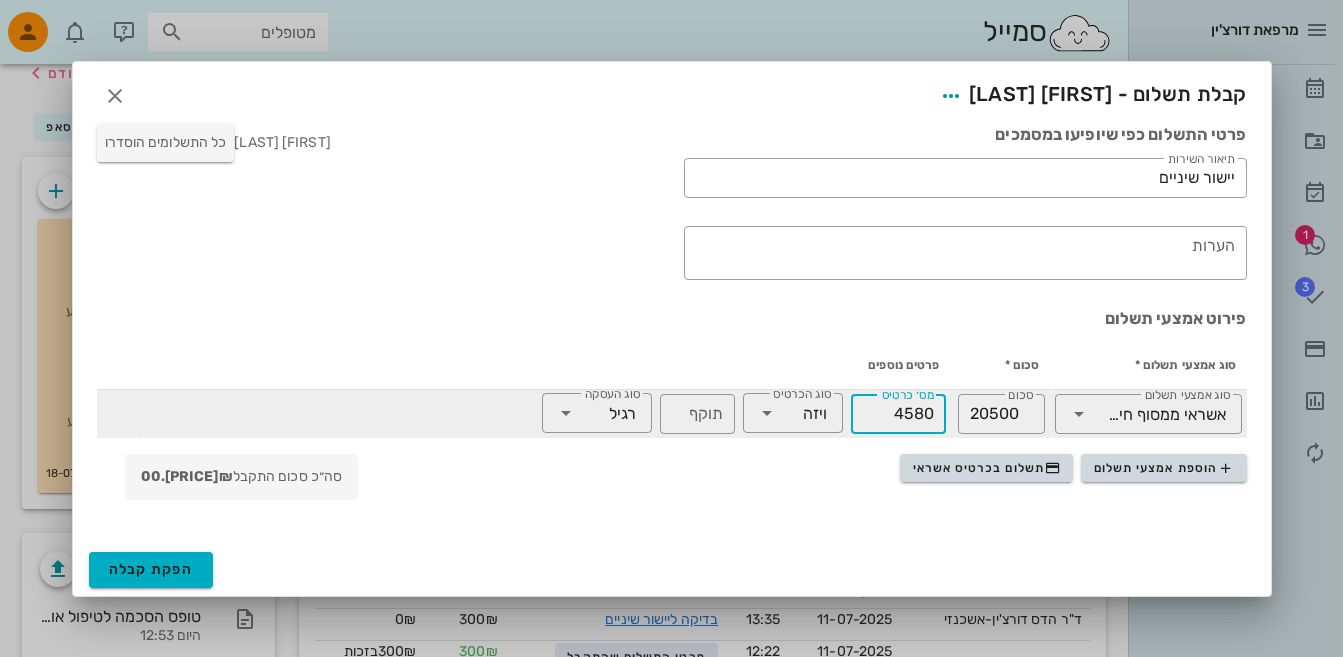 type on "4580" 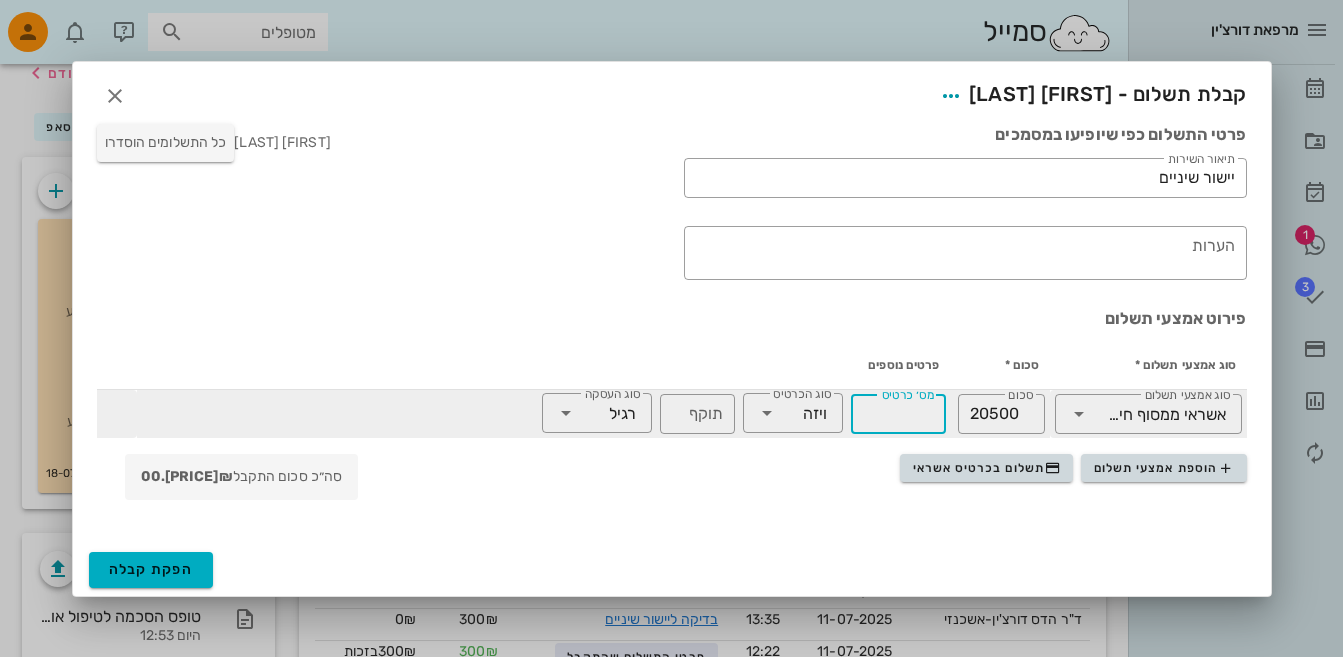 click on "מס׳ כרטיס" at bounding box center [898, 414] 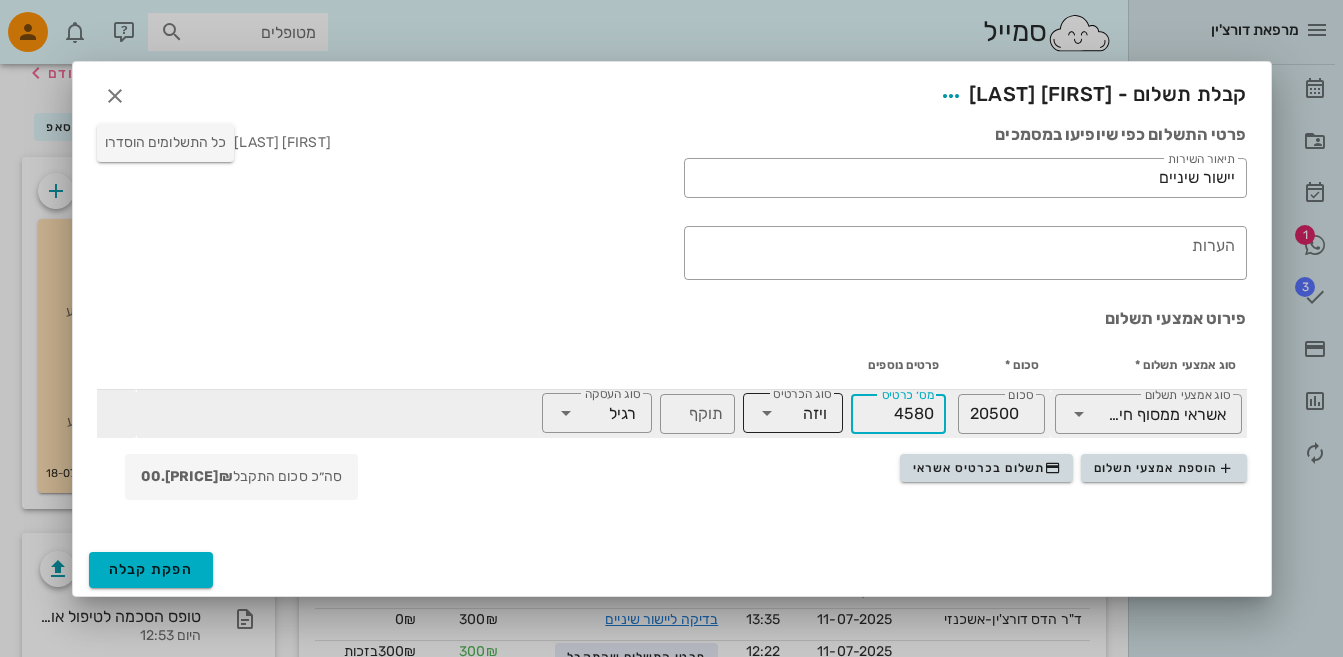 type on "4580" 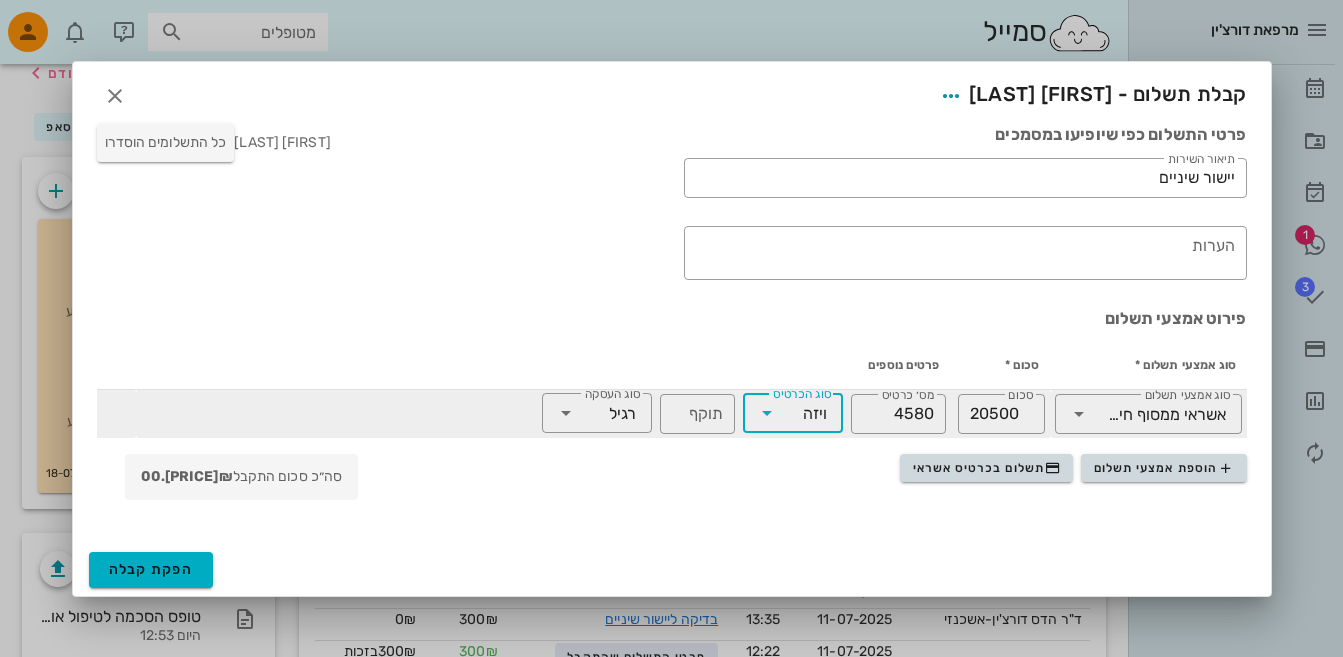 click on "סוג הכרטיס" at bounding box center (793, 413) 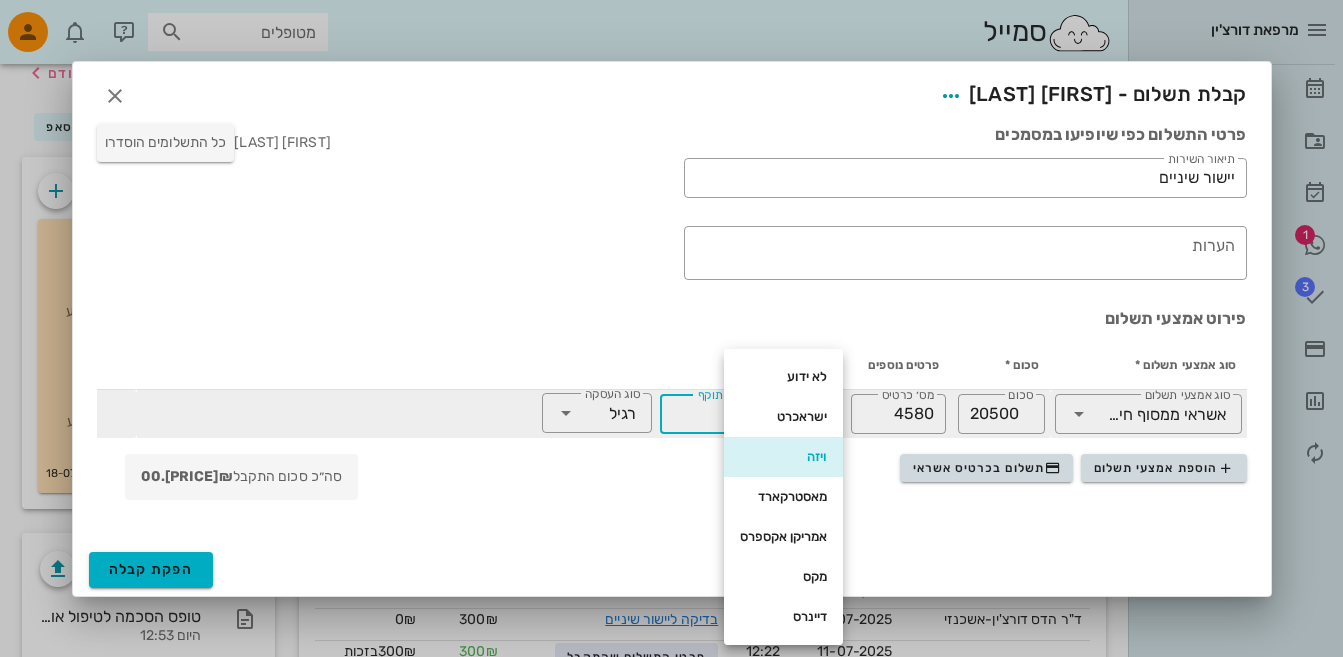 click on "תוקף" at bounding box center [697, 414] 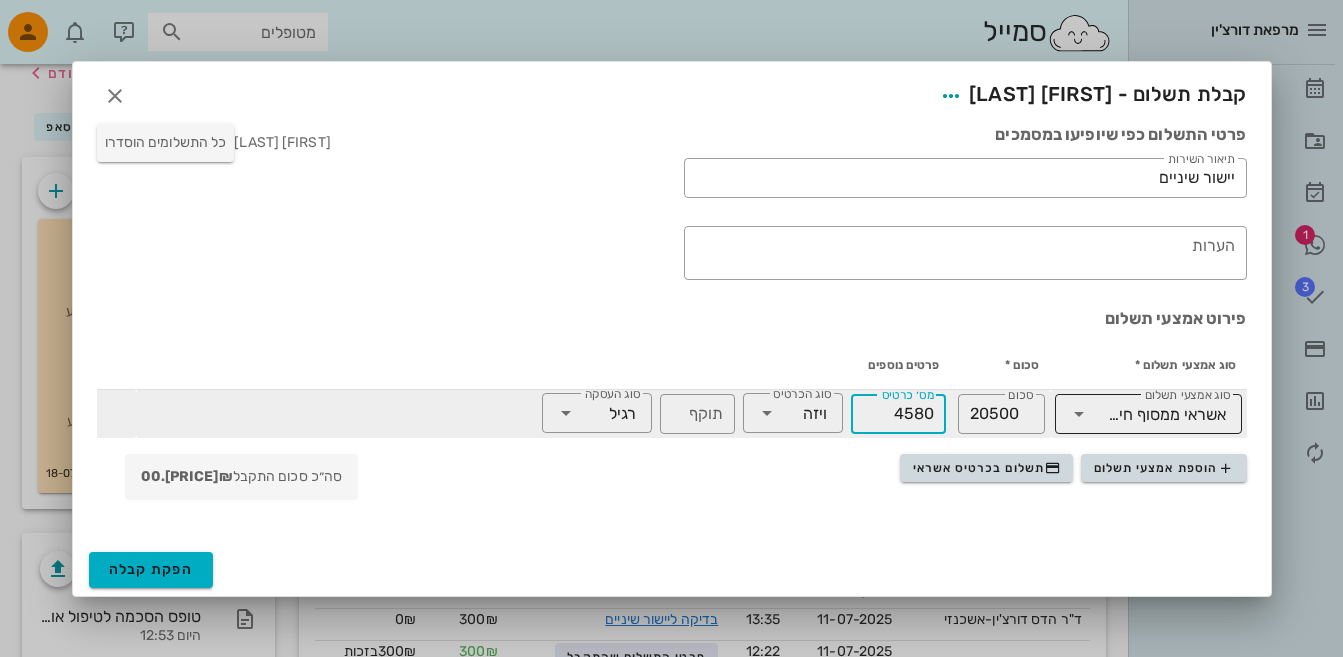 drag, startPoint x: 891, startPoint y: 421, endPoint x: 1078, endPoint y: 408, distance: 187.45132 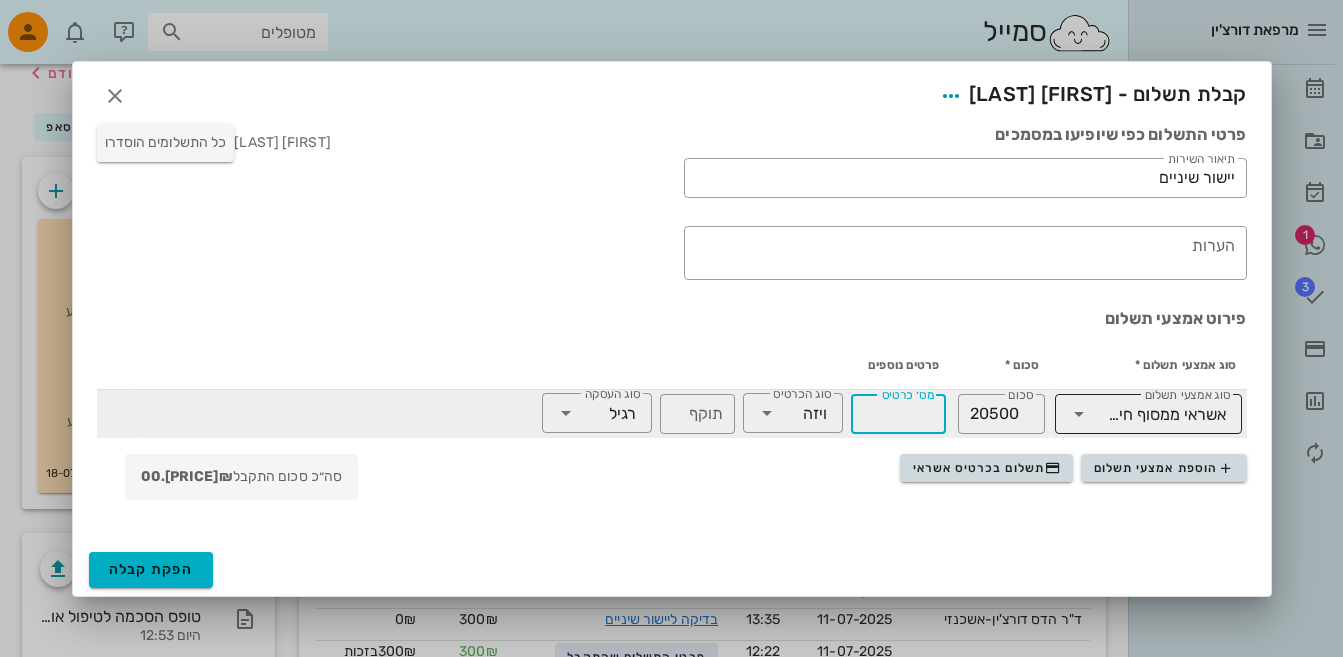 click at bounding box center (1079, 414) 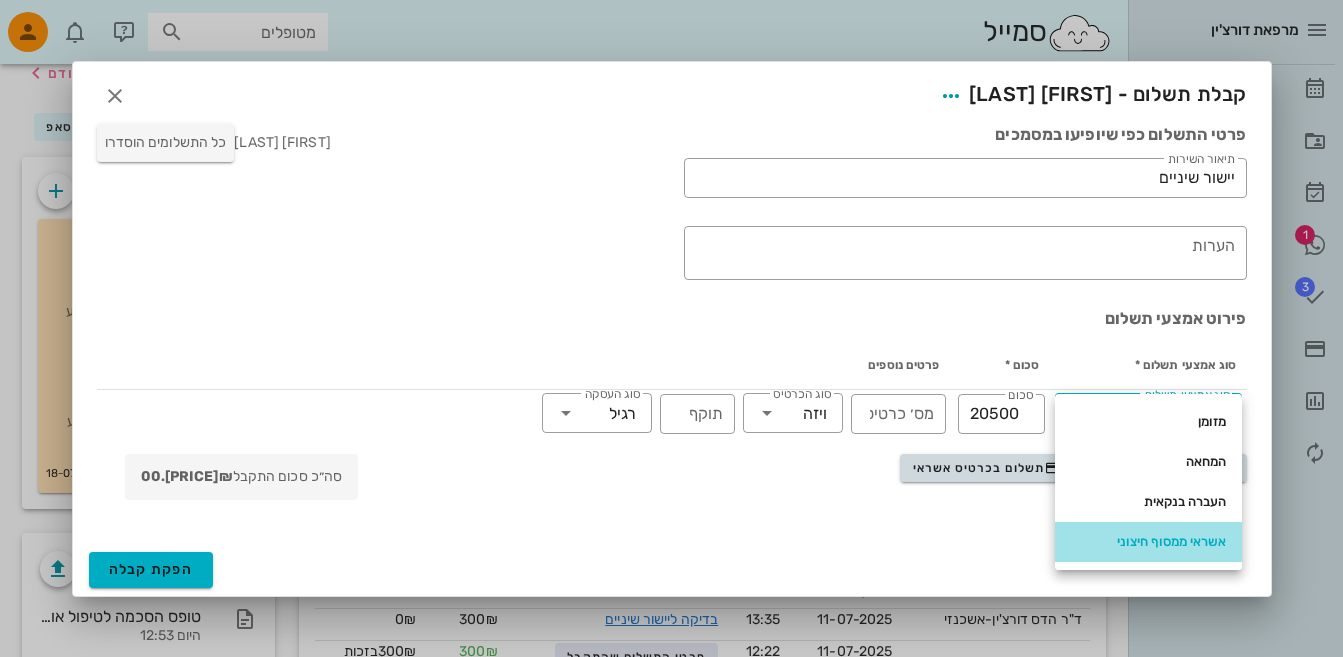 click on "אשראי ממסוף חיצוני" at bounding box center (1148, 542) 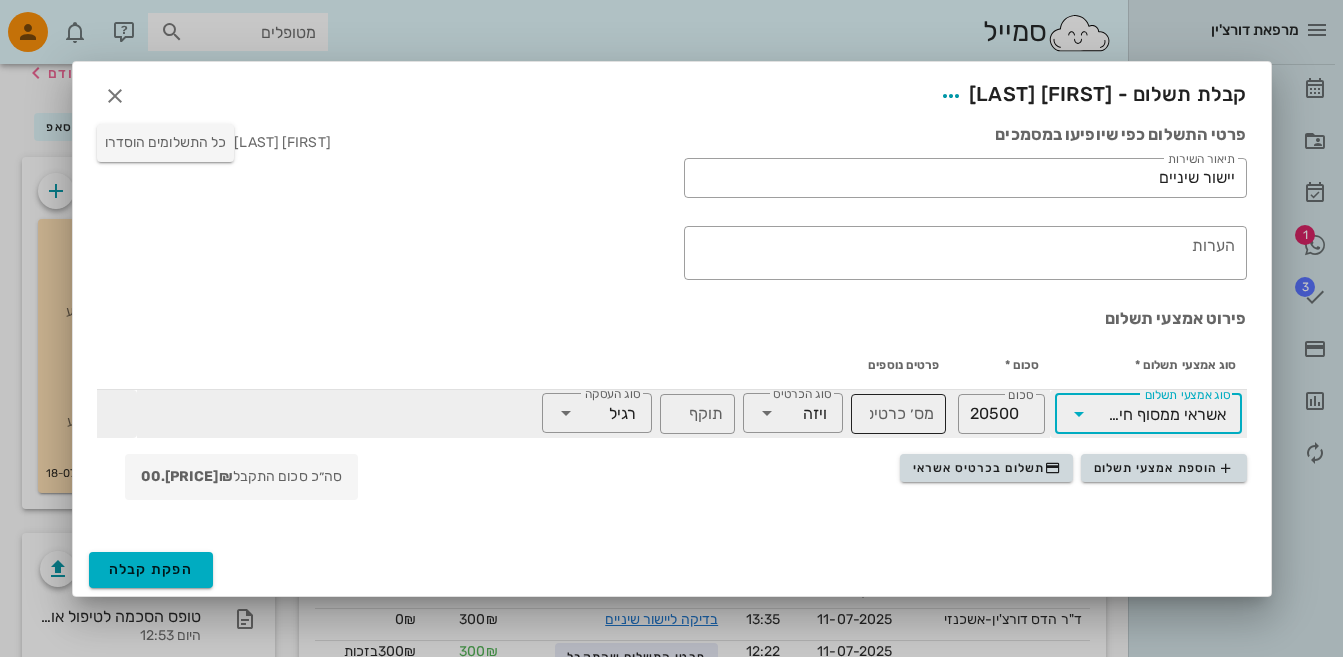 click on "מס׳ כרטיס" at bounding box center [898, 414] 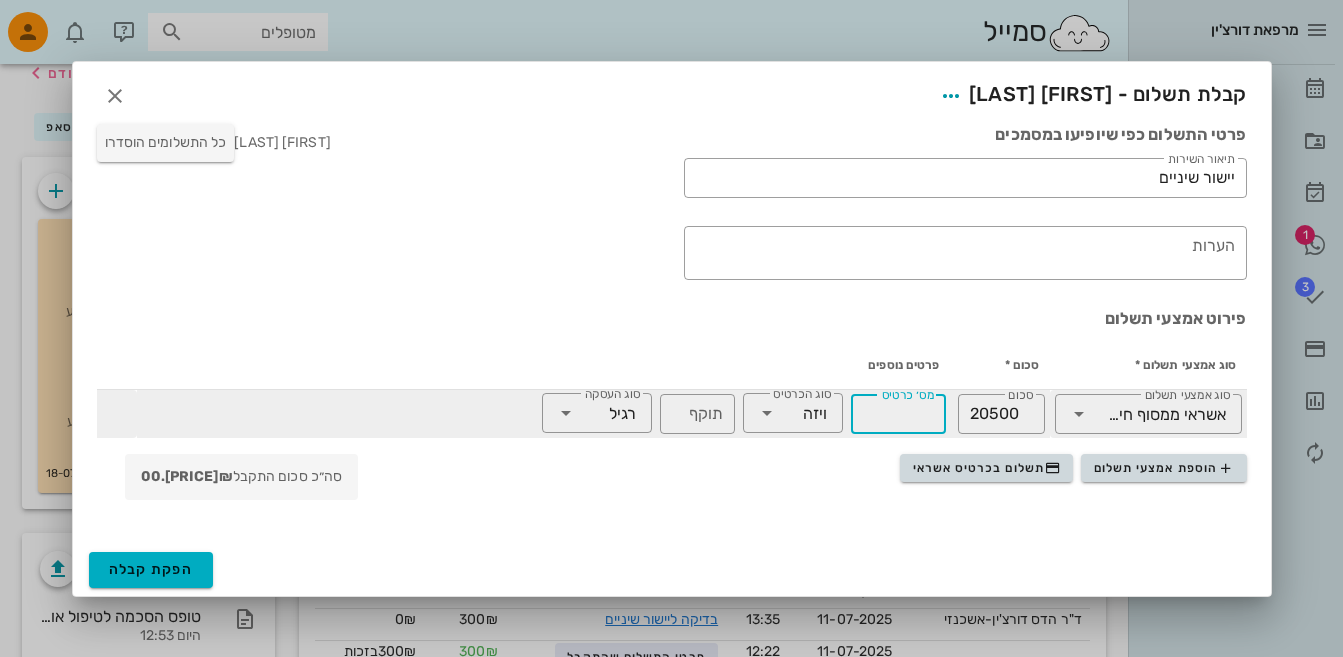 drag, startPoint x: 870, startPoint y: 409, endPoint x: 872, endPoint y: 423, distance: 14.142136 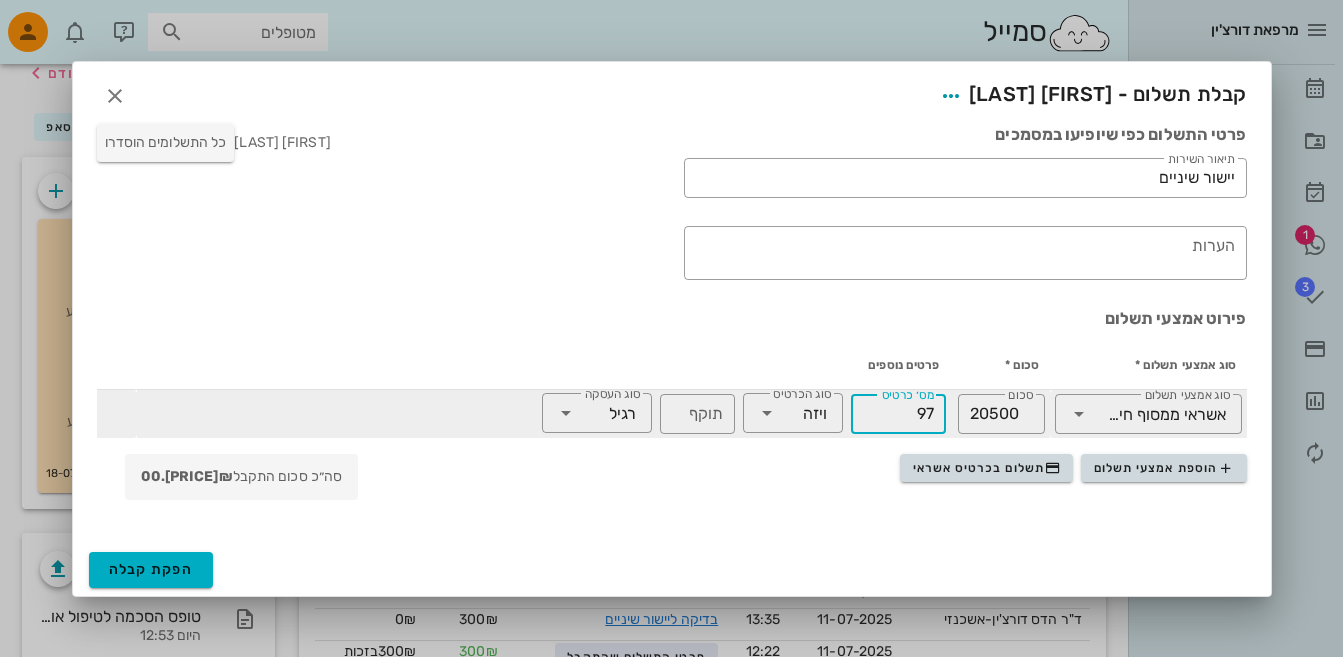 type on "9" 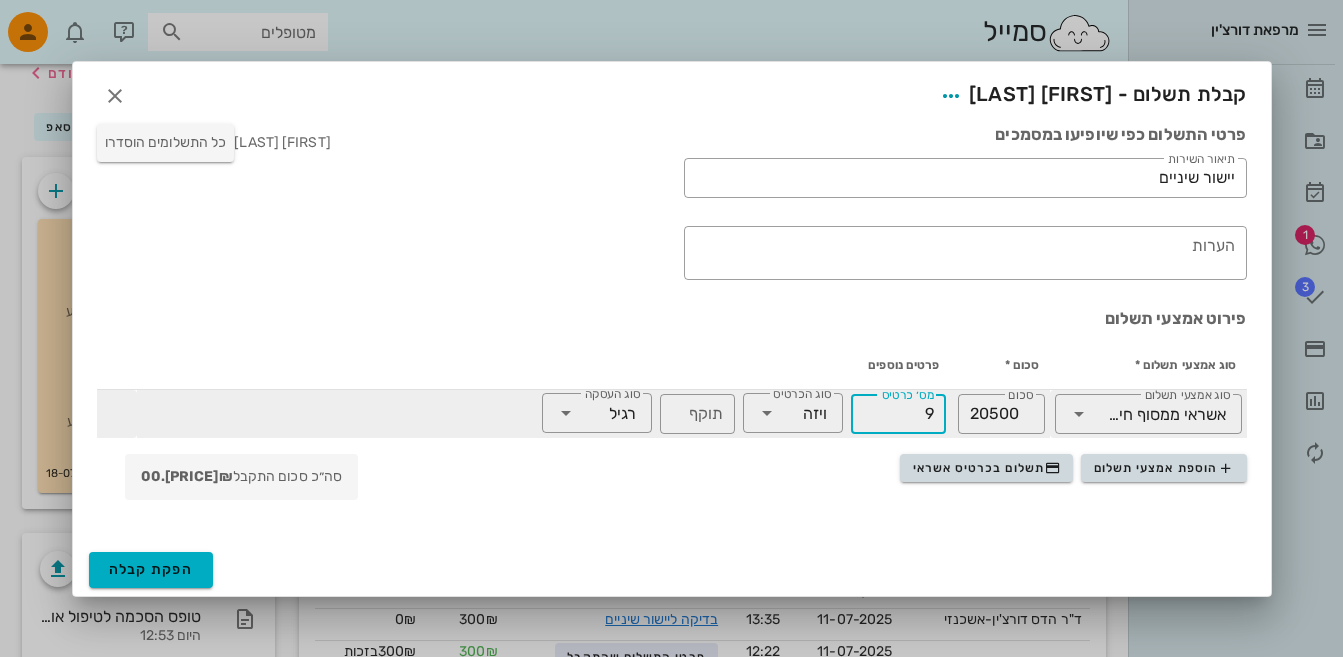 type 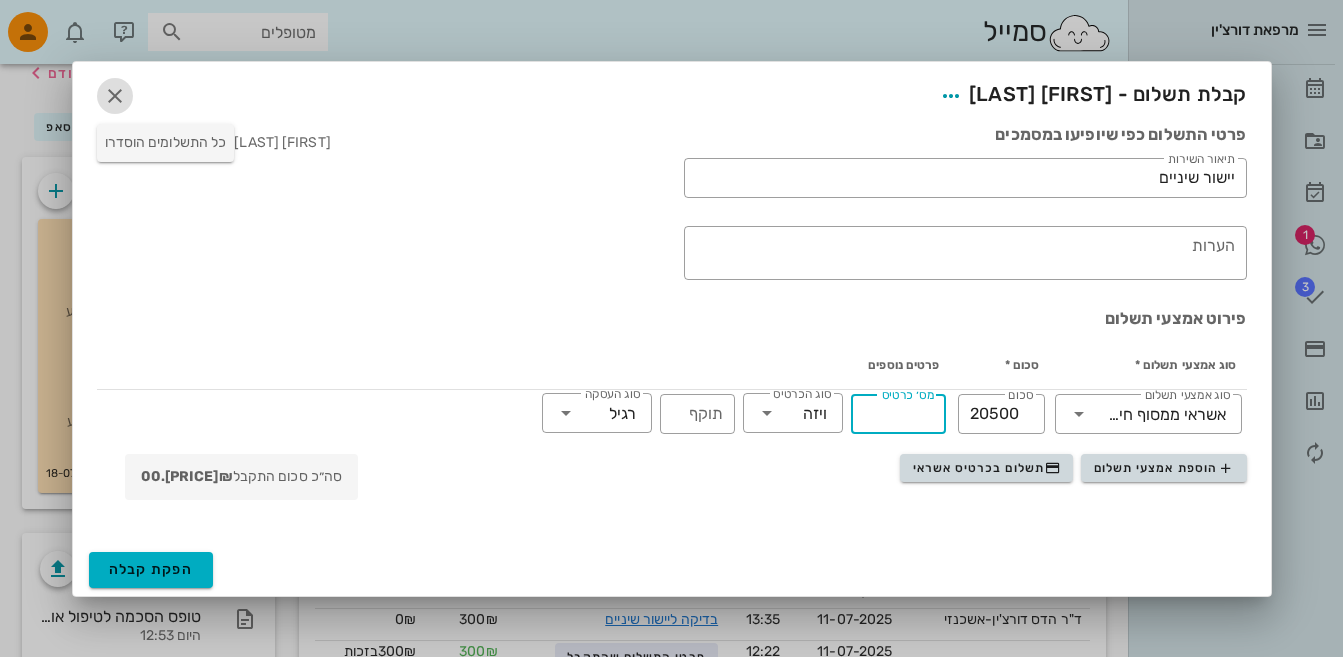 click at bounding box center (115, 96) 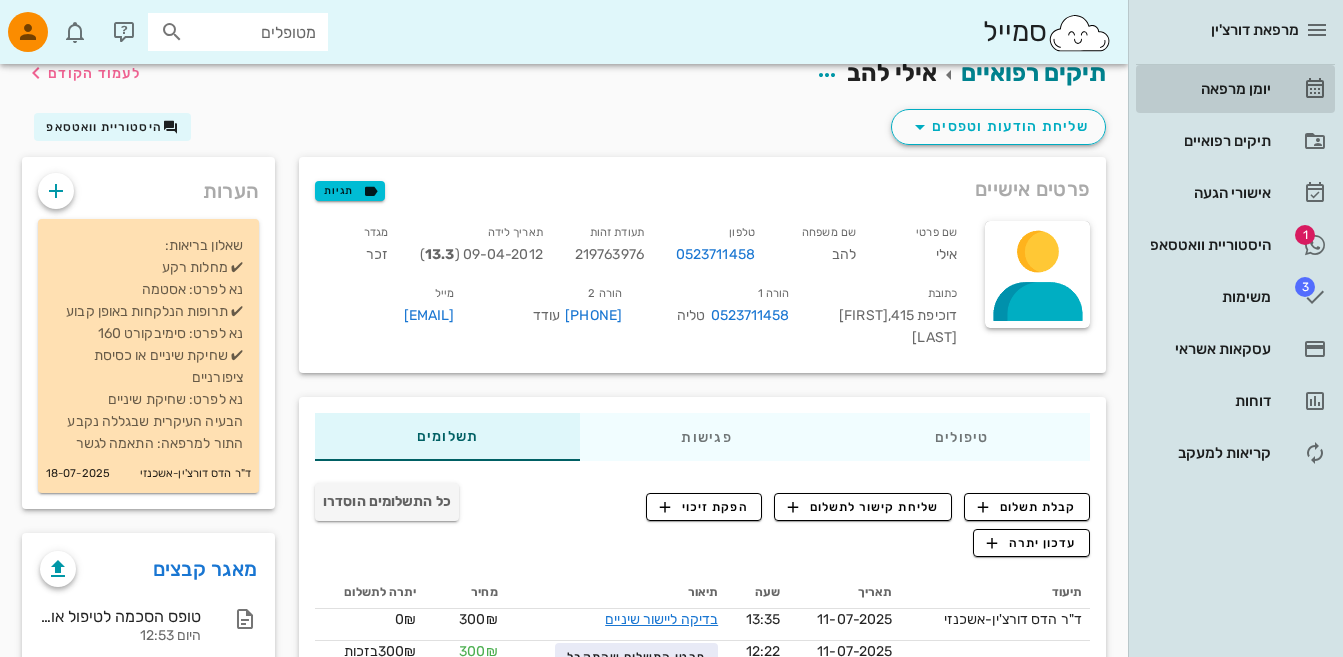 click on "יומן מרפאה" at bounding box center (1207, 89) 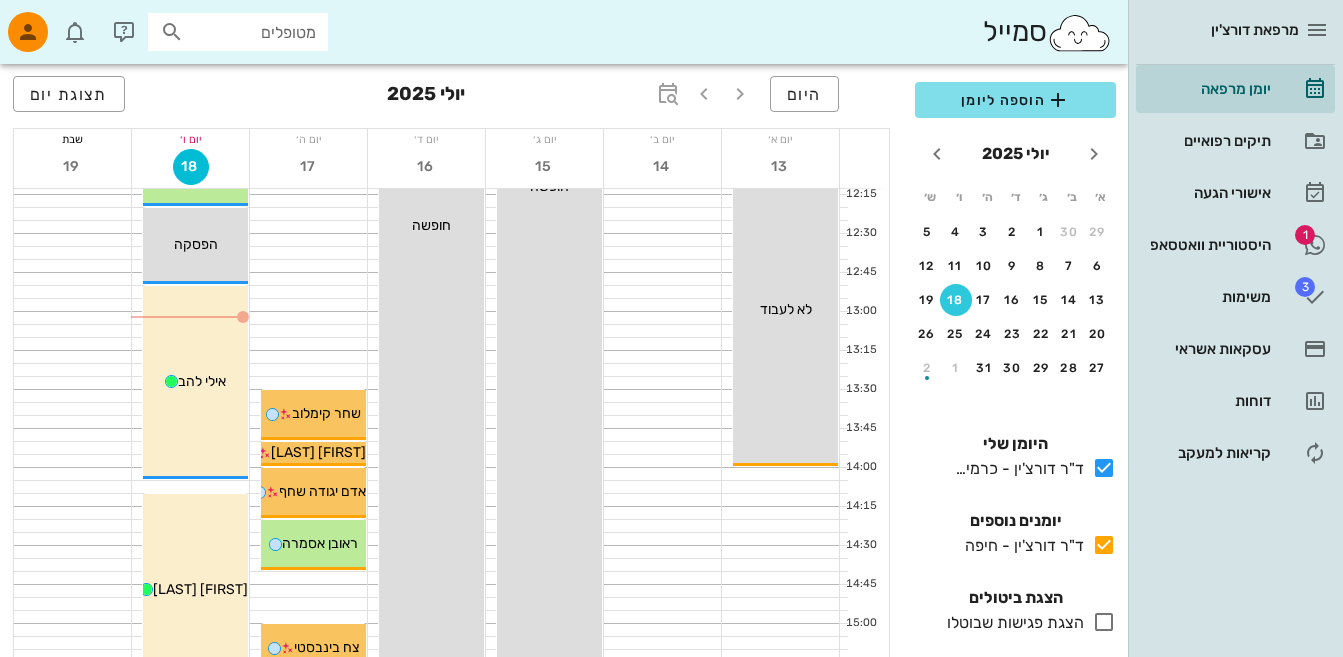 scroll, scrollTop: 1000, scrollLeft: 0, axis: vertical 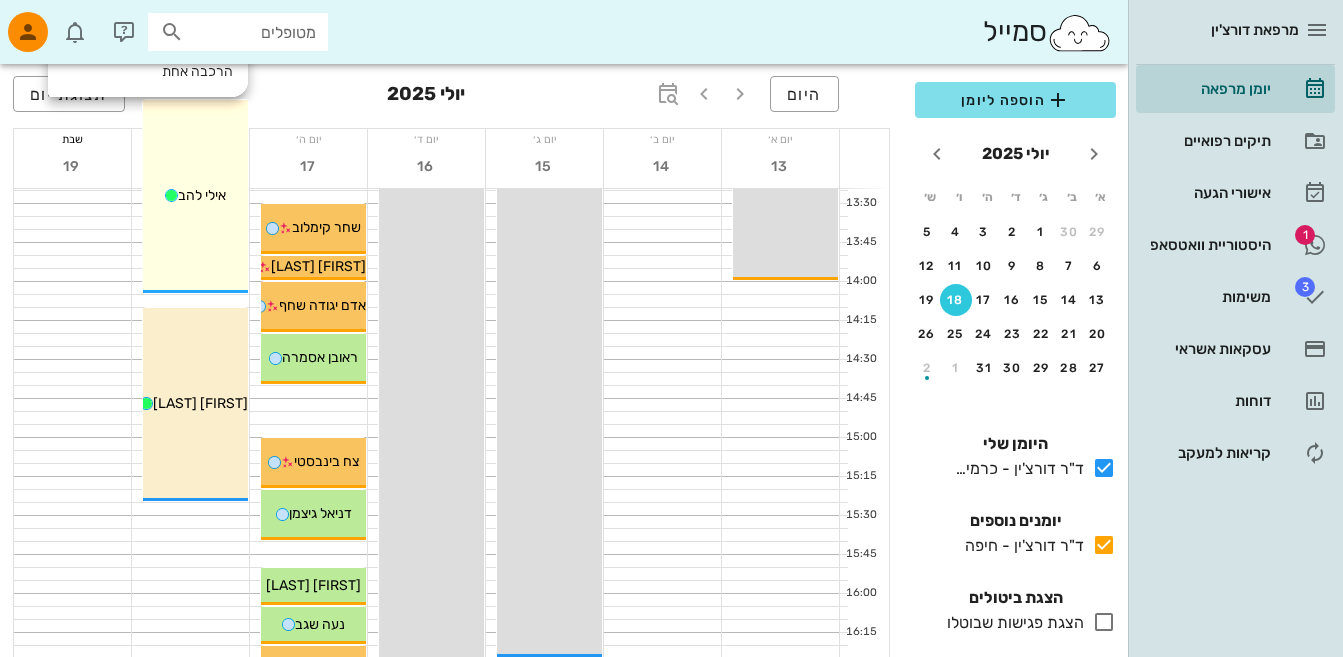 click on "12:50
- 14:05
ד"ר דורצ'ין - [CITY]
[FIRST]
[LAST]
(בן
13.3 )
הרכבה אחת
[FIRST] [LAST]" at bounding box center [195, 196] 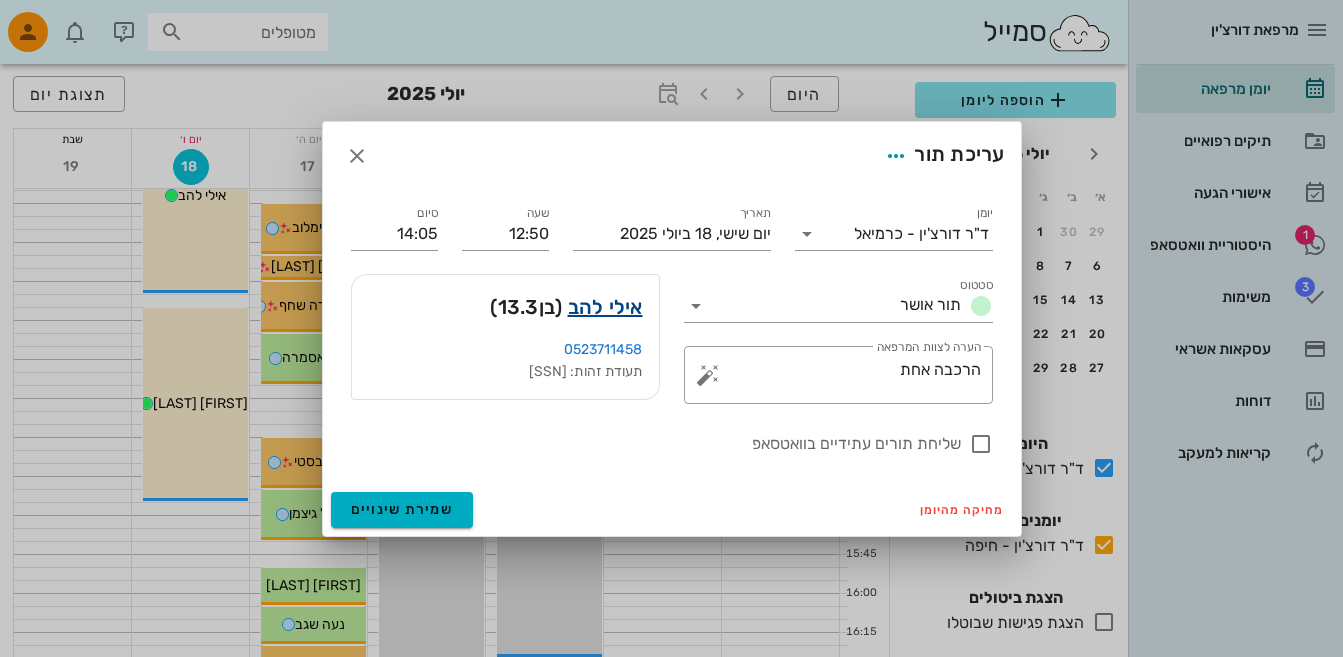 click on "אילי
להב" at bounding box center (605, 307) 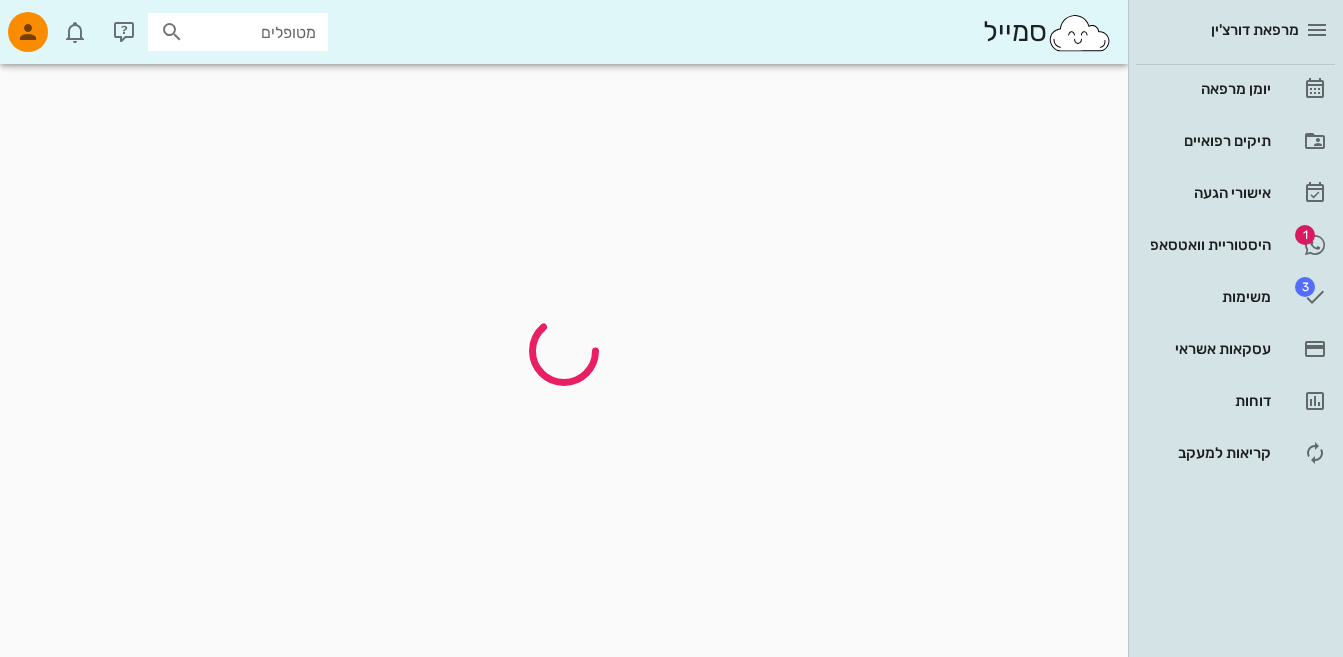scroll, scrollTop: 0, scrollLeft: 0, axis: both 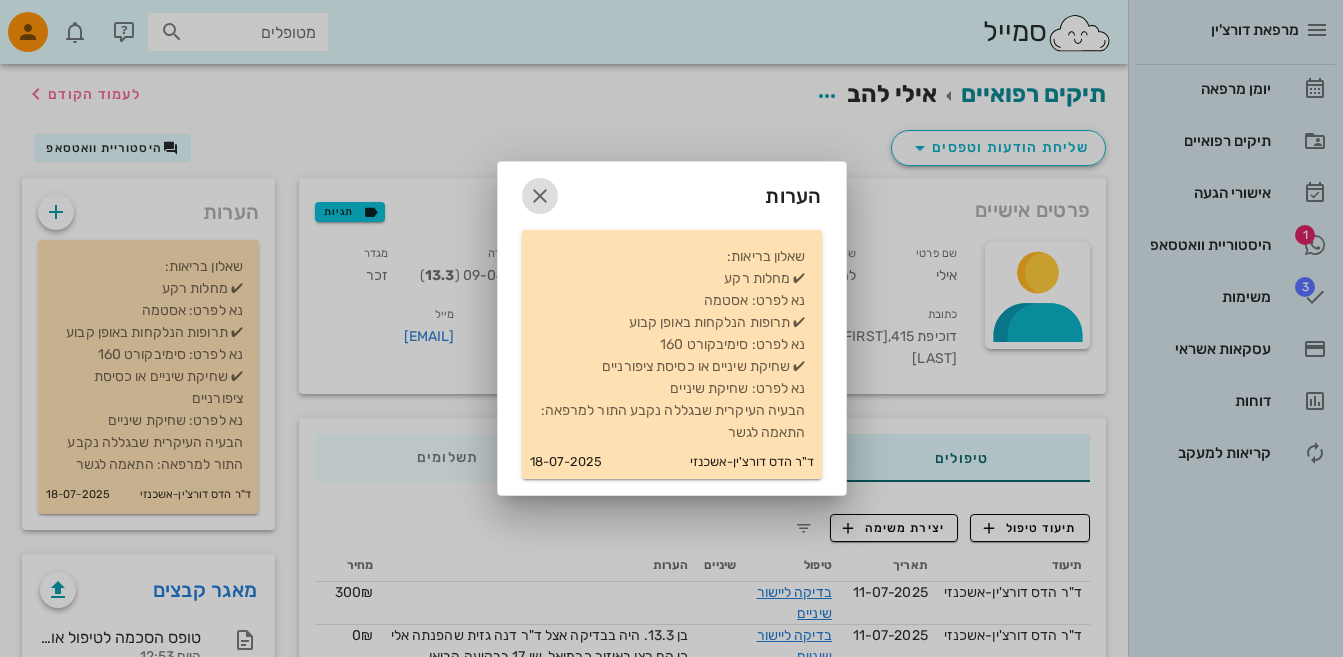 click at bounding box center (540, 196) 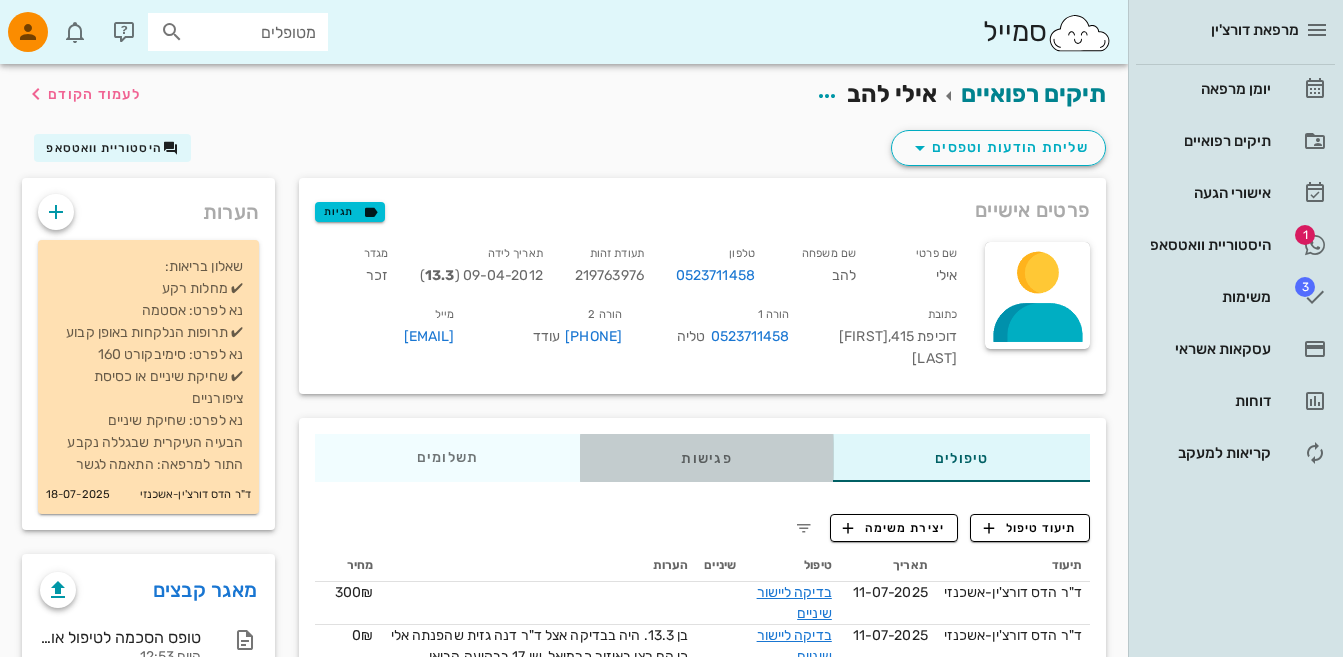 click on "פגישות" at bounding box center [707, 458] 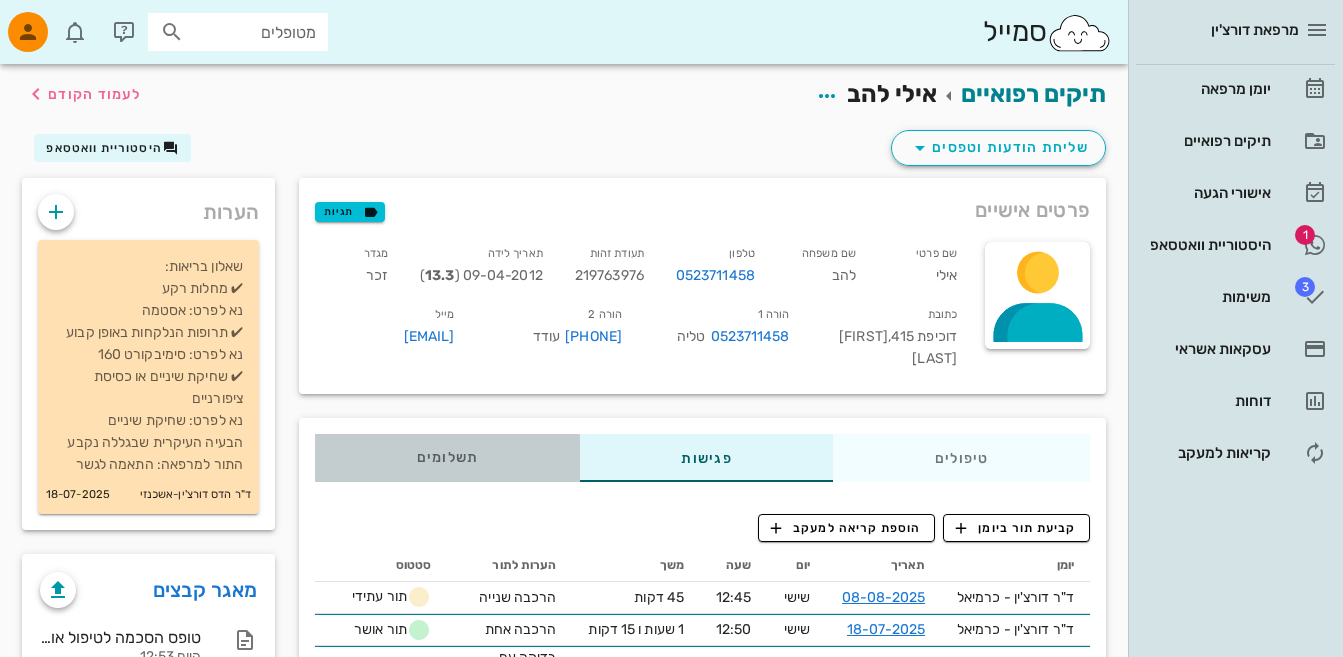 click on "תשלומים
0₪" at bounding box center (447, 458) 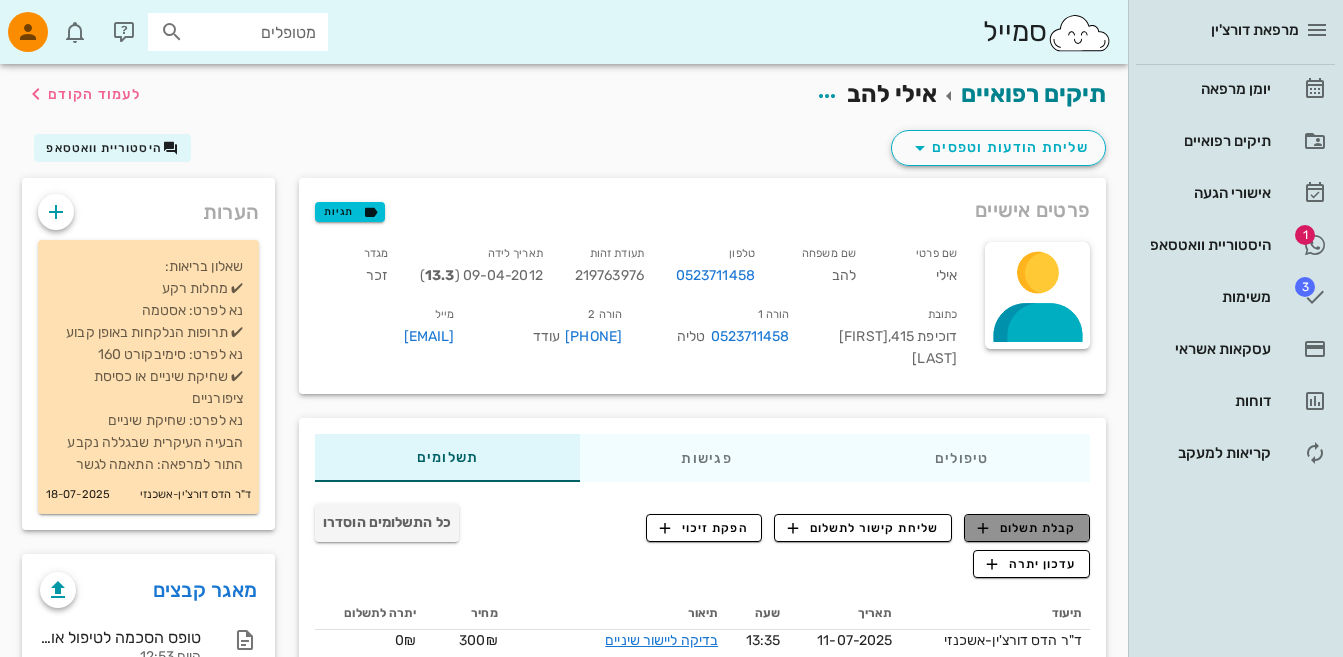 click on "קבלת תשלום" at bounding box center (1027, 528) 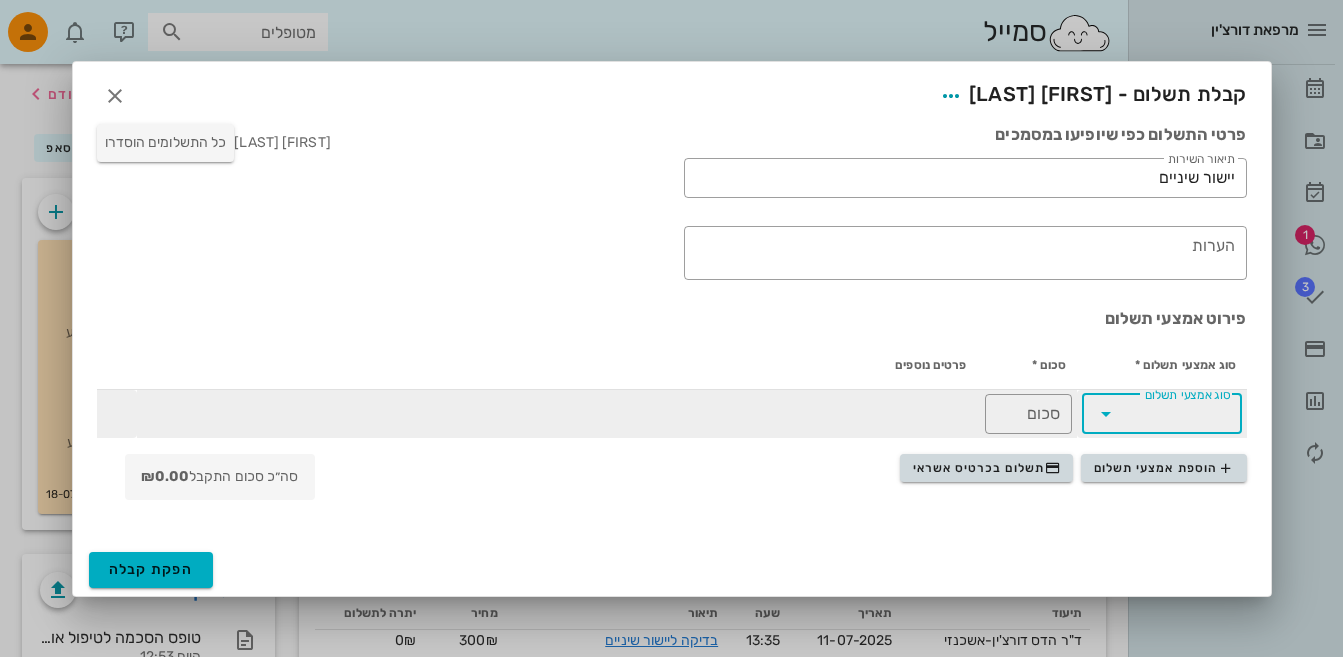 click on "סוג אמצעי תשלום" at bounding box center [1176, 414] 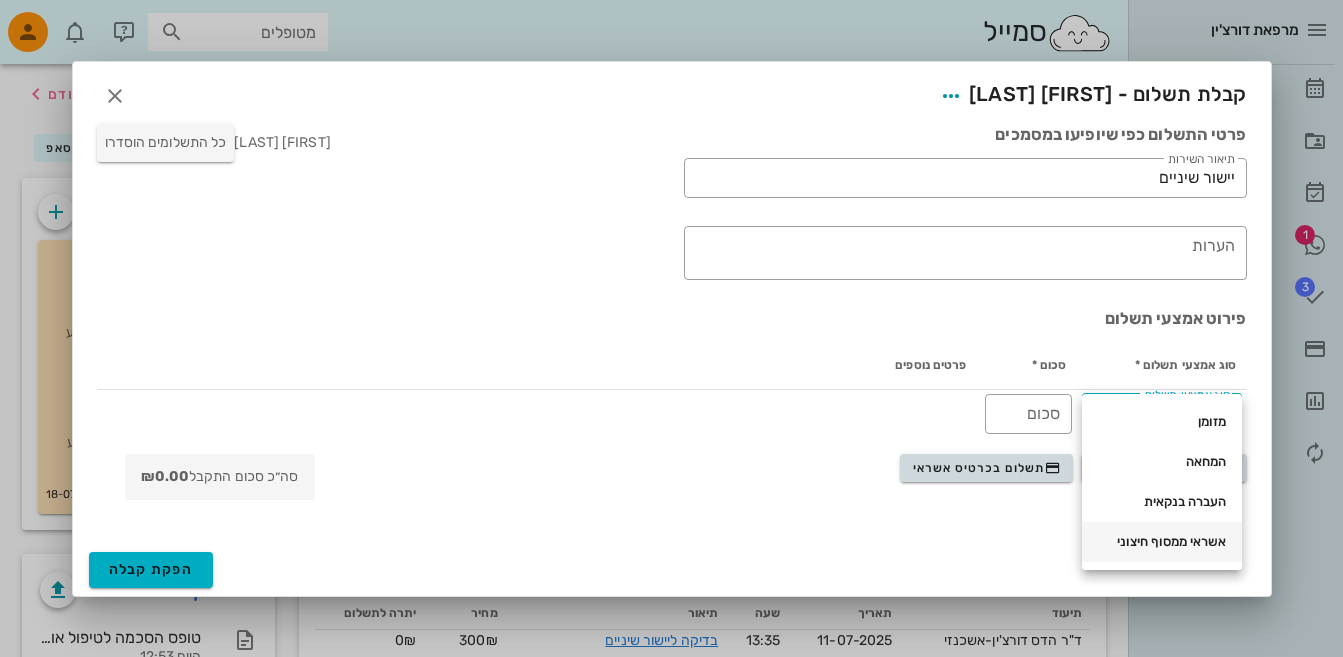 click on "אשראי ממסוף חיצוני" at bounding box center [1162, 542] 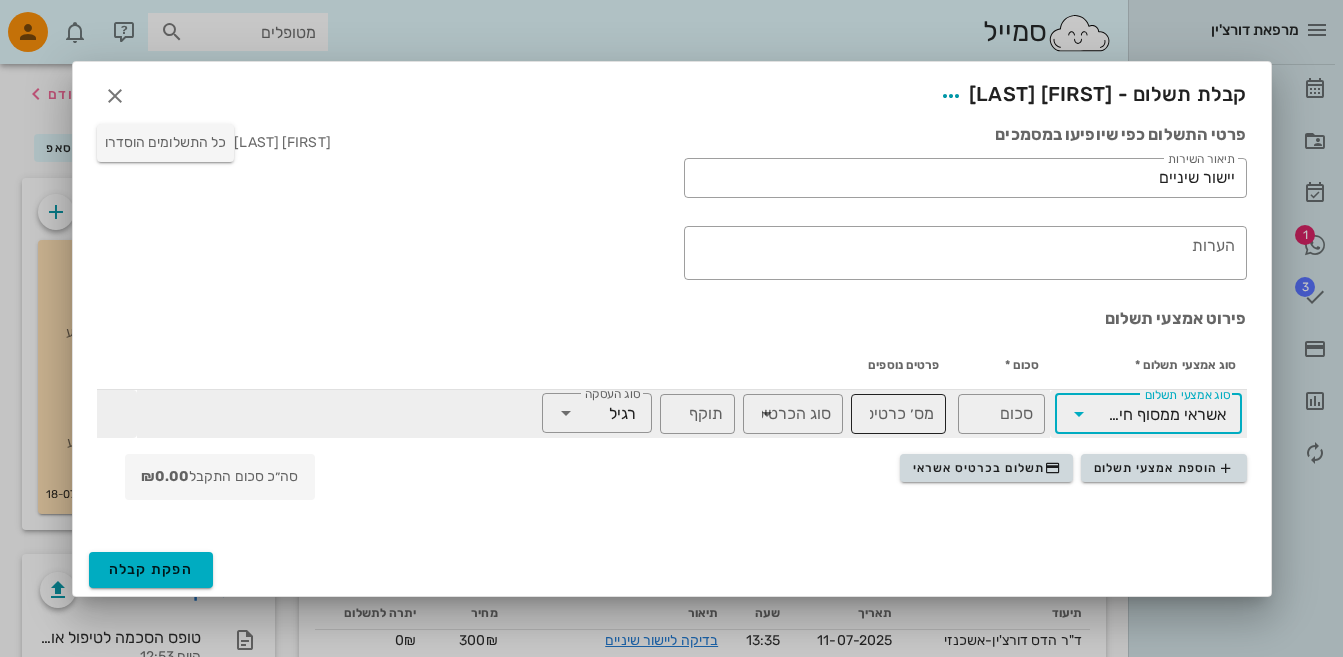 click on "מס׳ כרטיס" at bounding box center [898, 414] 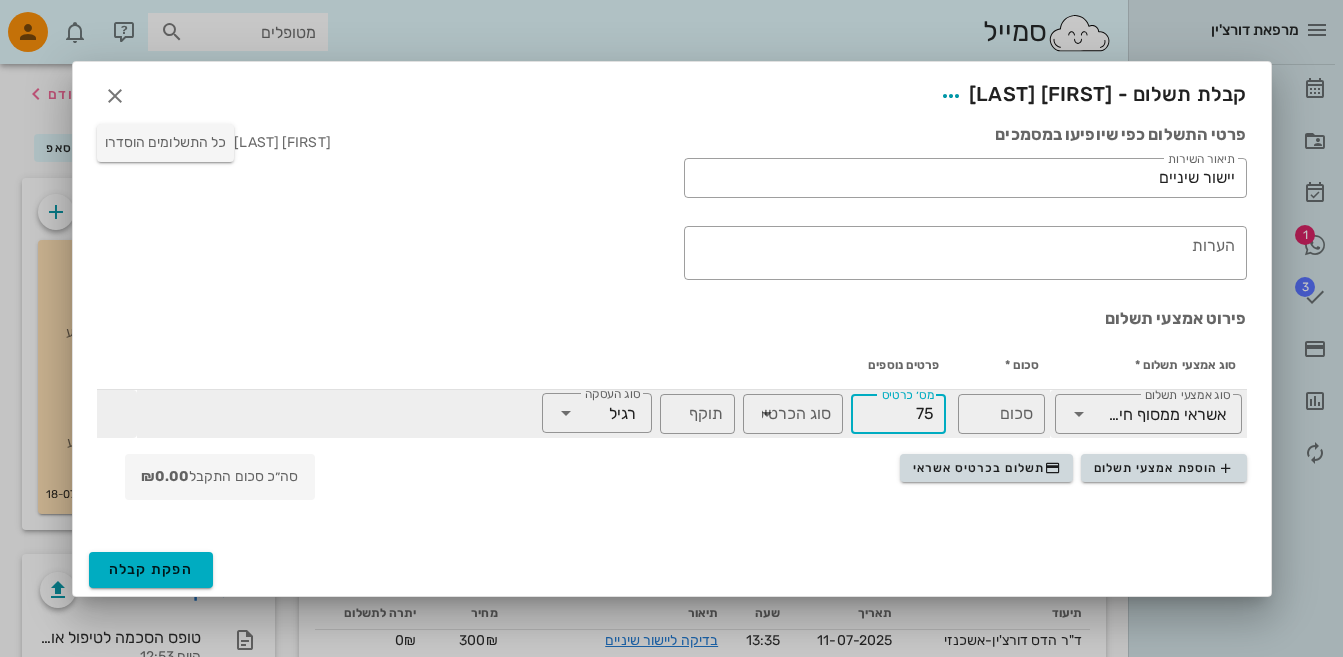 type on "7" 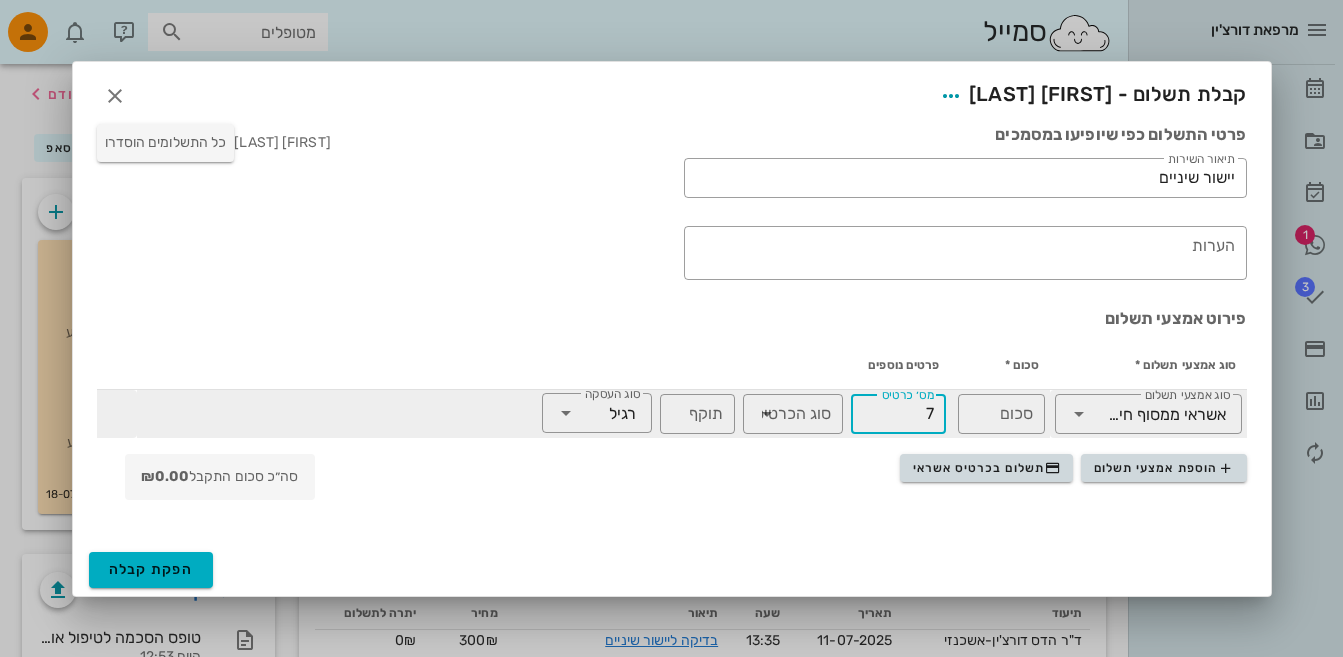 type 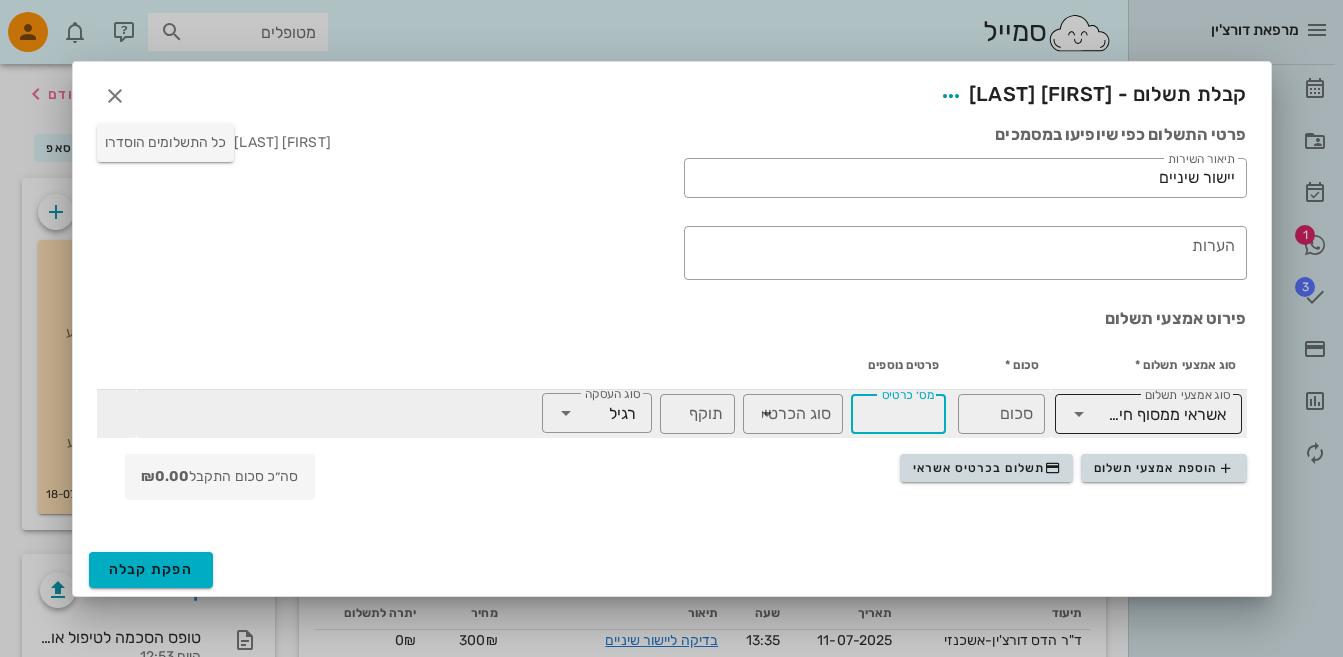 click at bounding box center (1079, 414) 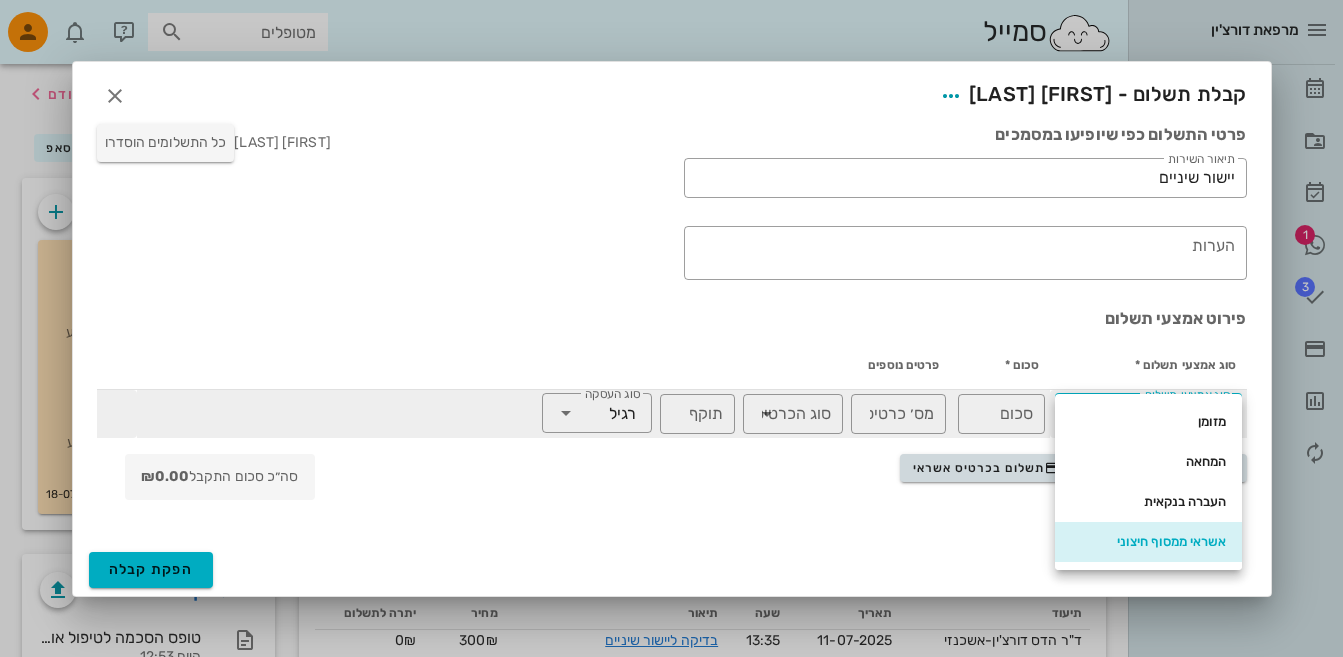 click on "מזומן" at bounding box center (1148, 422) 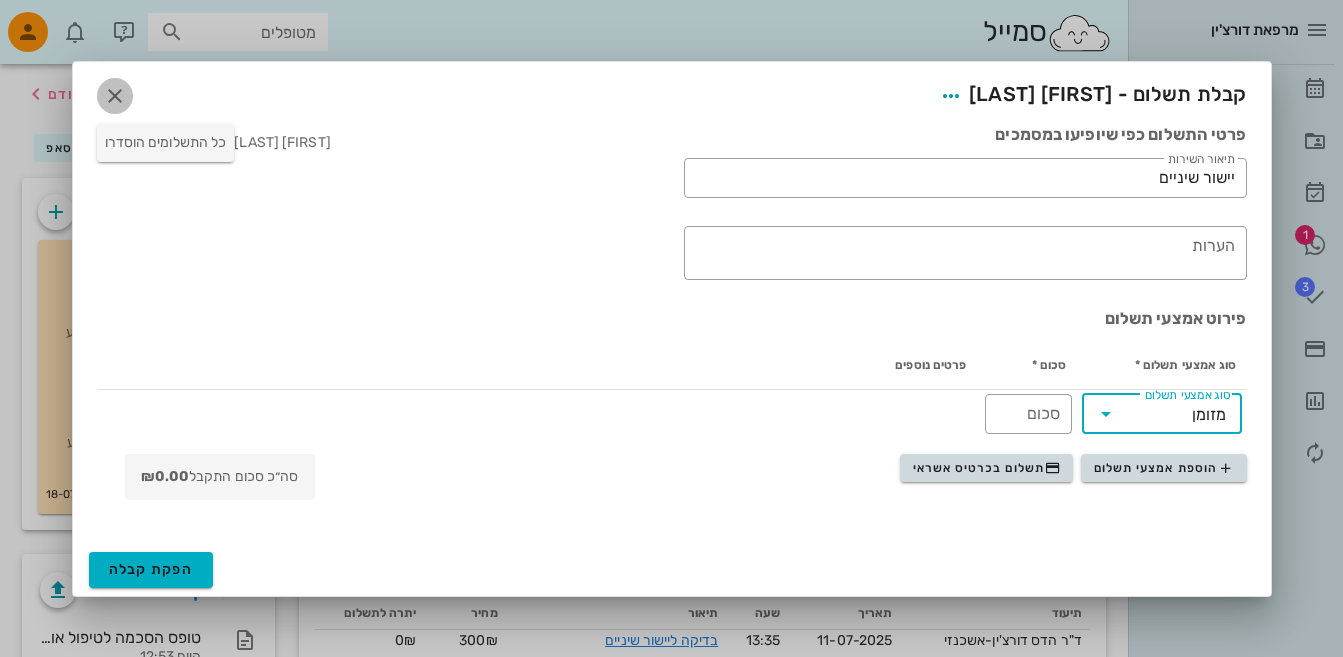click at bounding box center (115, 96) 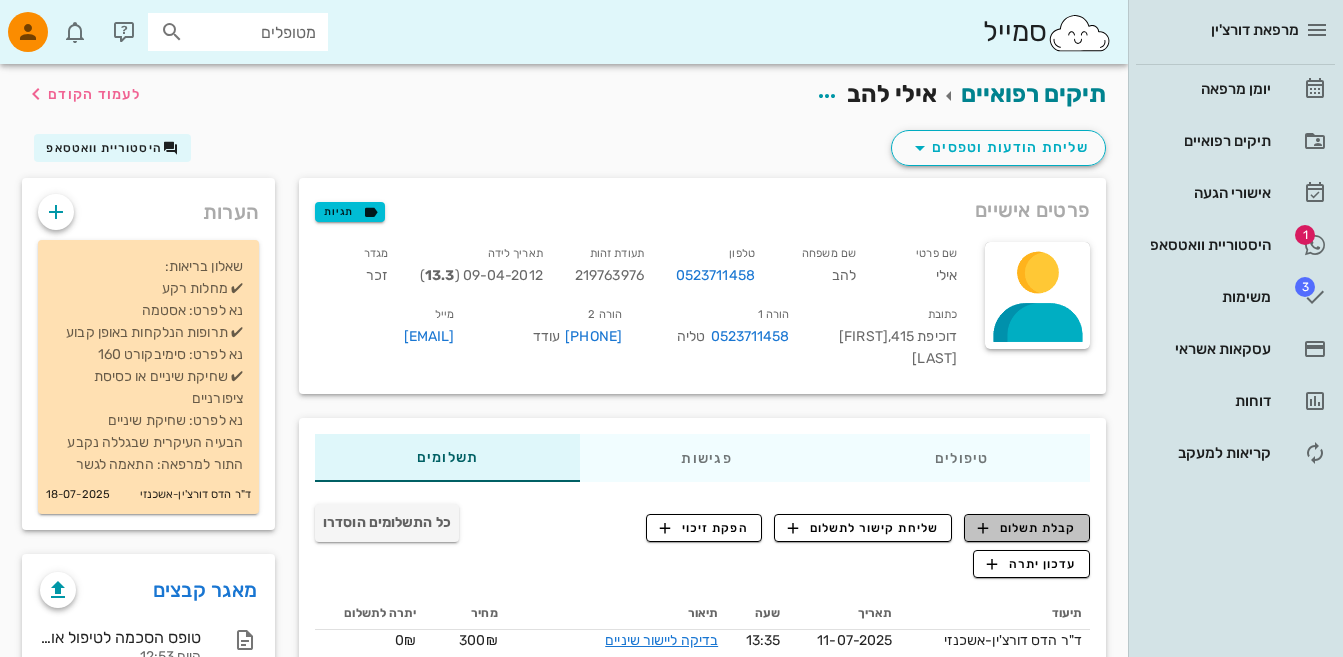 click on "קבלת תשלום" at bounding box center (1027, 528) 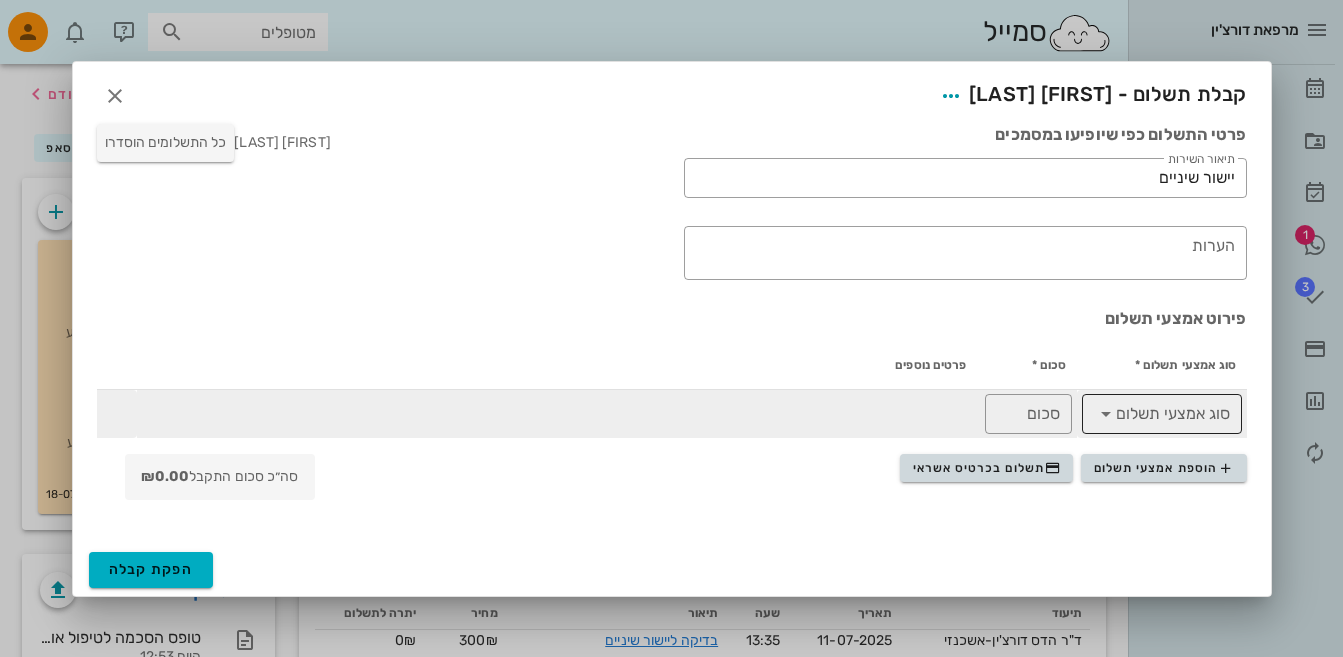 click on "סוג אמצעי תשלום" at bounding box center [1176, 414] 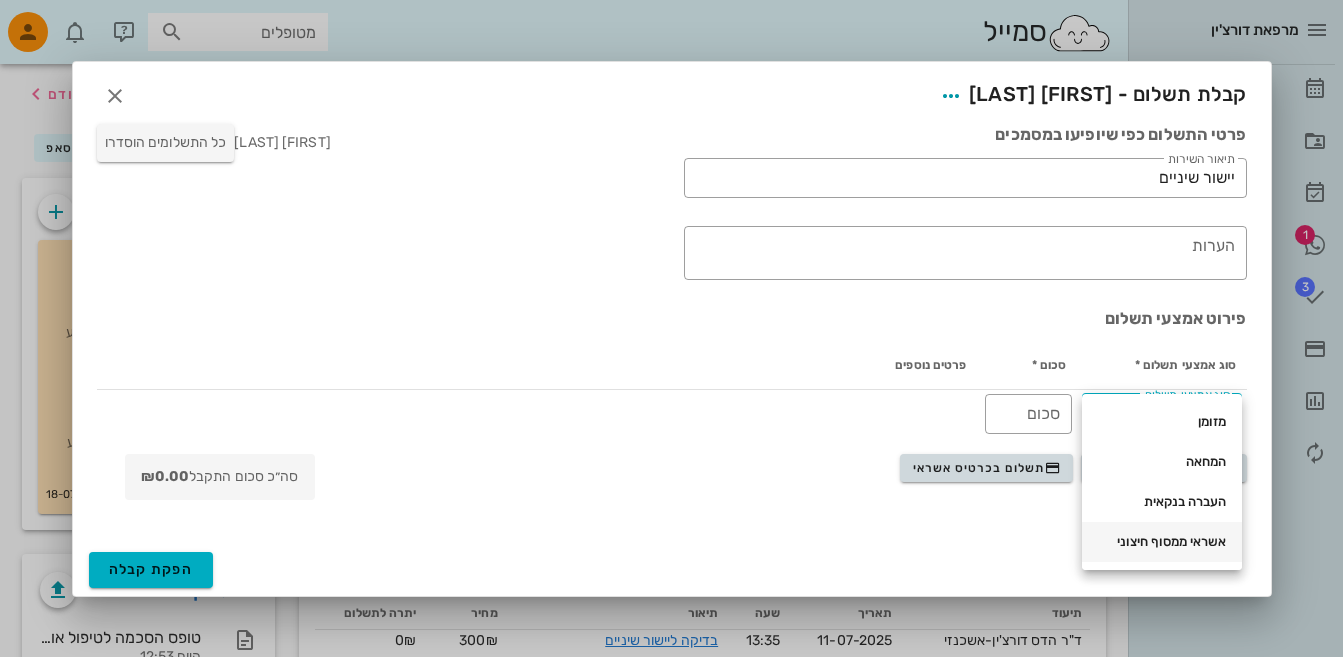 click on "אשראי ממסוף חיצוני" at bounding box center (1162, 542) 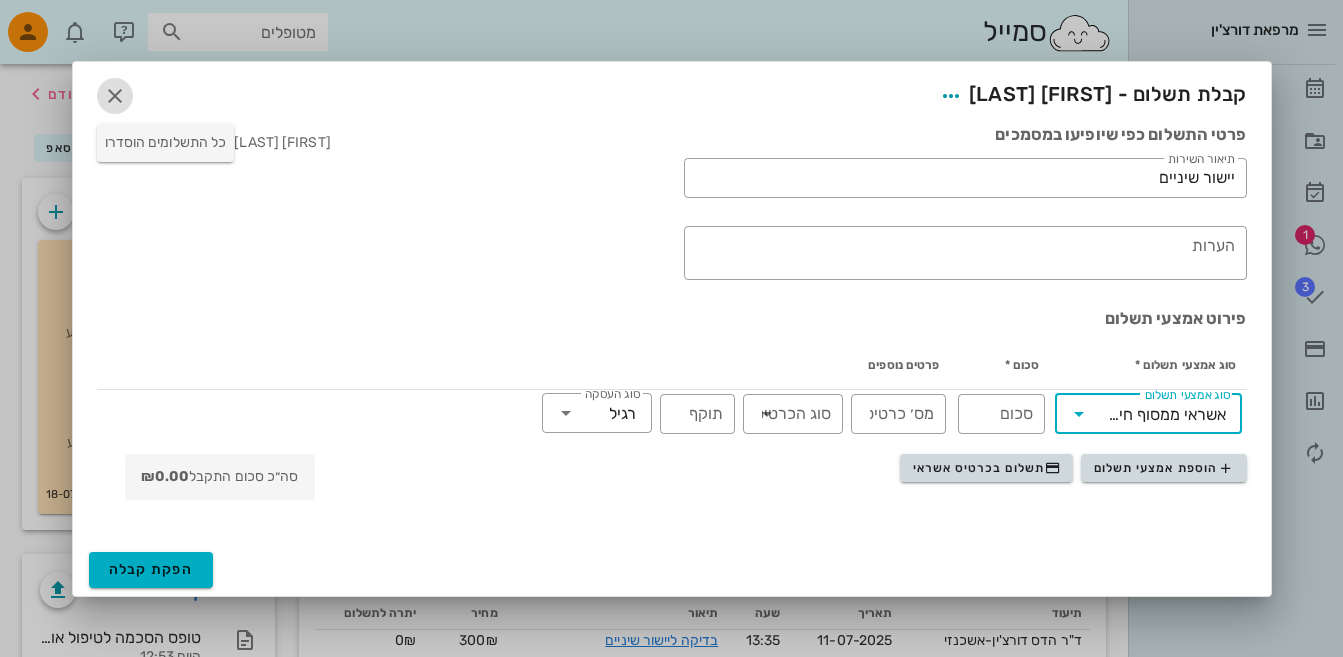 click at bounding box center [115, 96] 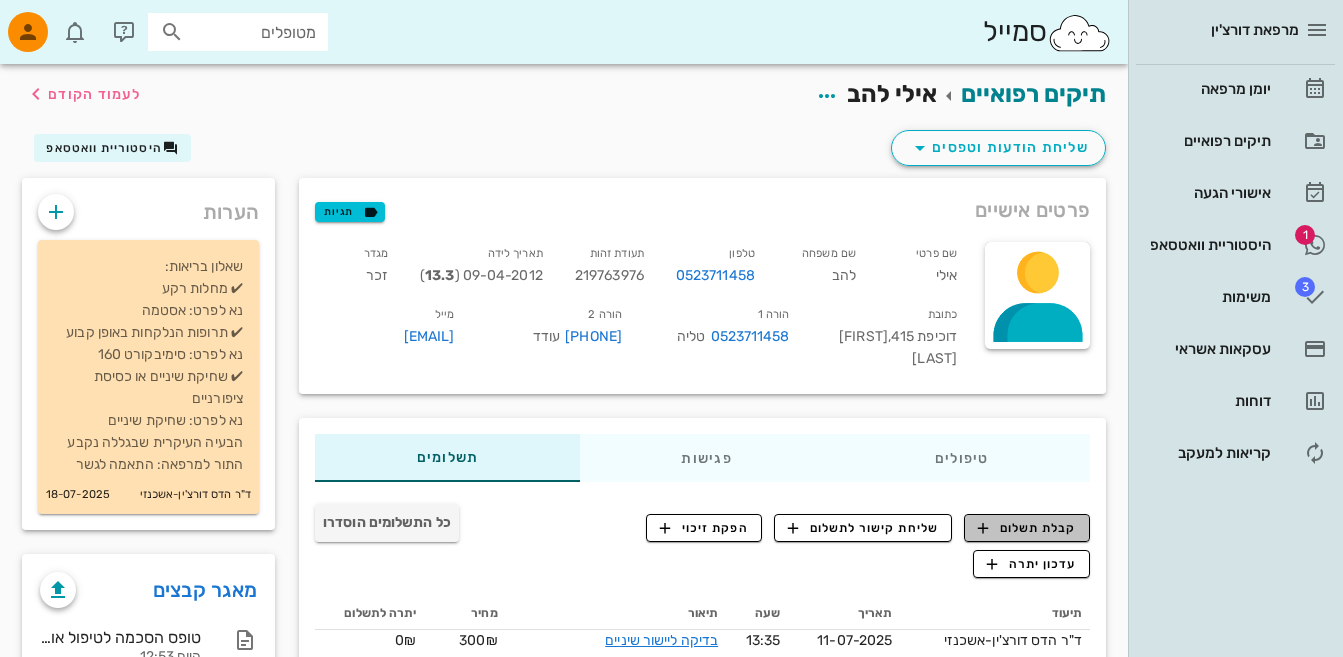 click on "קבלת תשלום" at bounding box center [1027, 528] 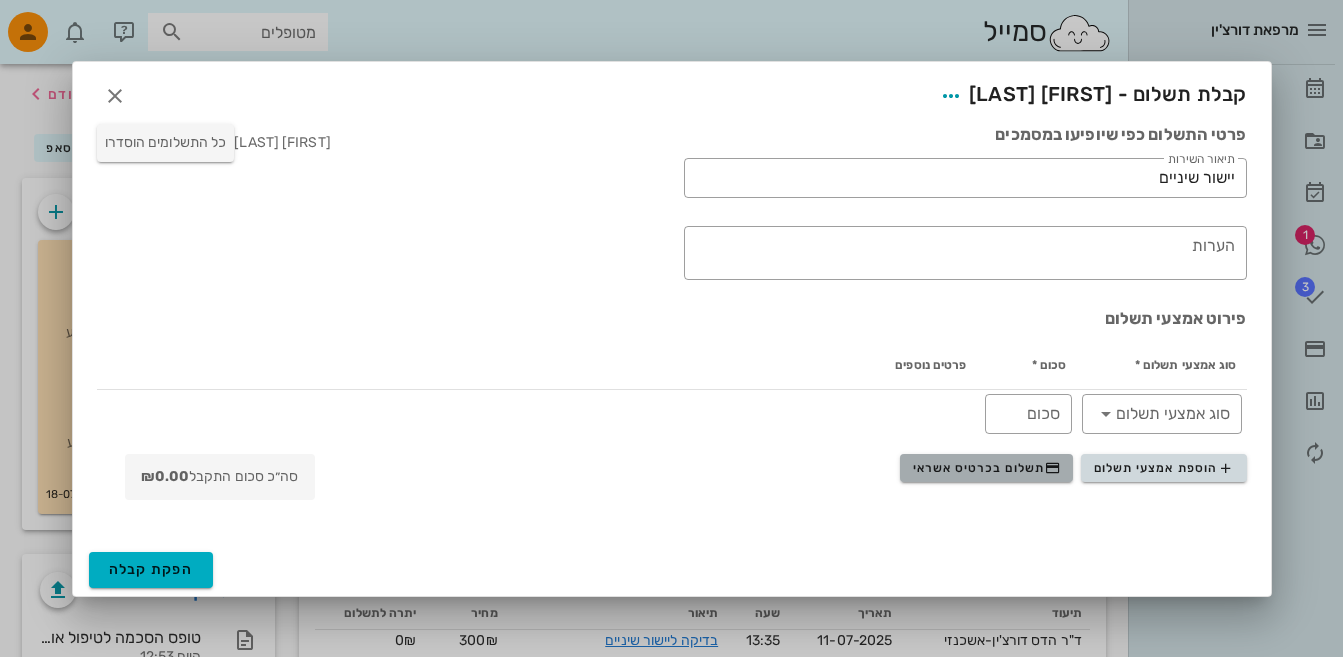 click on "תשלום בכרטיס אשראי" at bounding box center (987, 468) 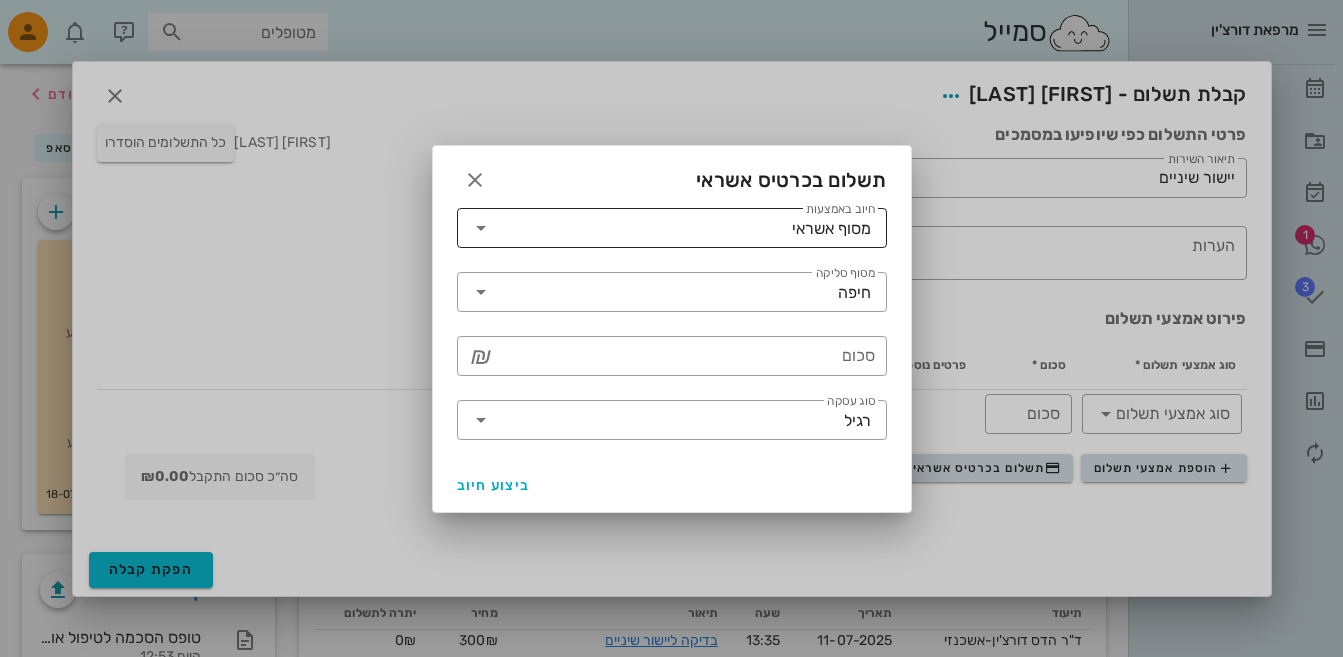 click on "חיוב באמצעות" at bounding box center (644, 228) 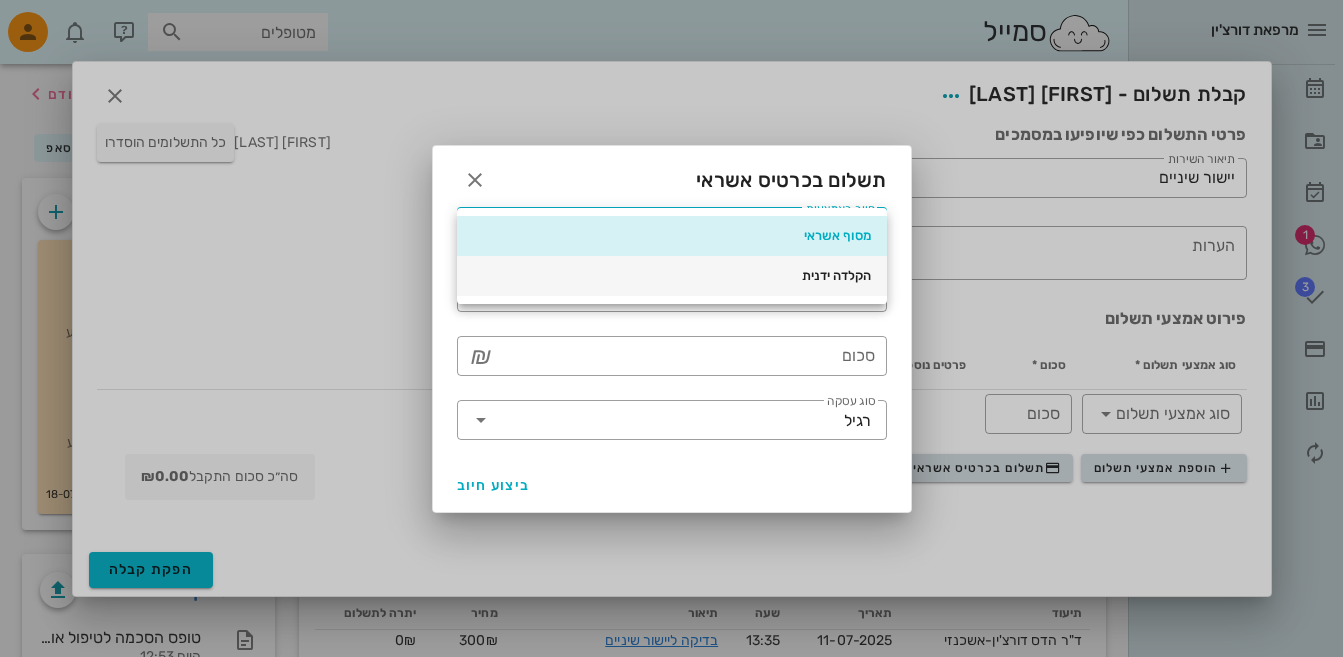 click on "הקלדה ידנית" at bounding box center (672, 276) 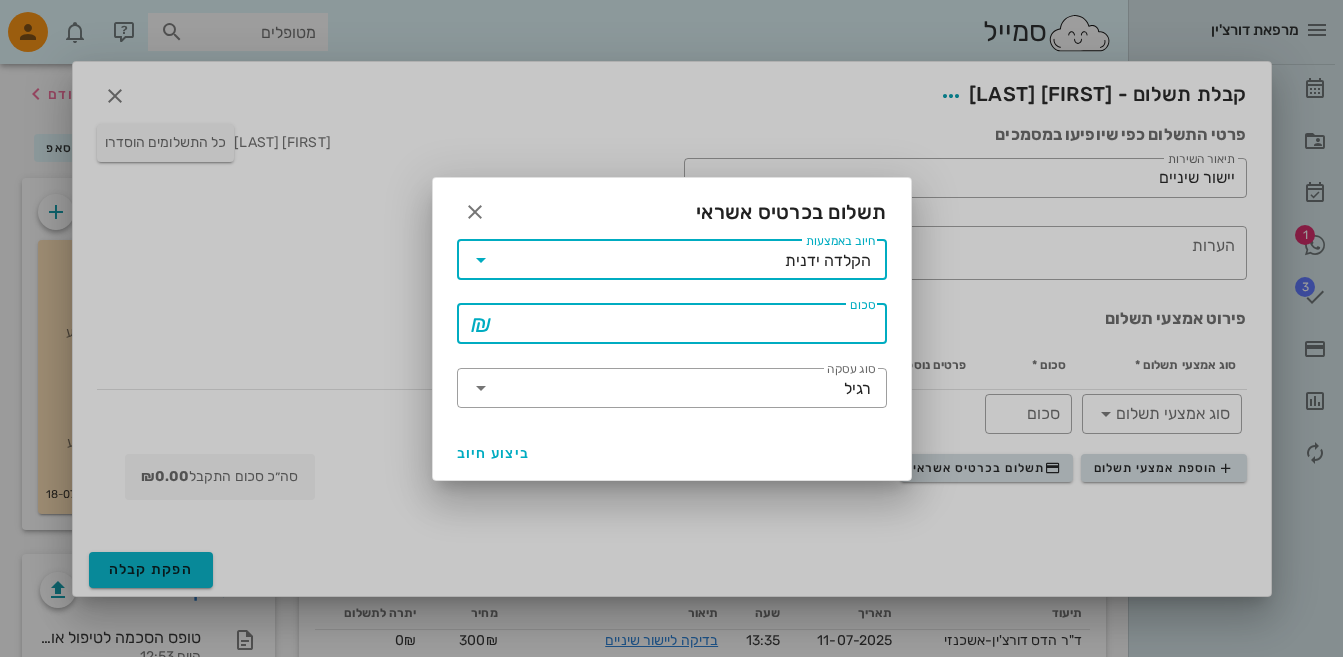 click on "סכום" at bounding box center [686, 324] 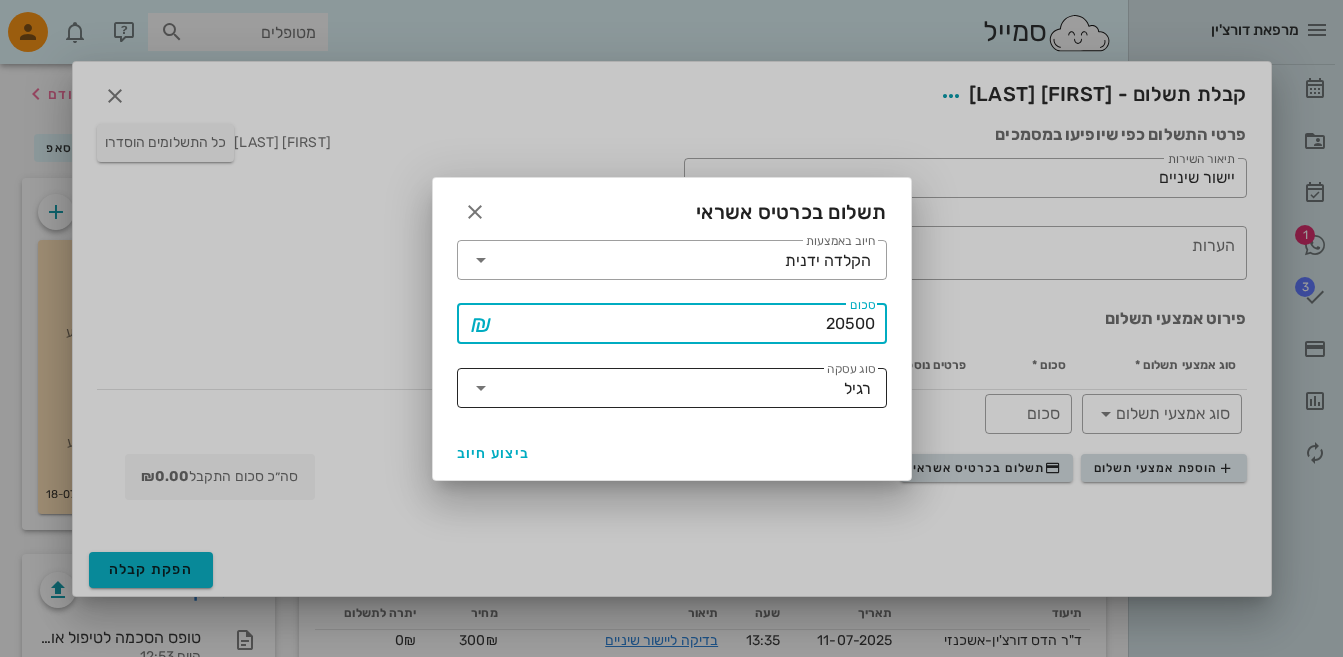 type on "20500" 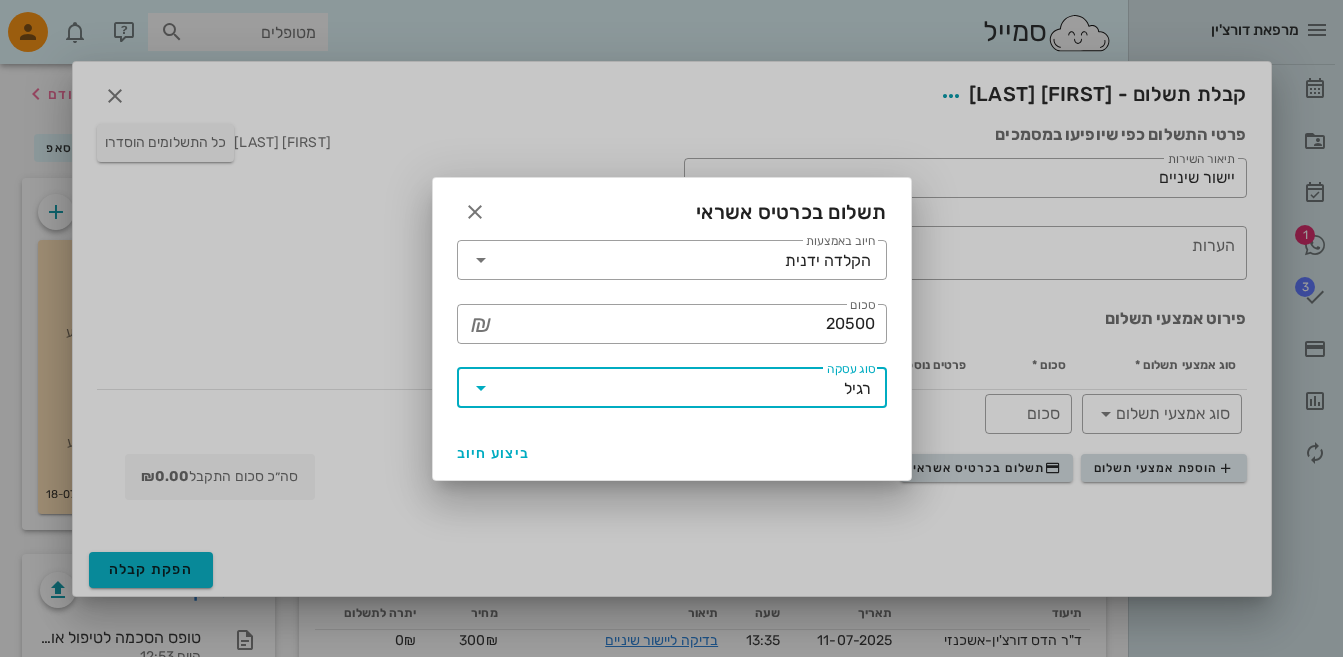 click on "סוג עסקה" at bounding box center (670, 388) 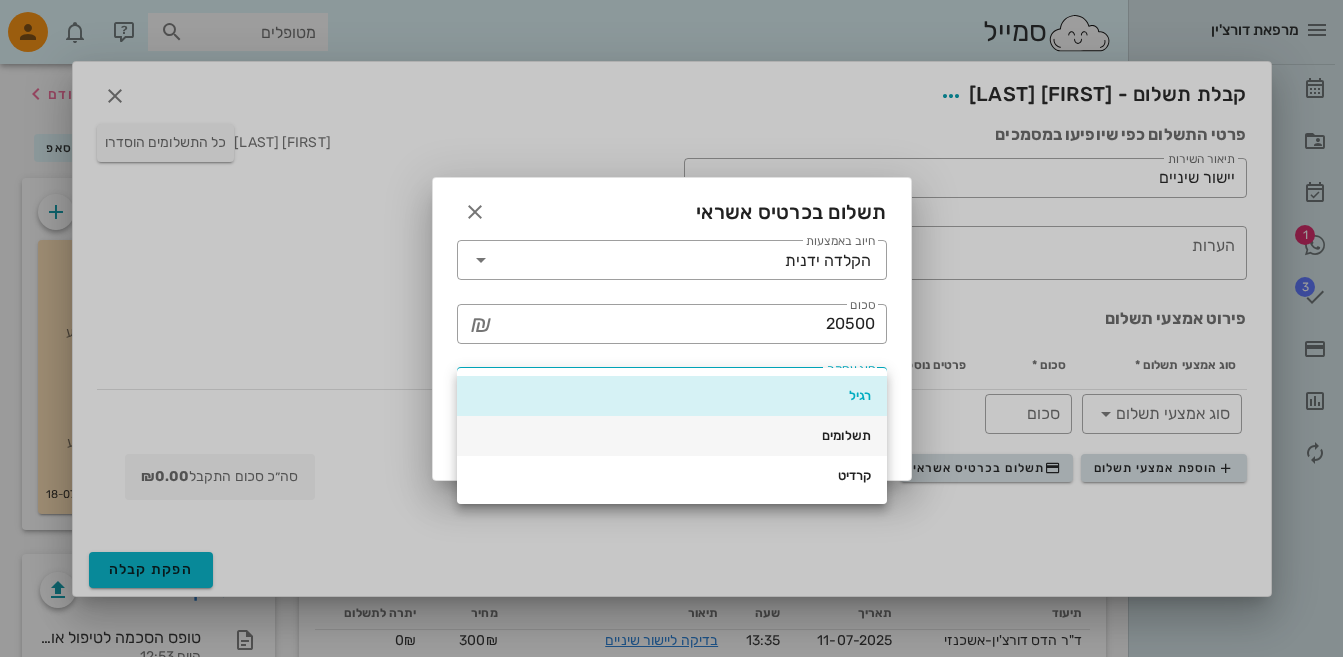 click on "תשלומים" at bounding box center [672, 436] 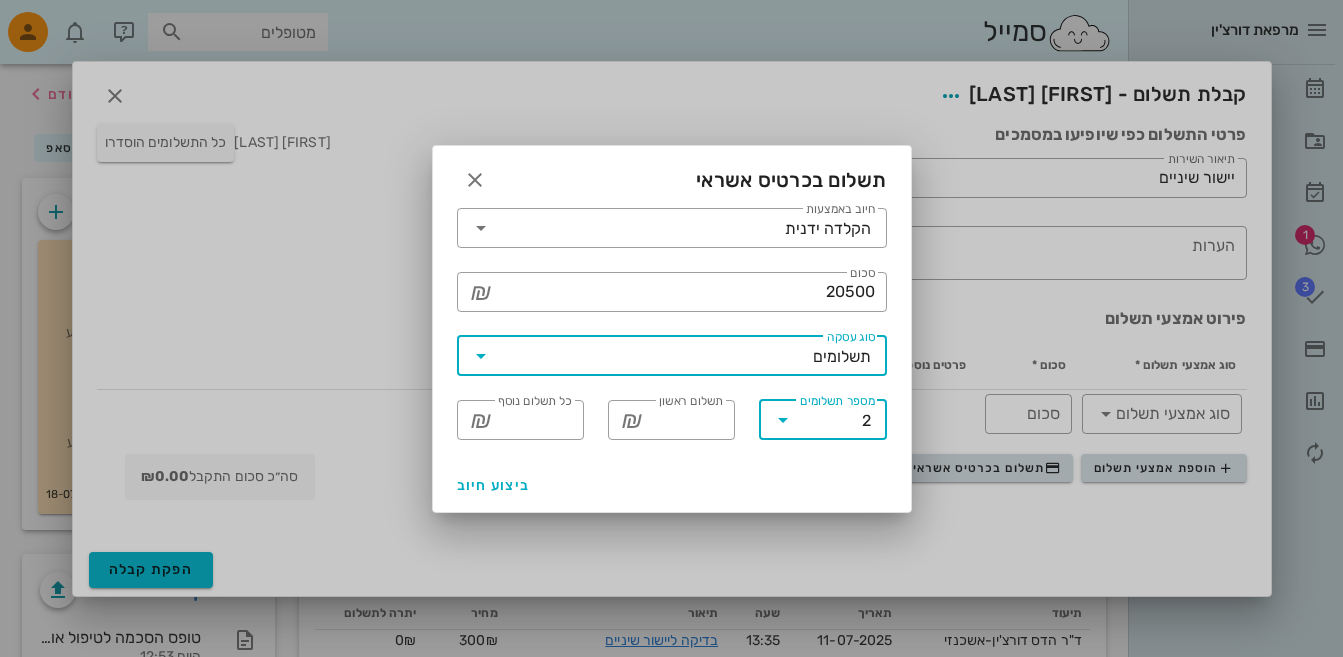 click on "מספר תשלומים" at bounding box center [830, 420] 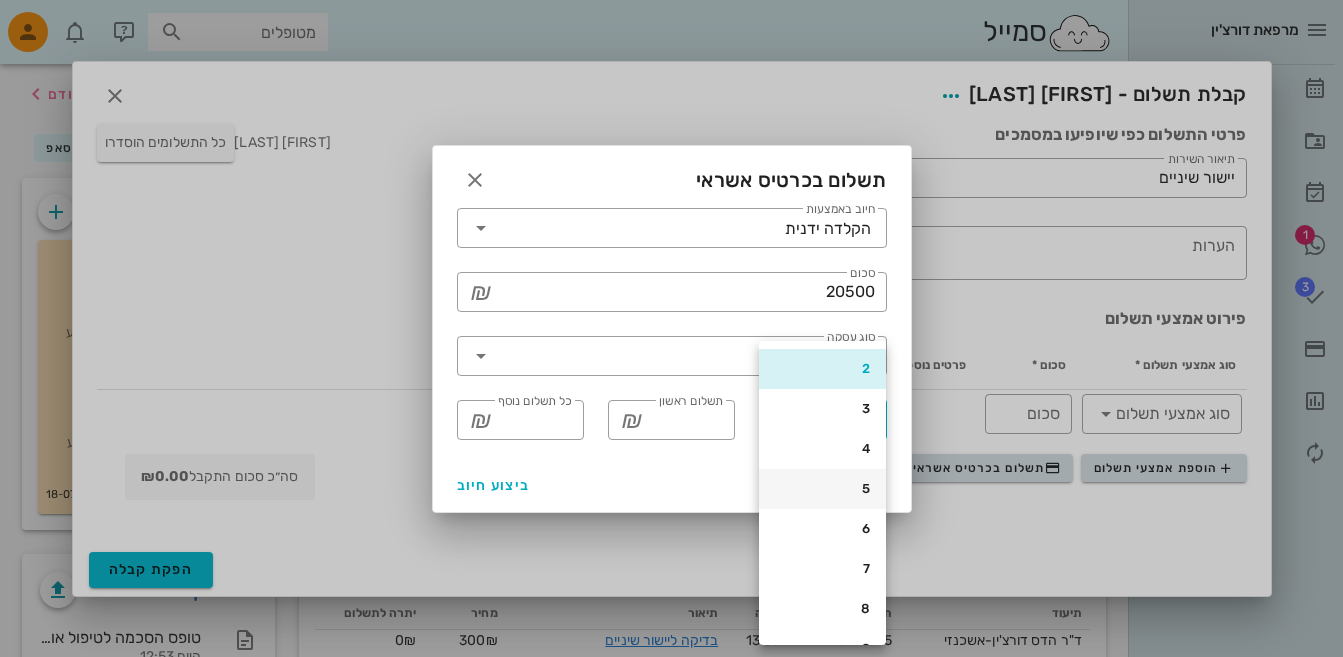 scroll, scrollTop: 500, scrollLeft: 0, axis: vertical 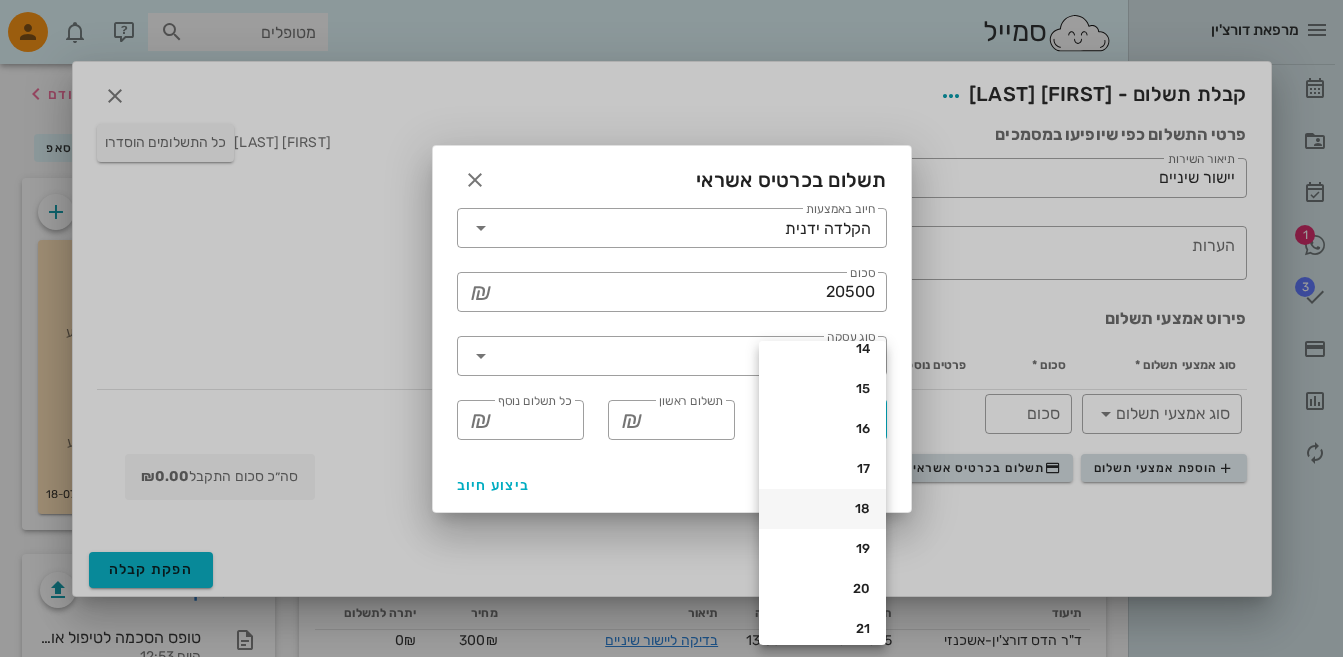 click on "18" at bounding box center [822, 509] 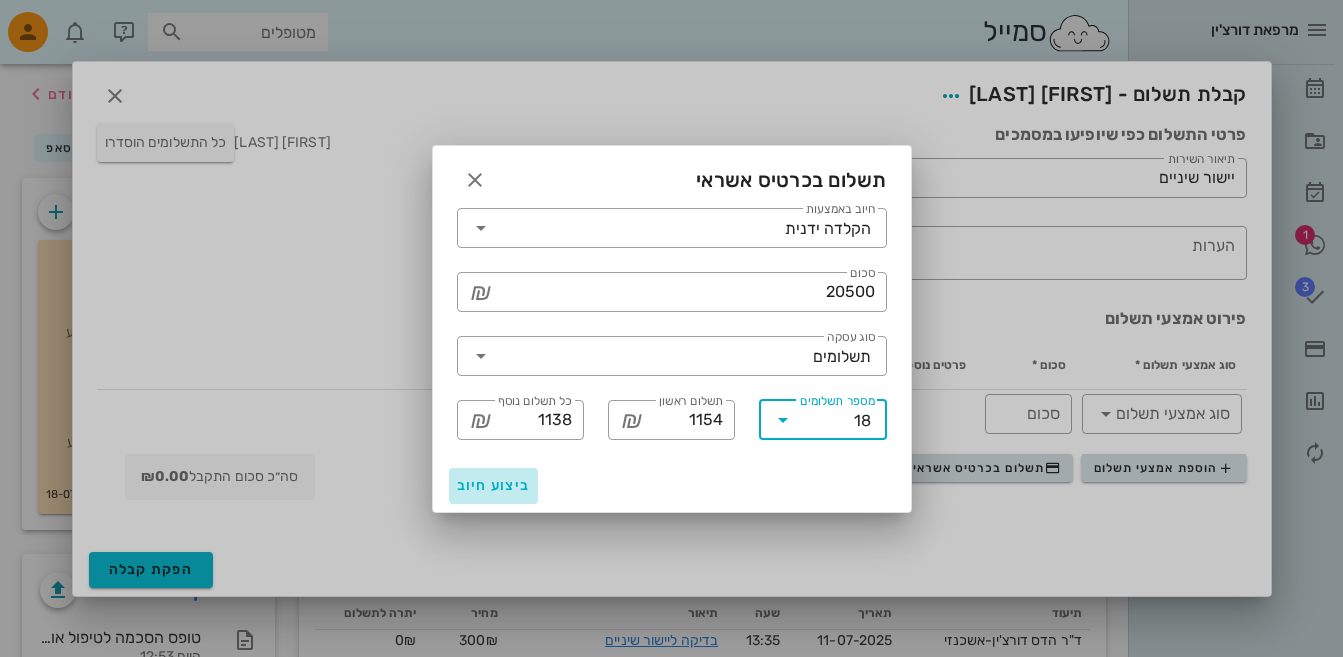 click on "ביצוע חיוב" at bounding box center [494, 485] 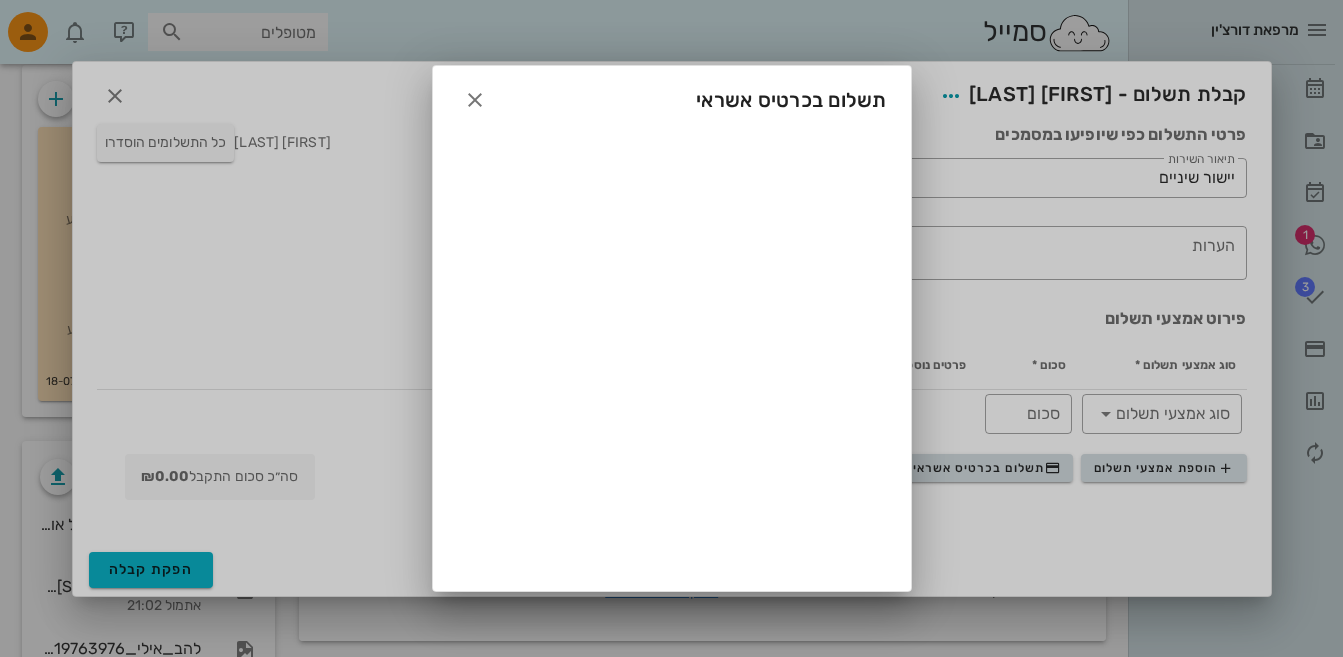 scroll, scrollTop: 200, scrollLeft: 0, axis: vertical 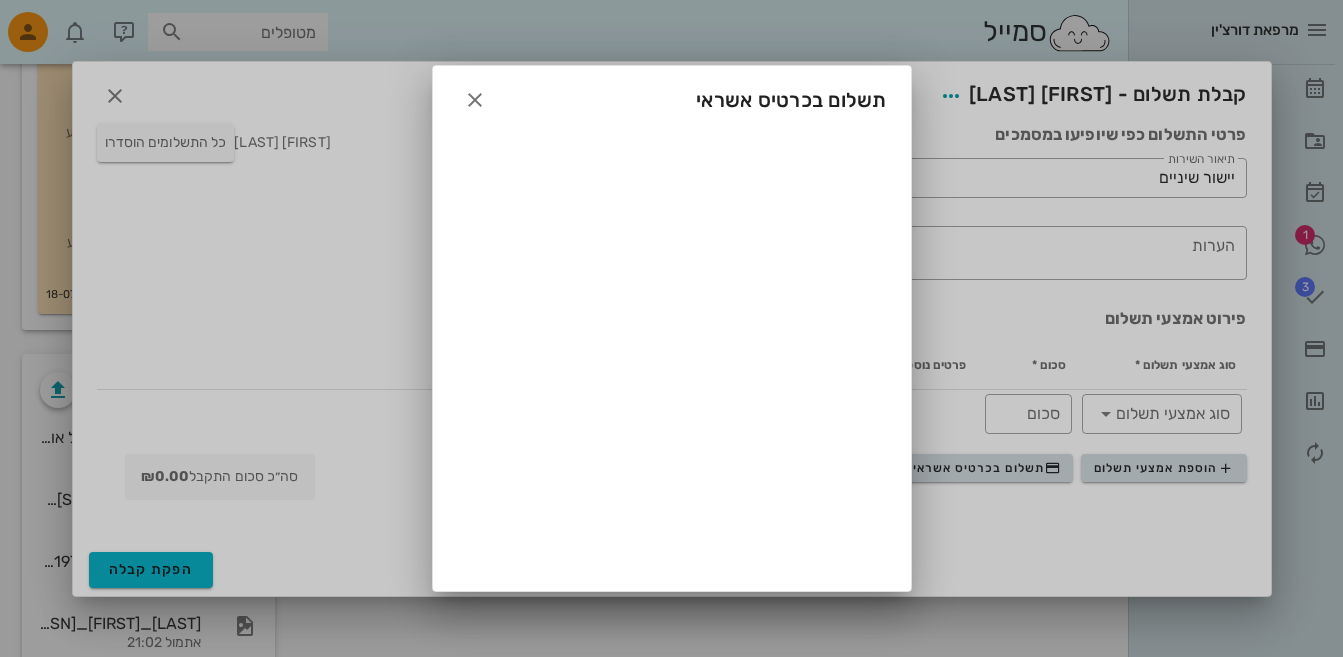 type on "20500" 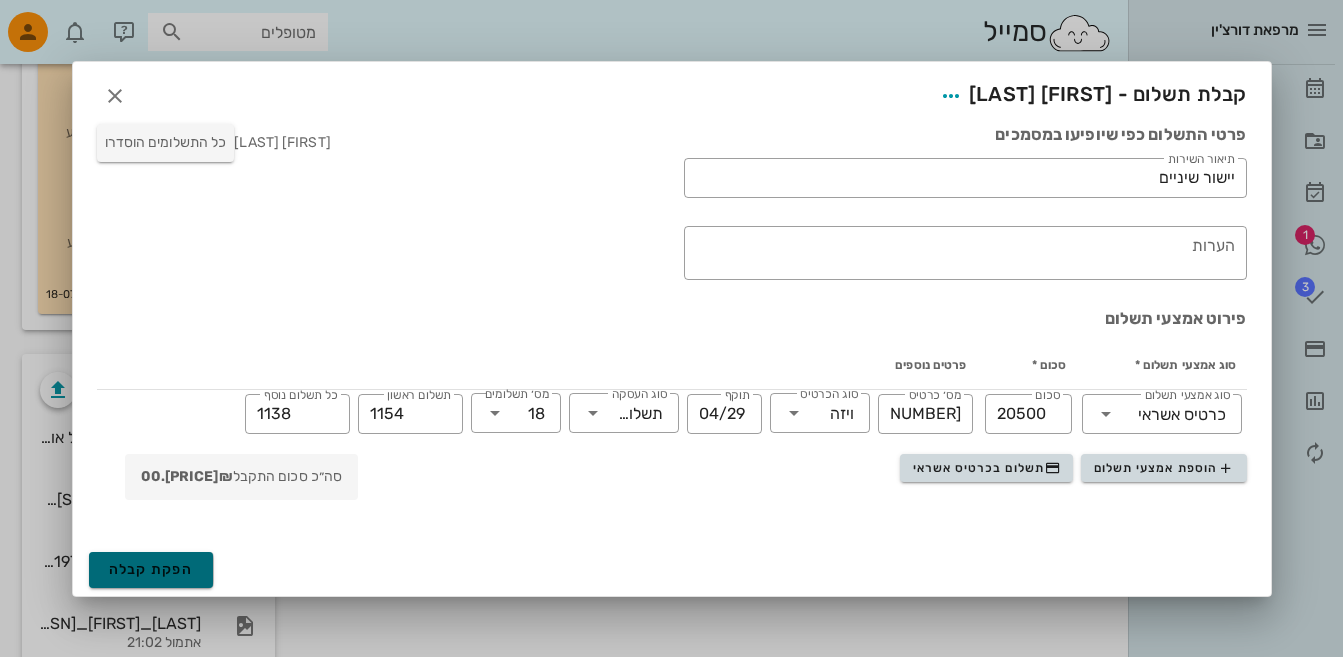 click on "הפקת קבלה" at bounding box center (151, 569) 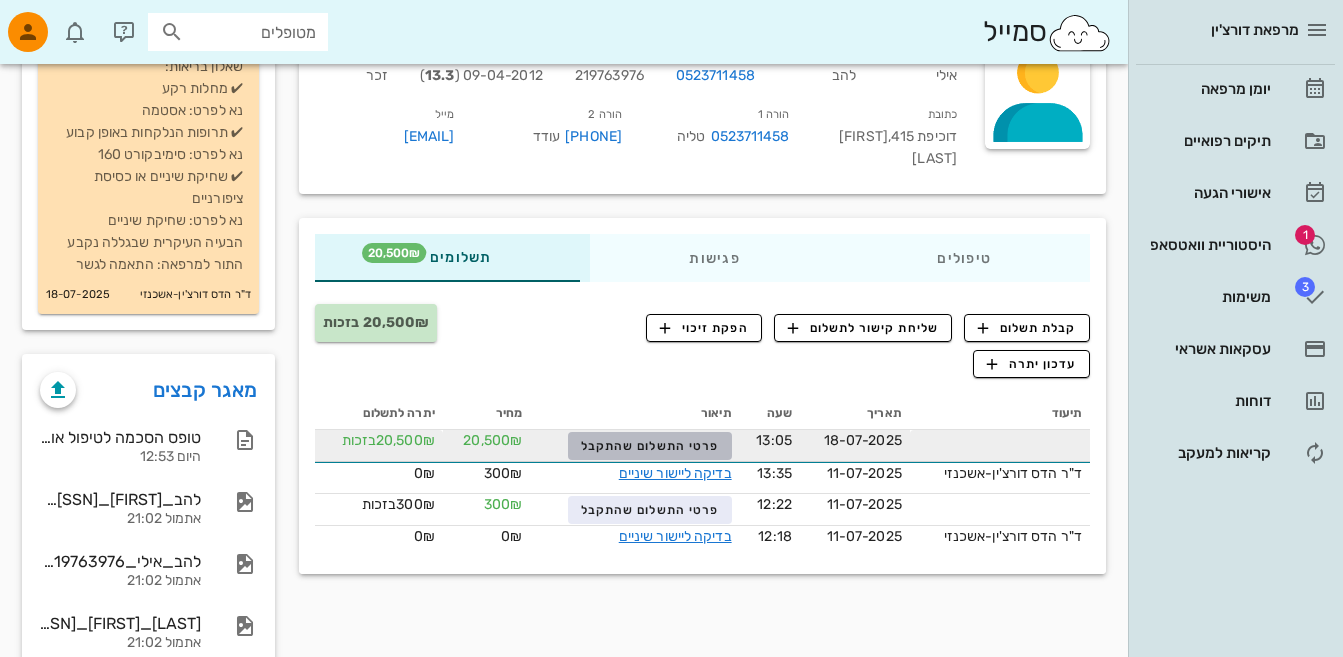 click on "פרטי התשלום שהתקבל" at bounding box center (650, 446) 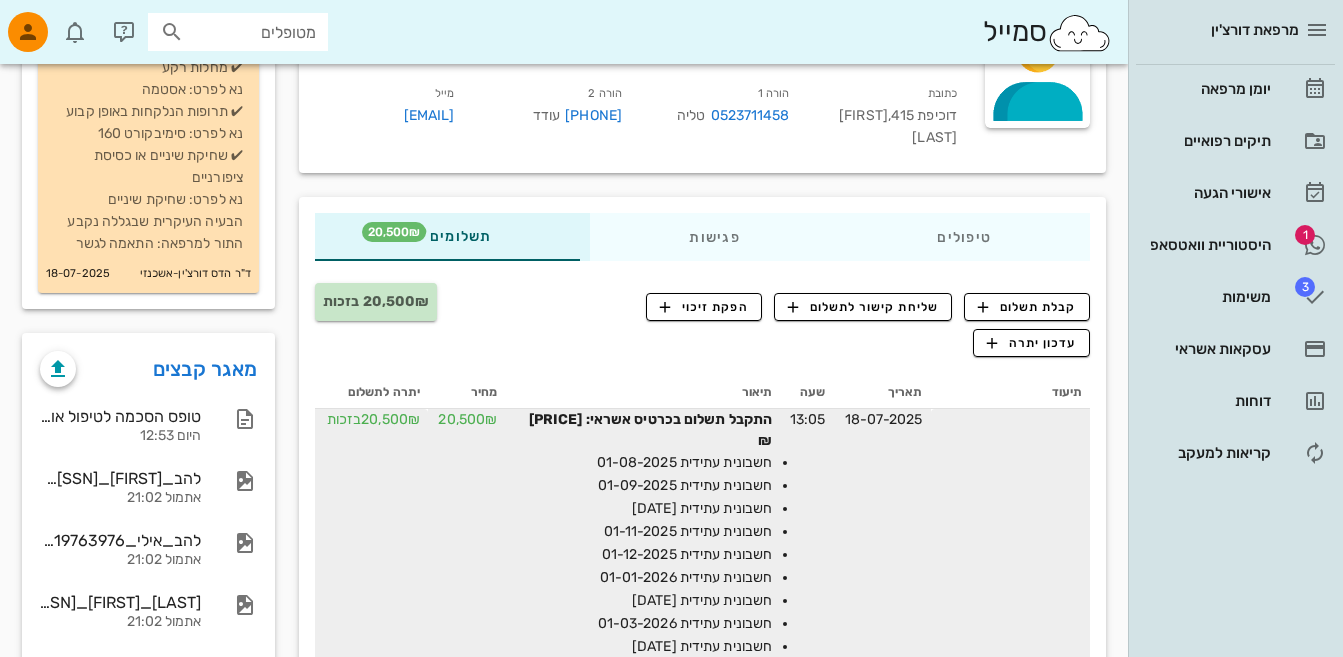 scroll, scrollTop: 615, scrollLeft: 0, axis: vertical 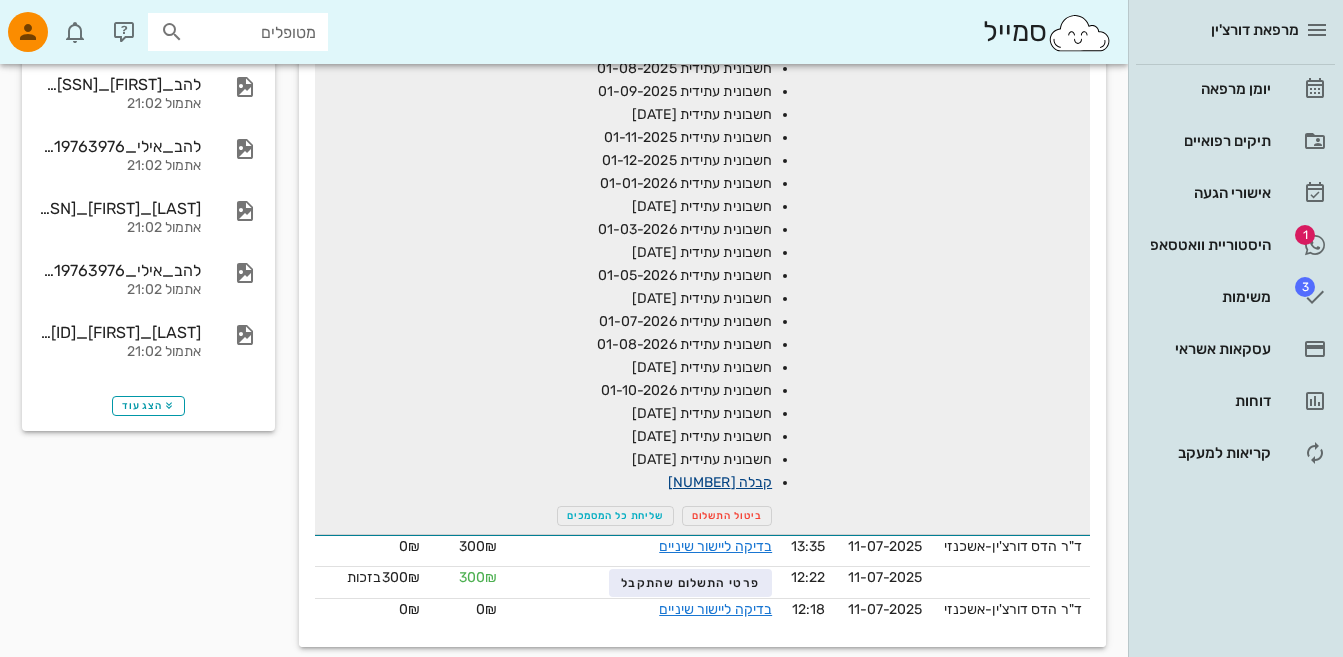 click on "קבלה
[NUMBER]" at bounding box center (720, 482) 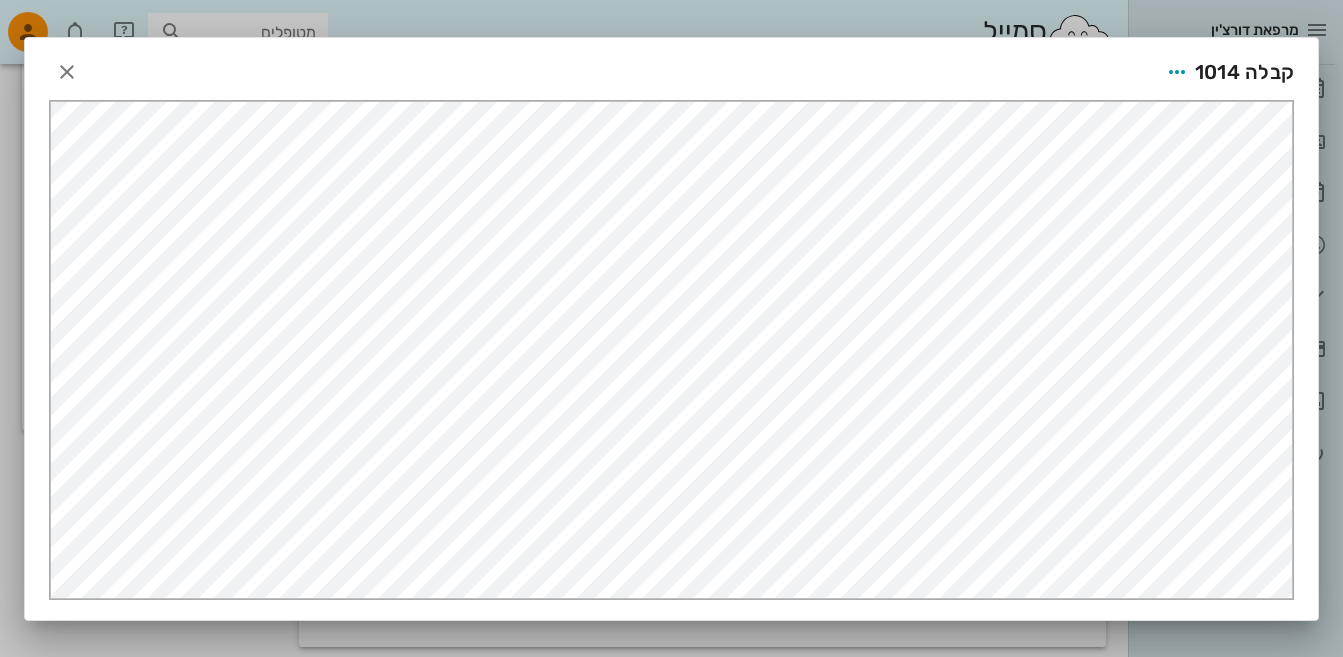 scroll, scrollTop: 0, scrollLeft: 0, axis: both 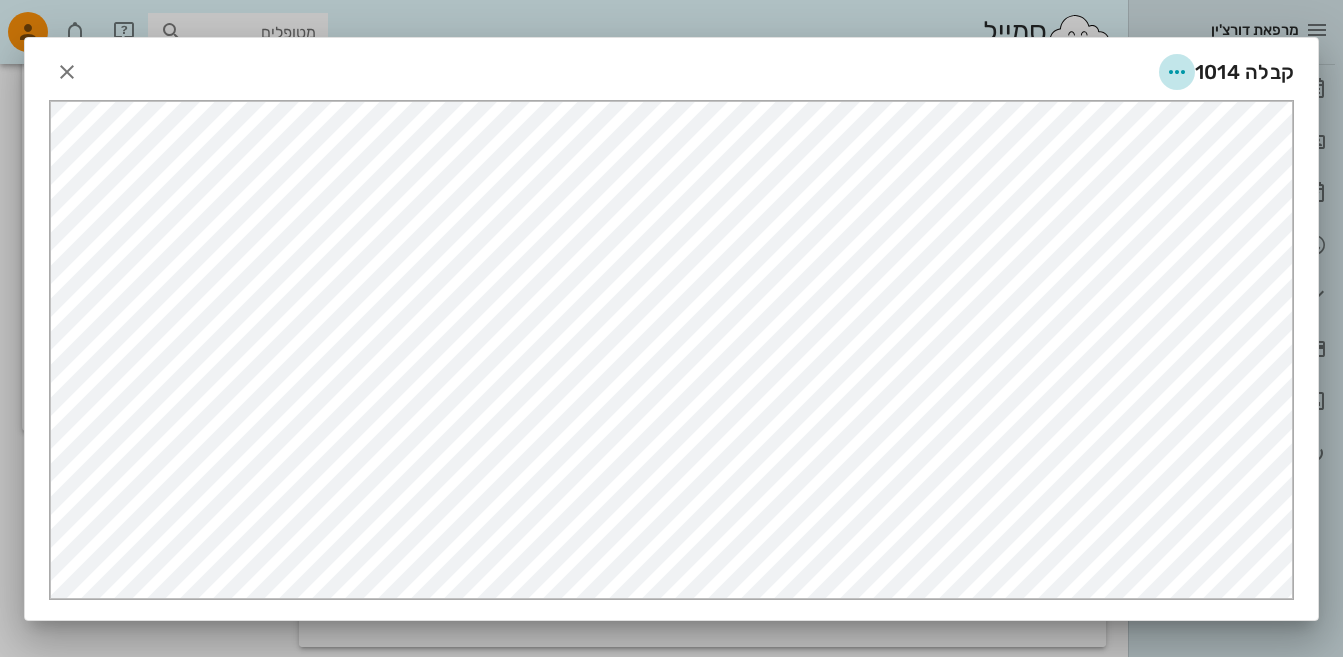 click at bounding box center (1177, 72) 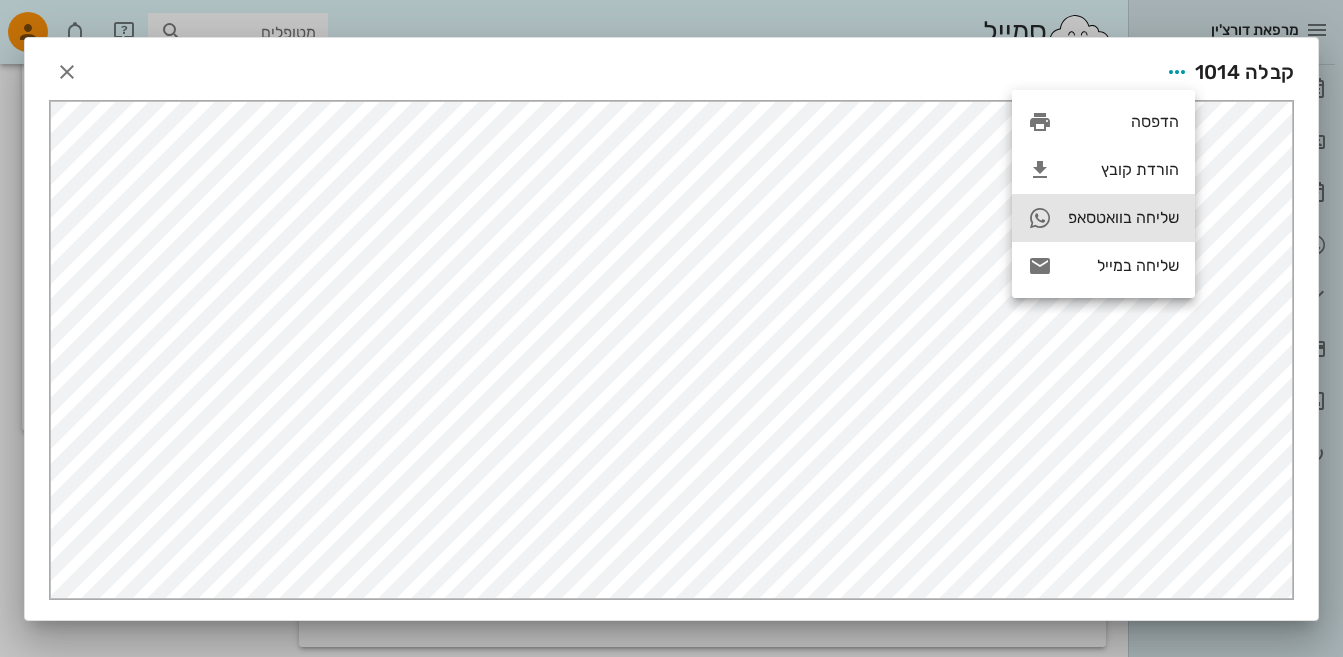 click on "שליחה בוואטסאפ" at bounding box center [1123, 217] 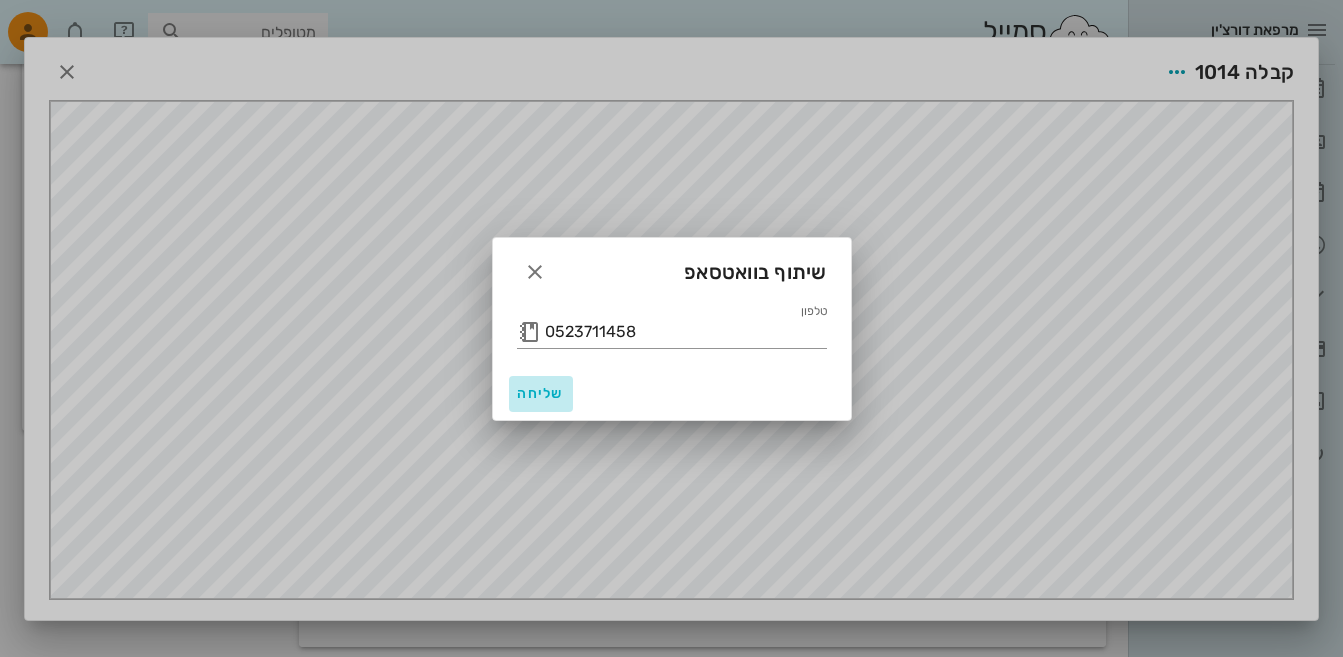 click on "שליחה" at bounding box center (541, 393) 